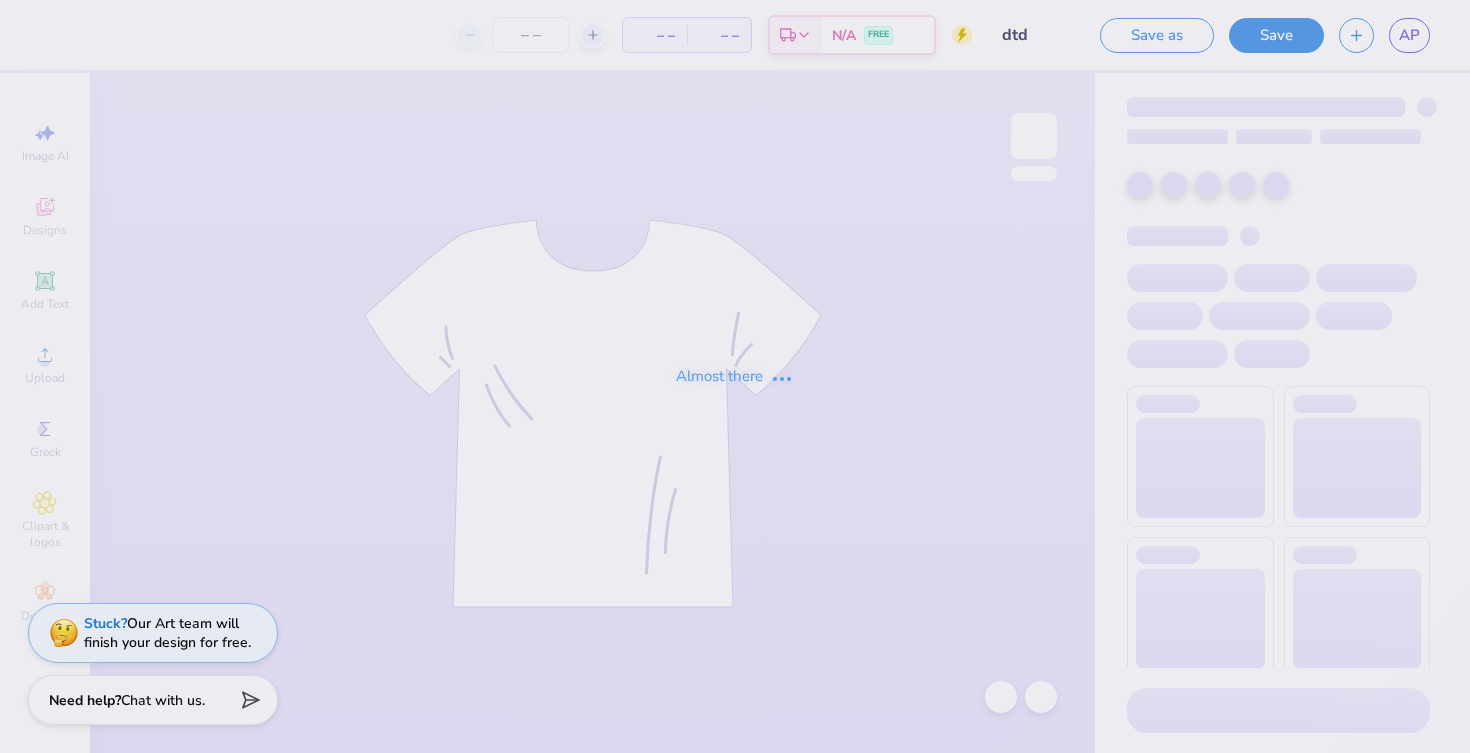scroll, scrollTop: 0, scrollLeft: 0, axis: both 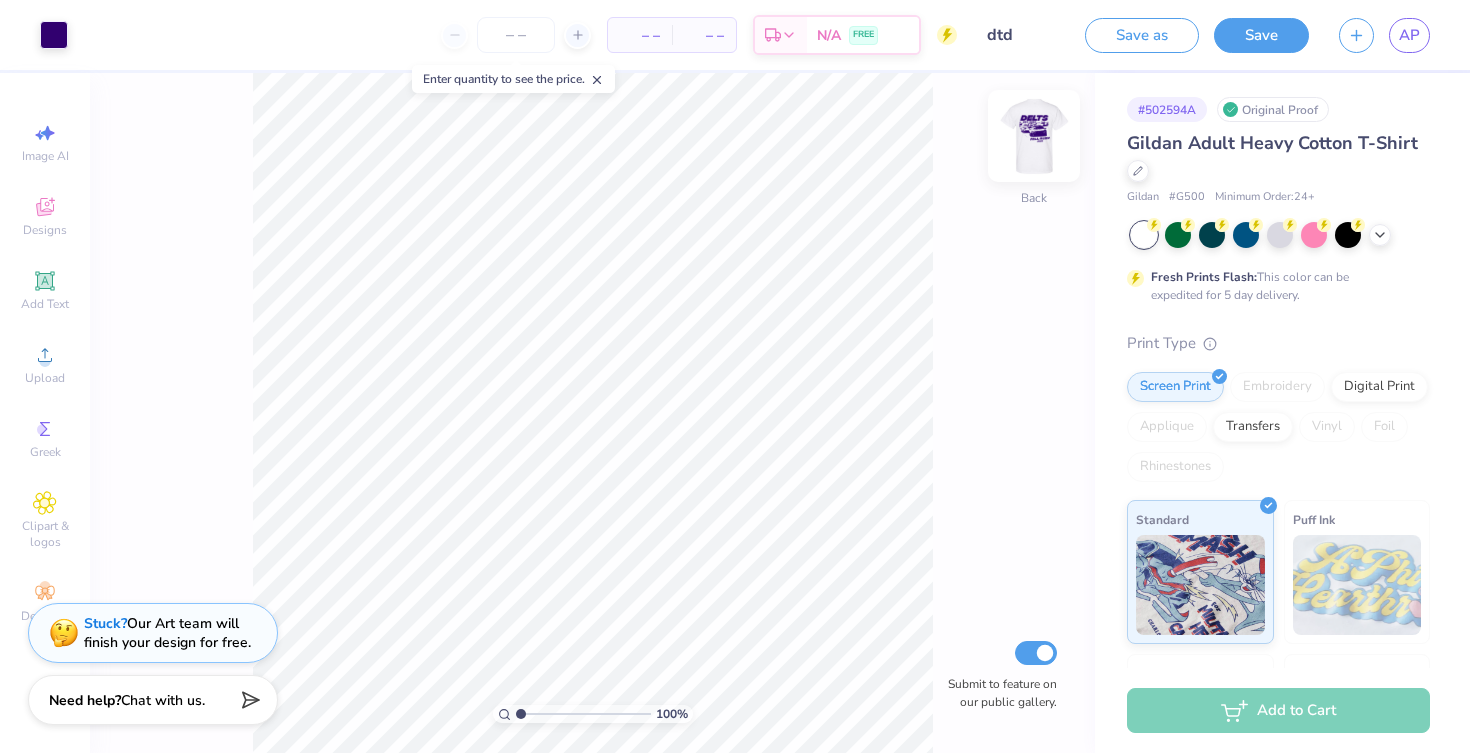 click at bounding box center [1034, 136] 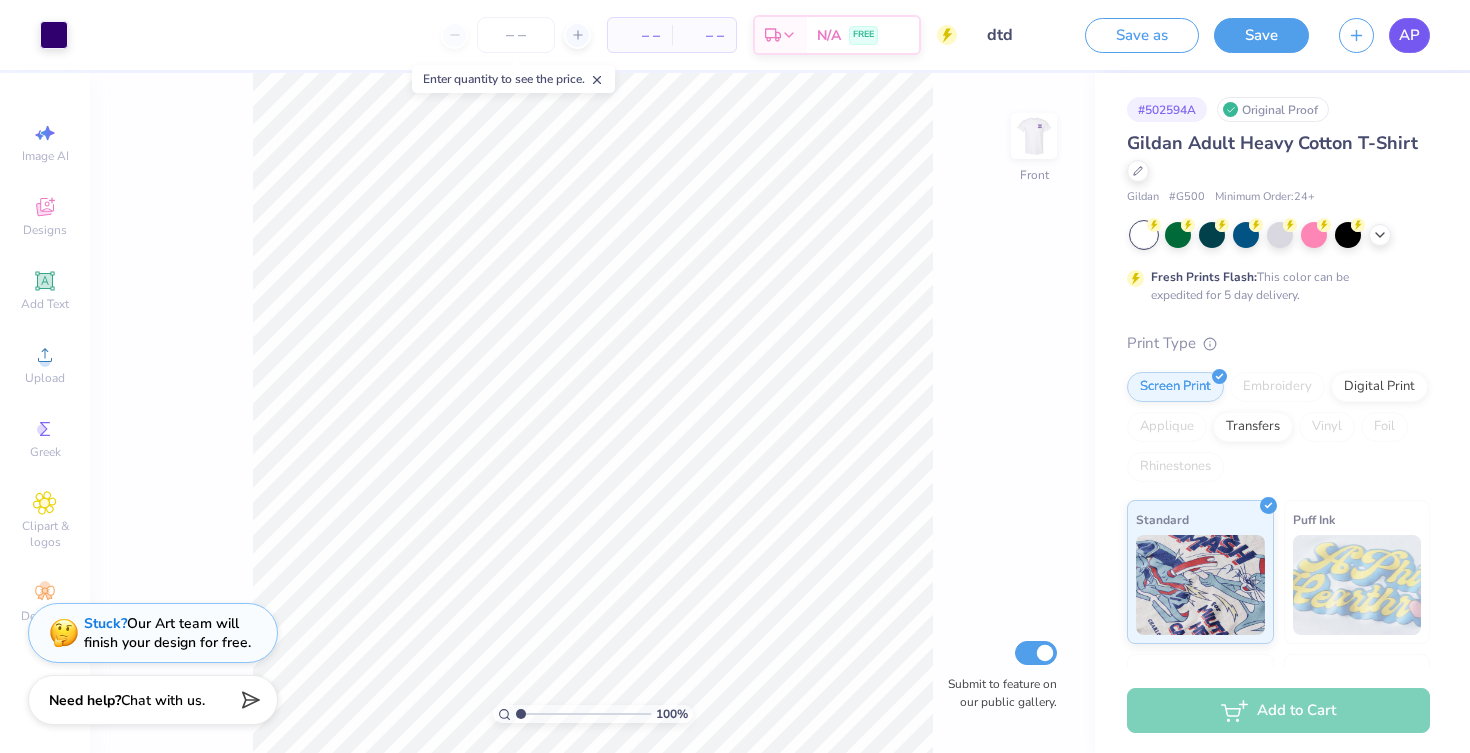 click on "AP" at bounding box center [1409, 35] 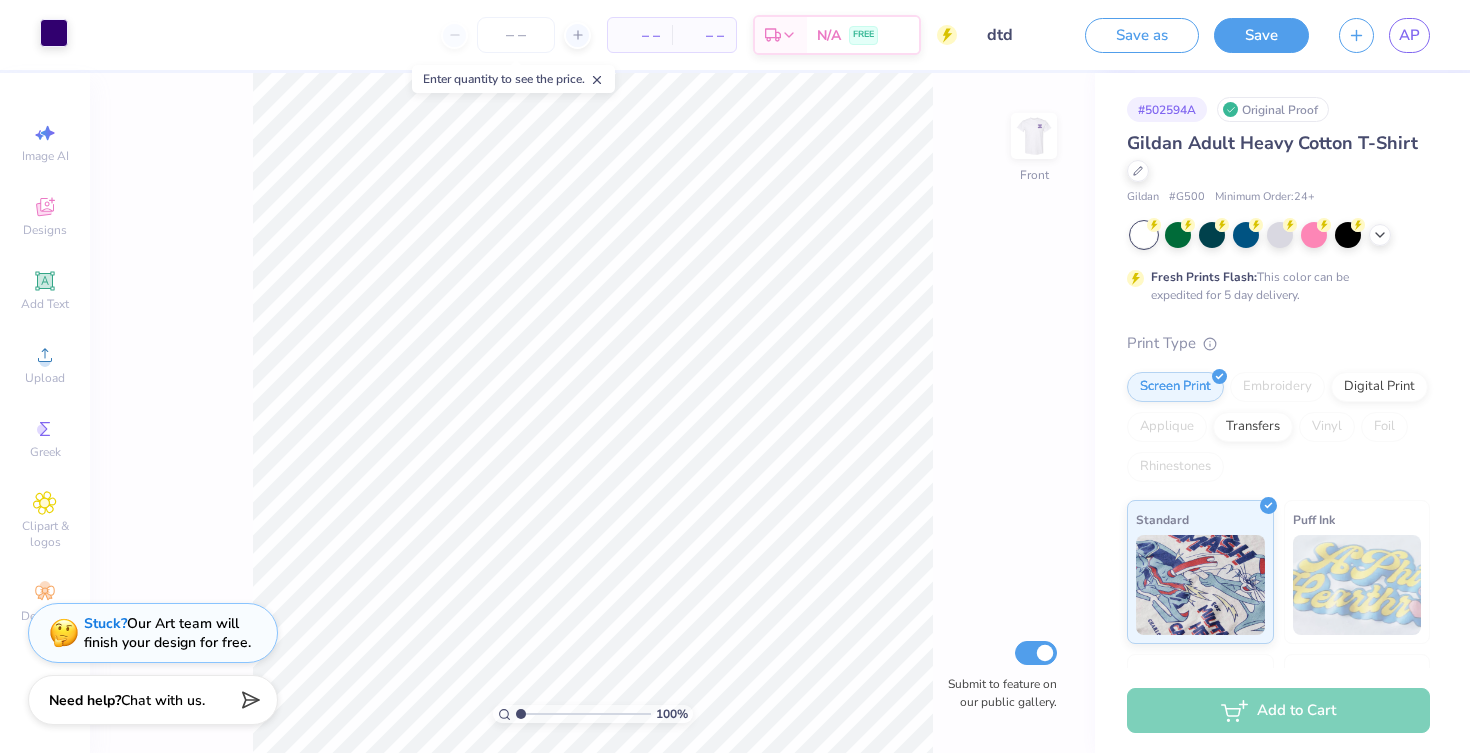 click at bounding box center (54, 33) 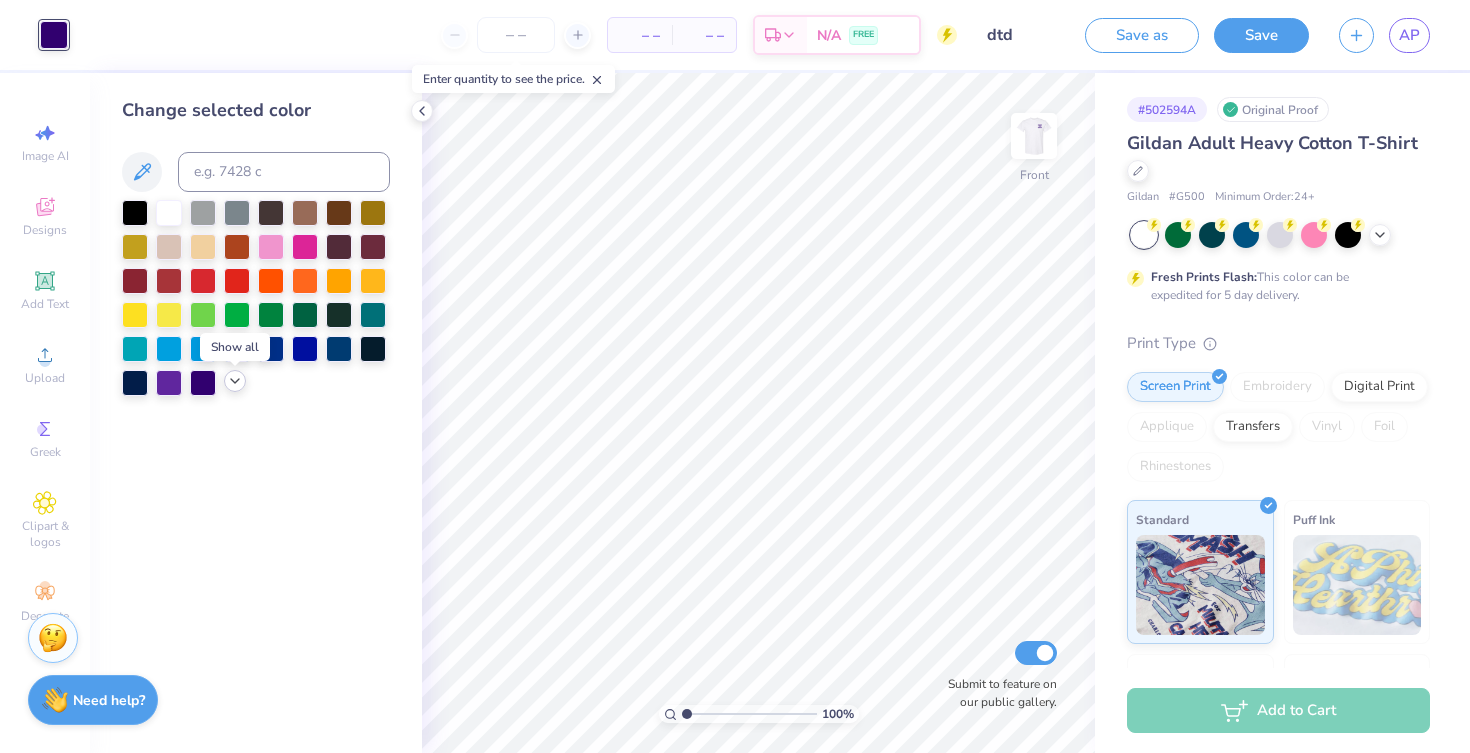 click 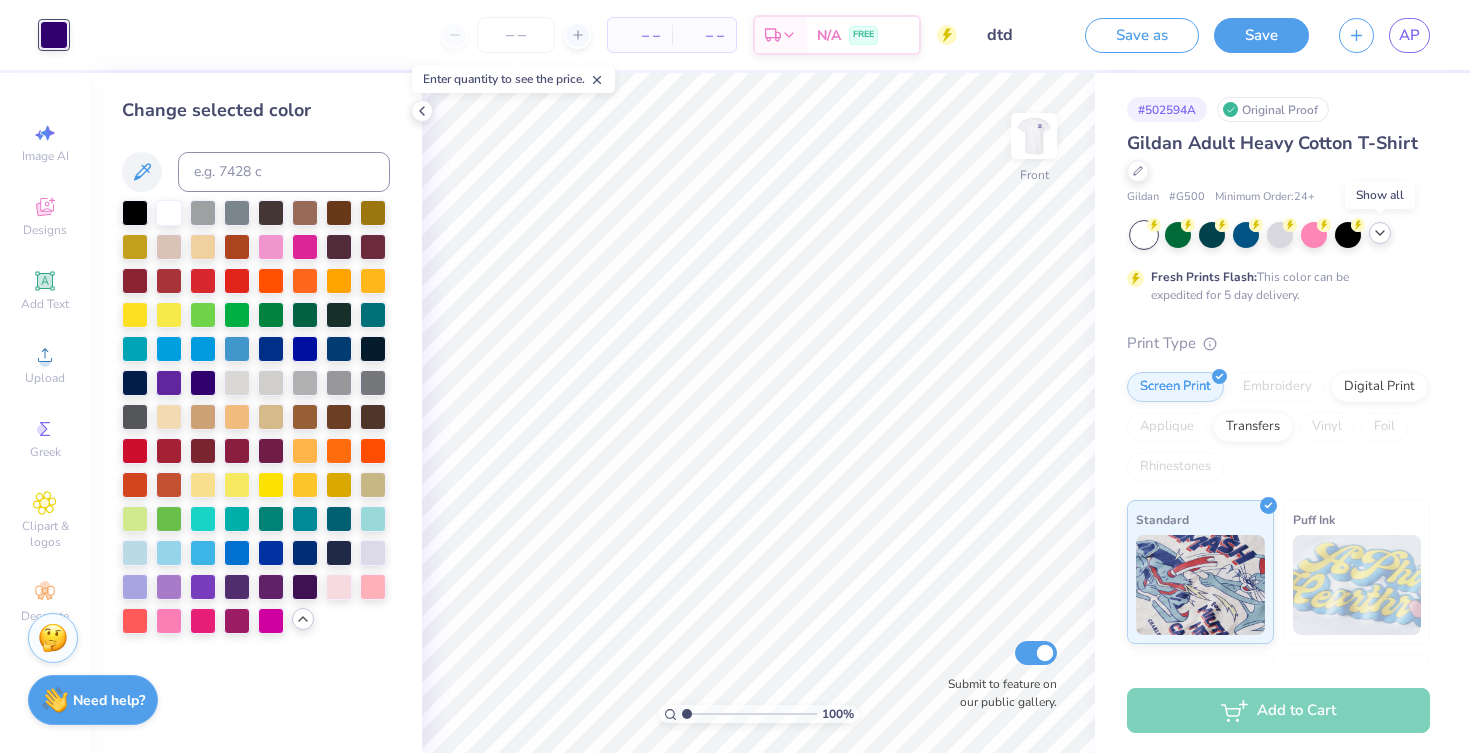 click 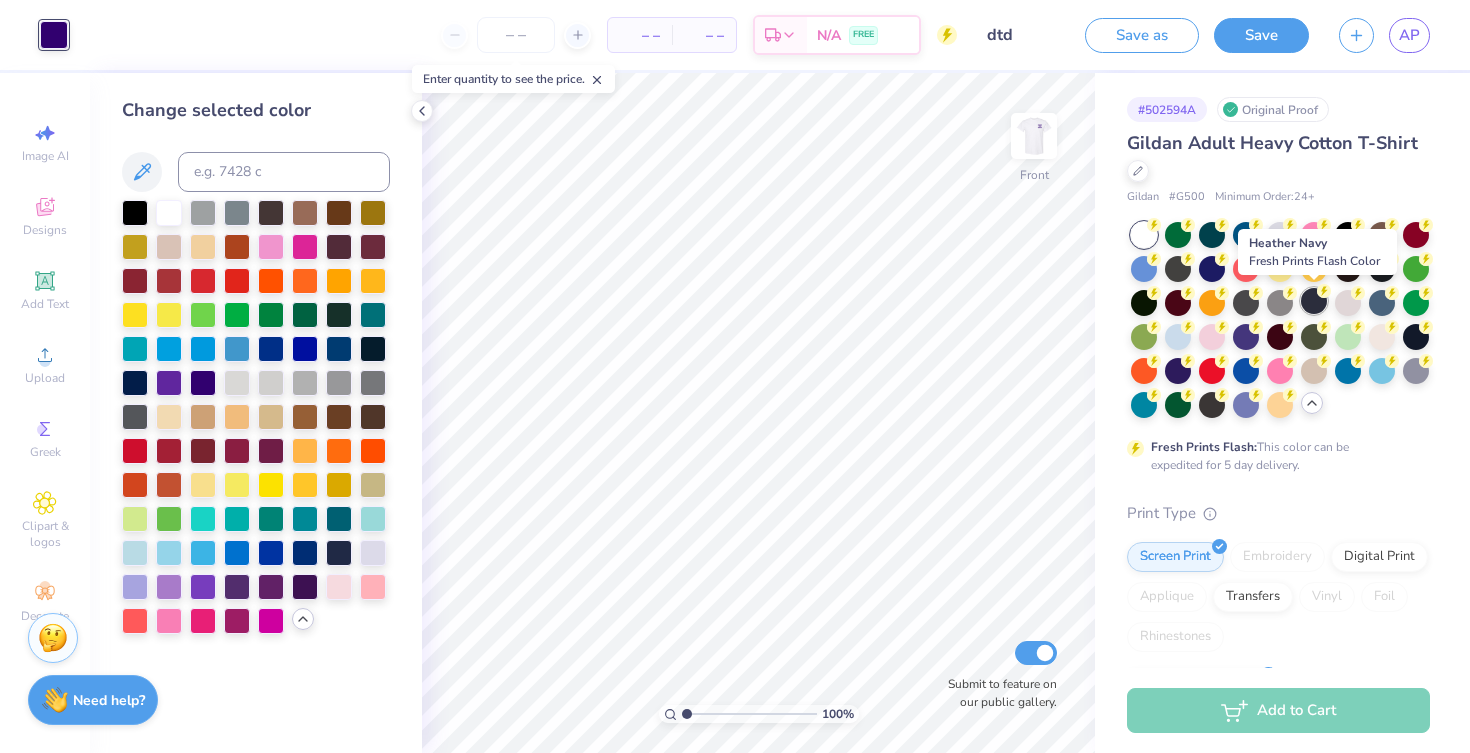click at bounding box center [1314, 301] 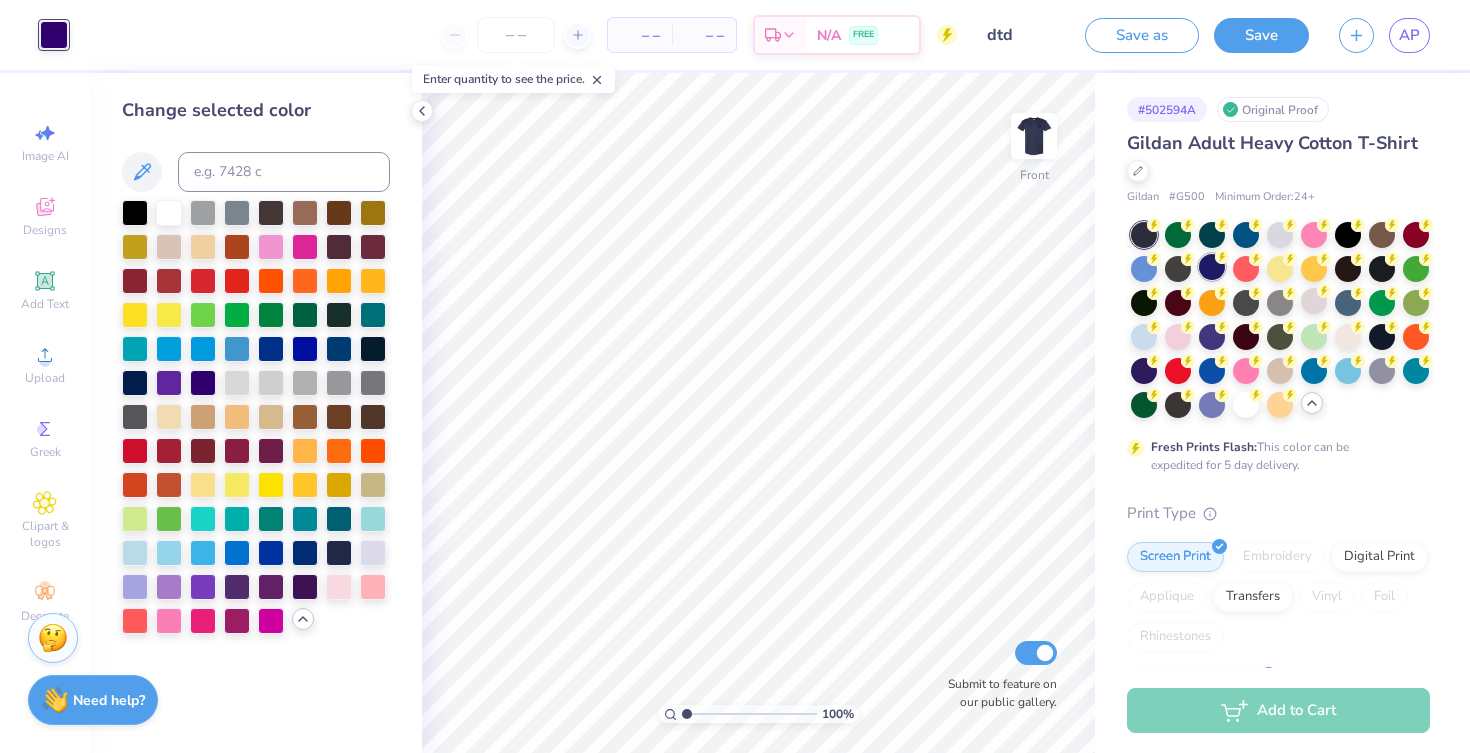 click at bounding box center (1212, 267) 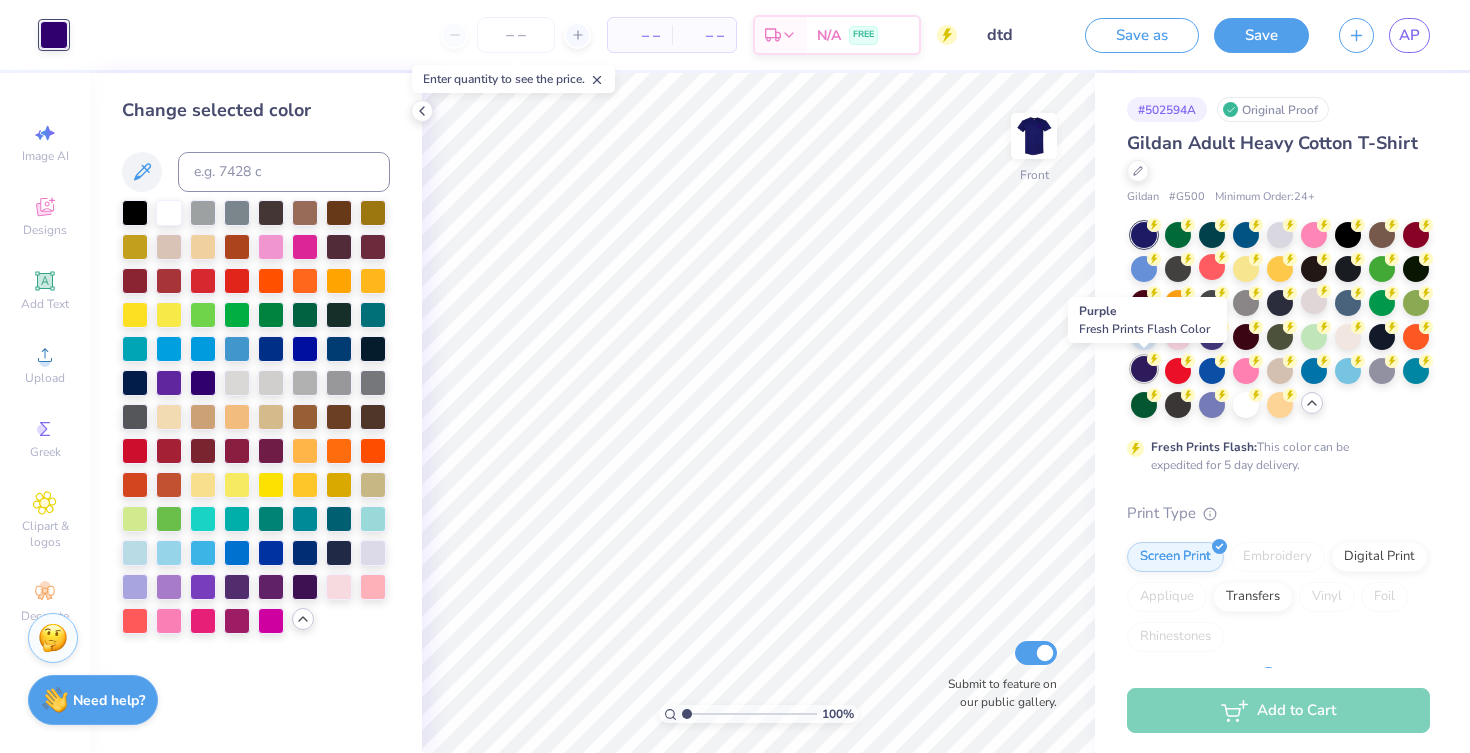 click at bounding box center (1144, 369) 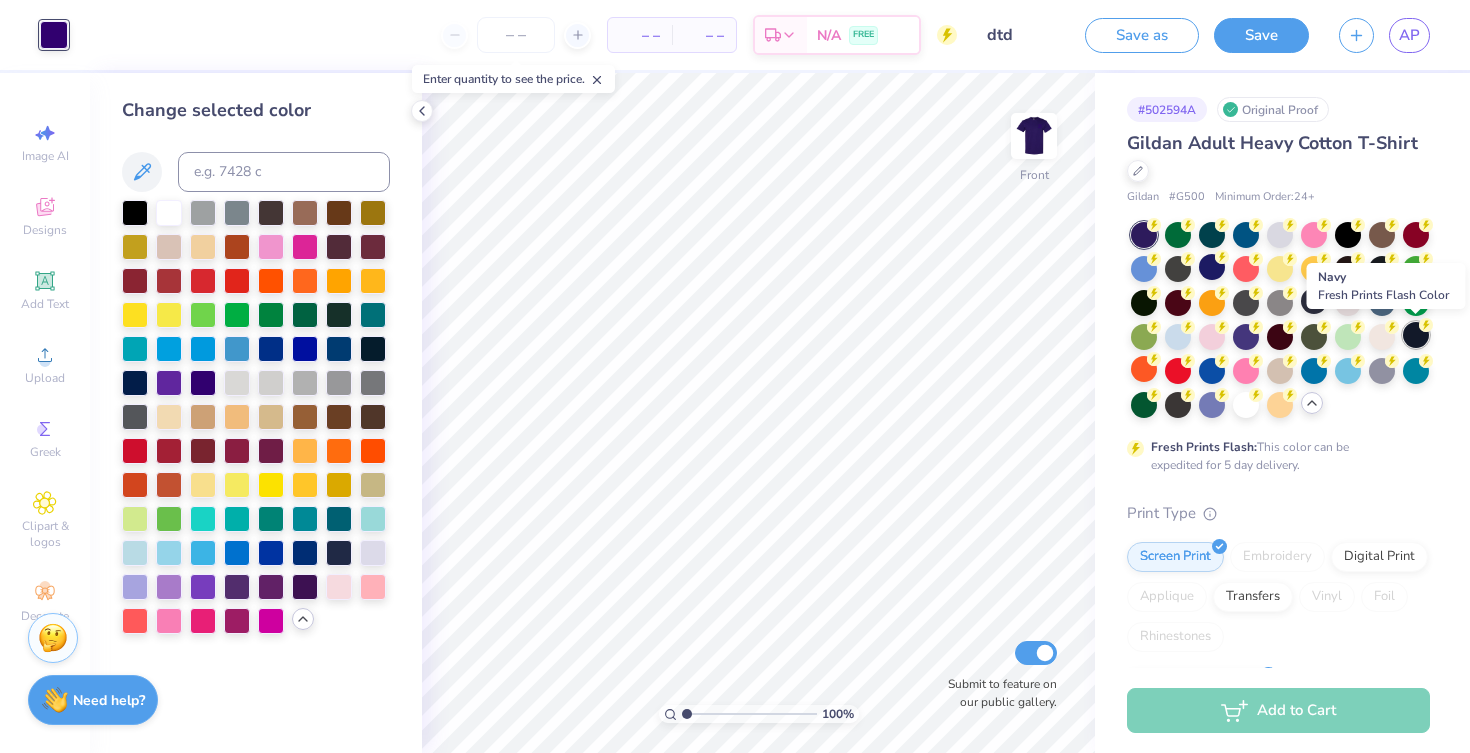 click at bounding box center [1416, 335] 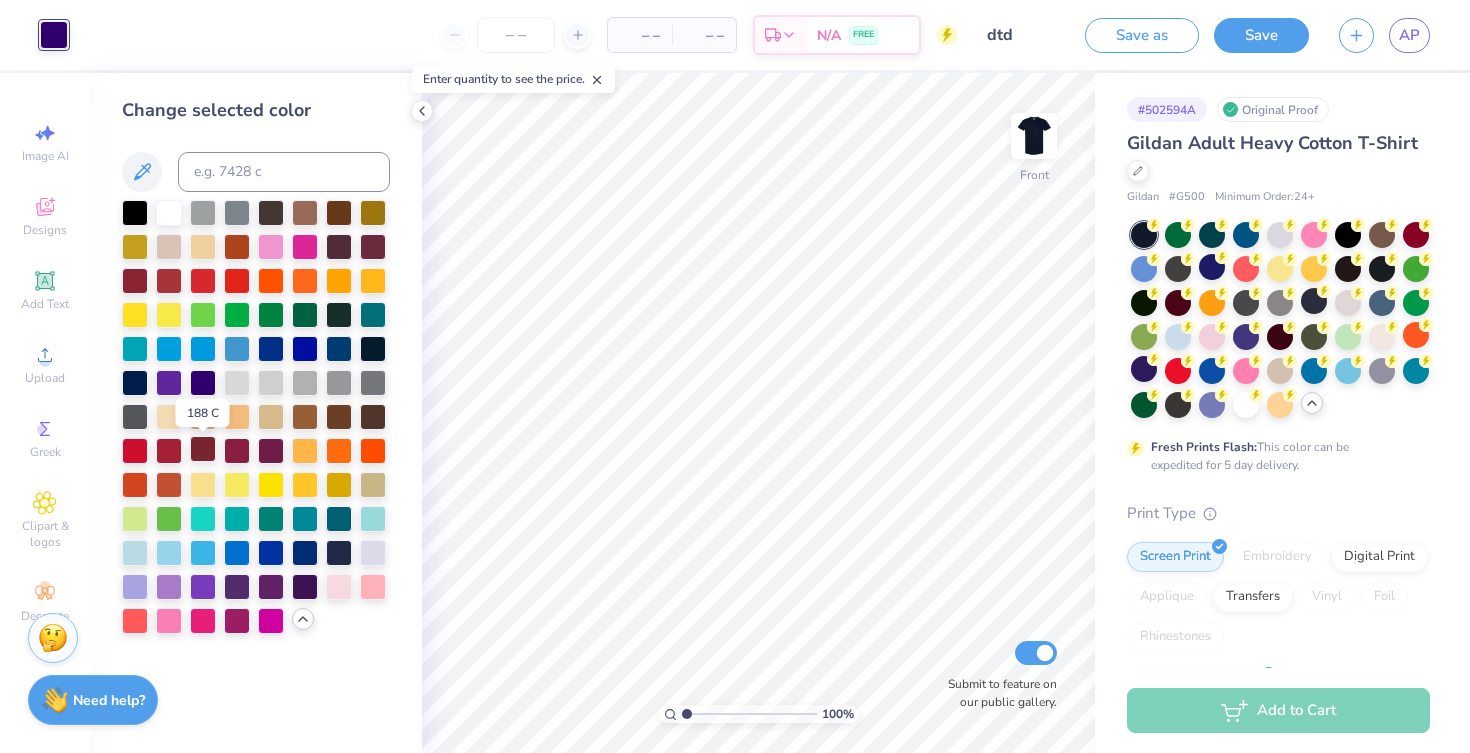 click at bounding box center (203, 449) 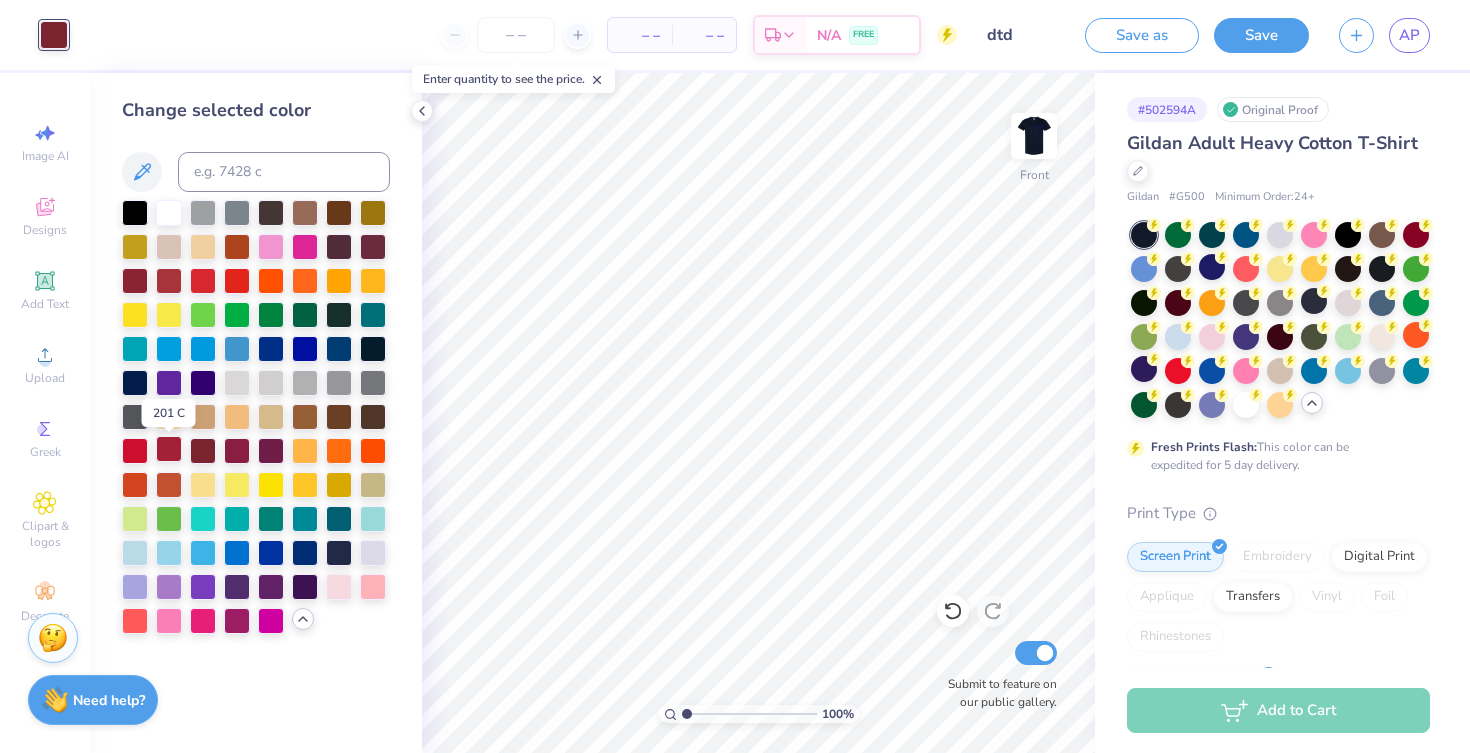 click at bounding box center [169, 449] 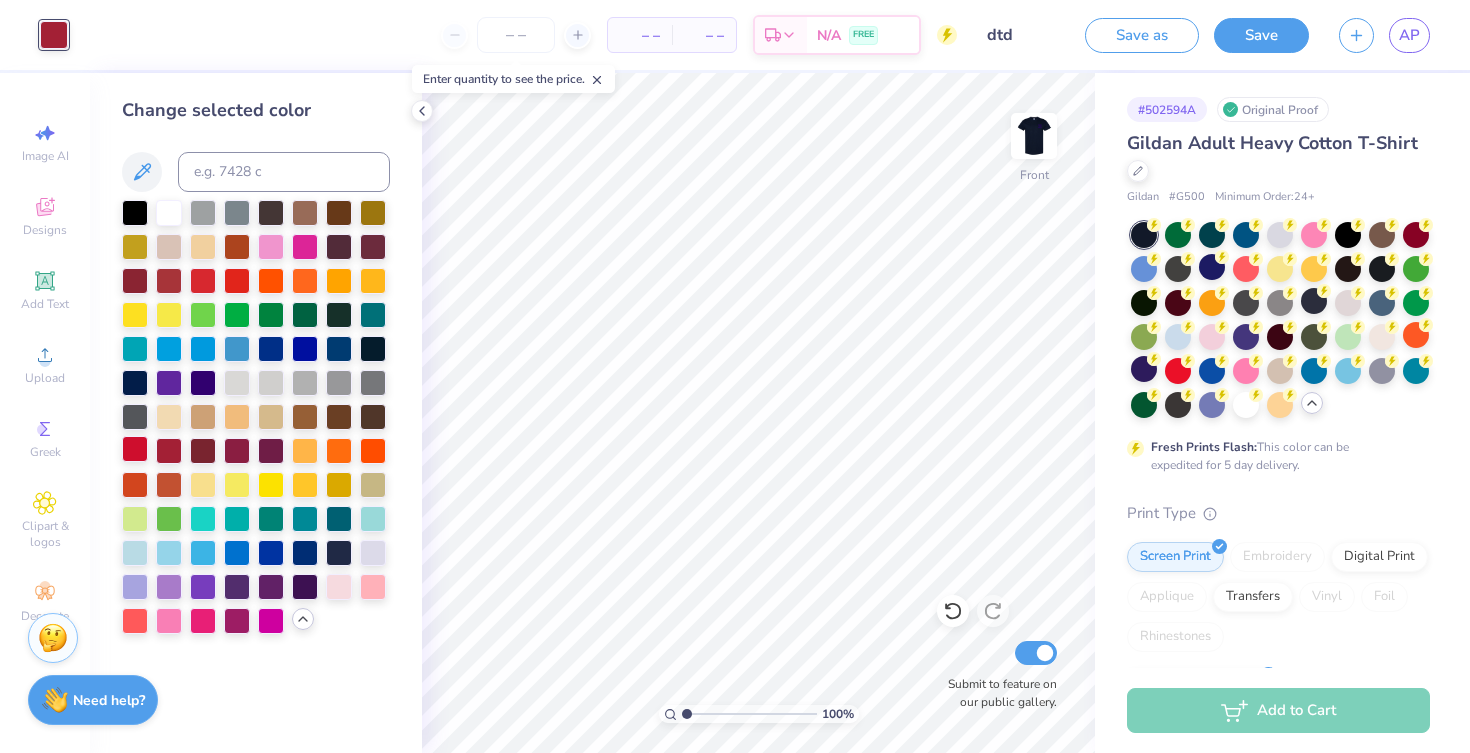 click at bounding box center [135, 449] 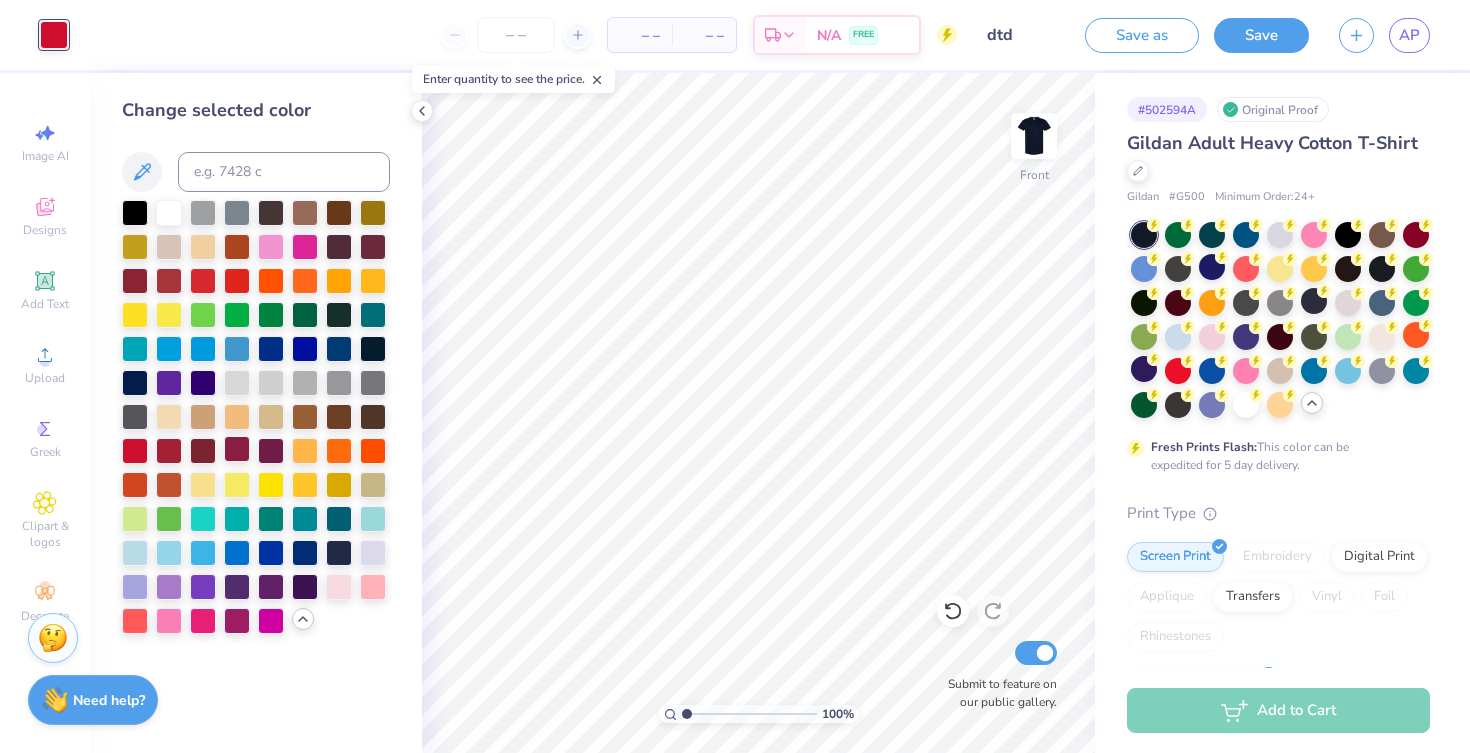 click at bounding box center (237, 449) 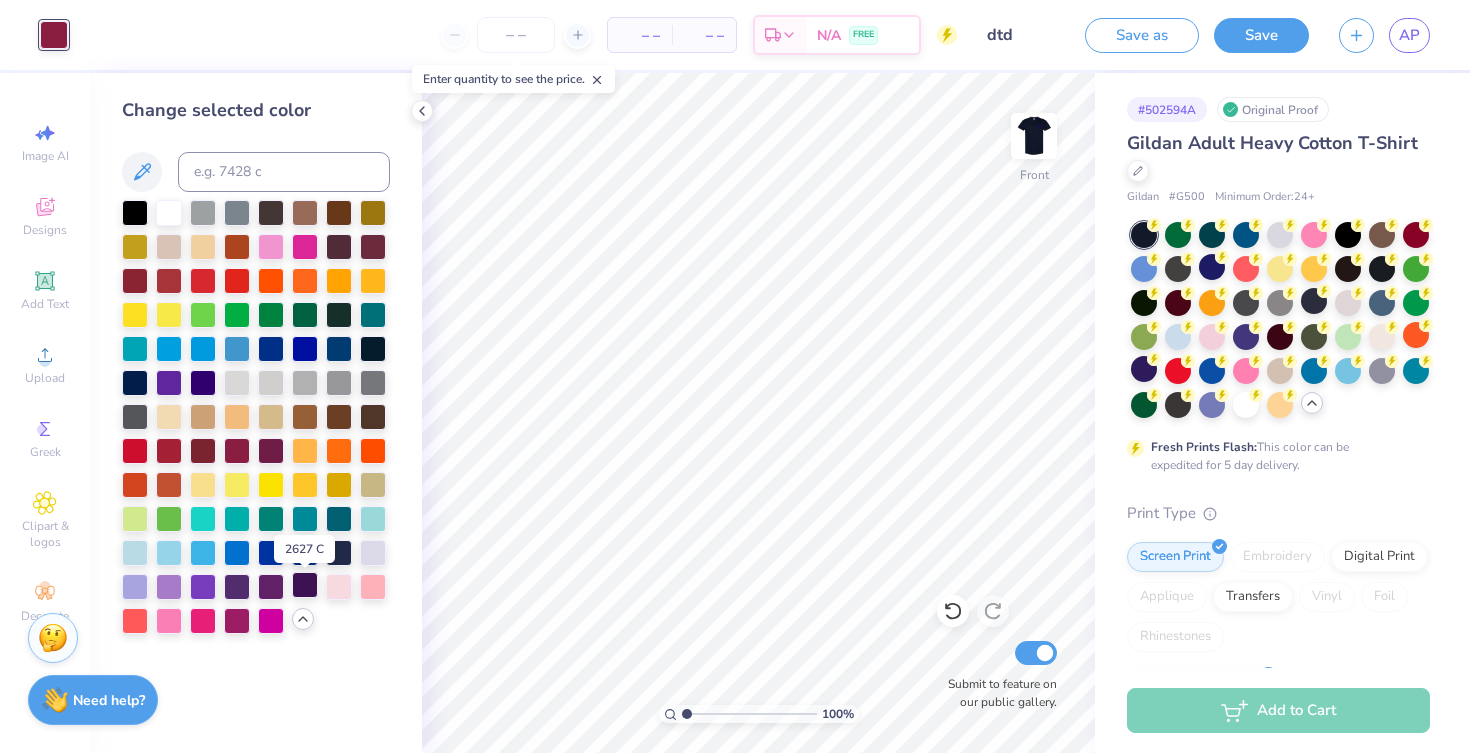 click at bounding box center (305, 585) 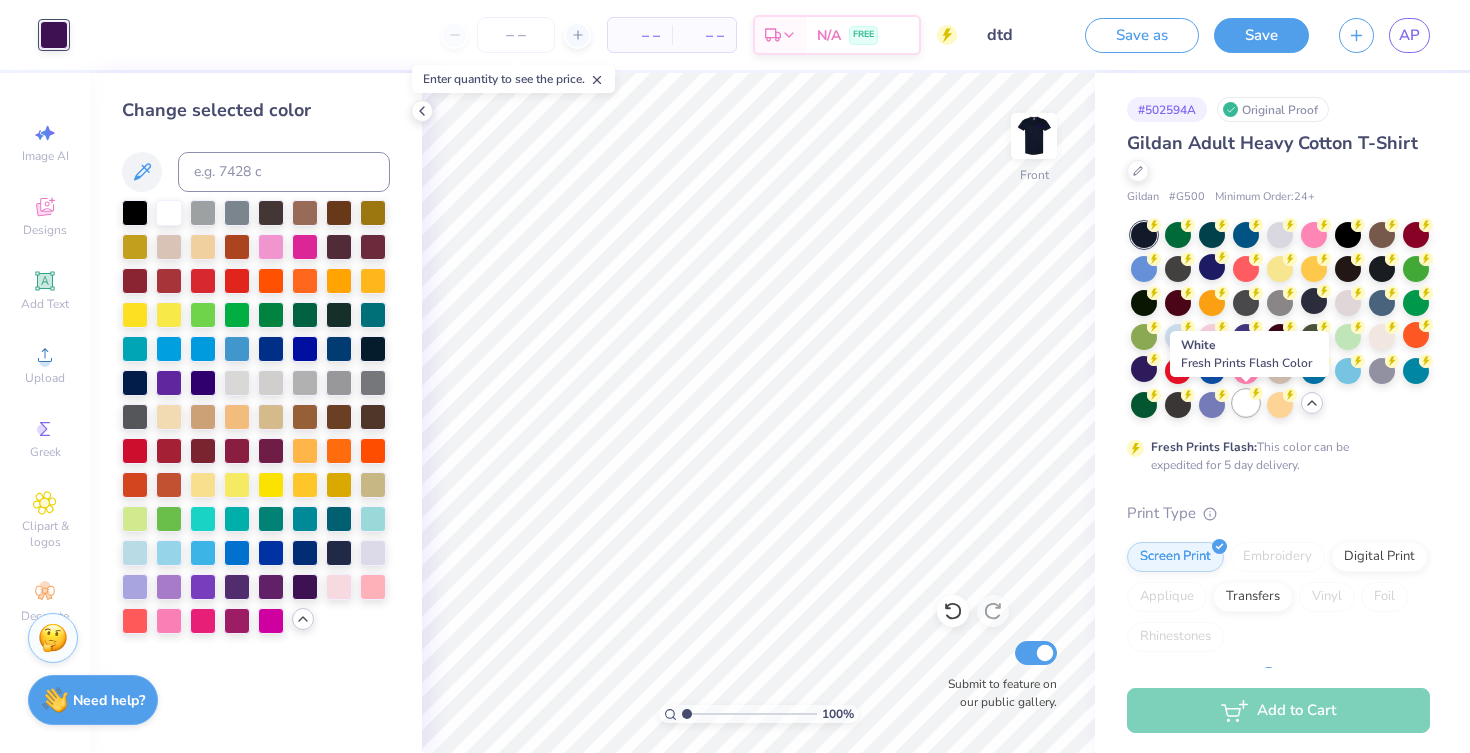 click at bounding box center [1246, 403] 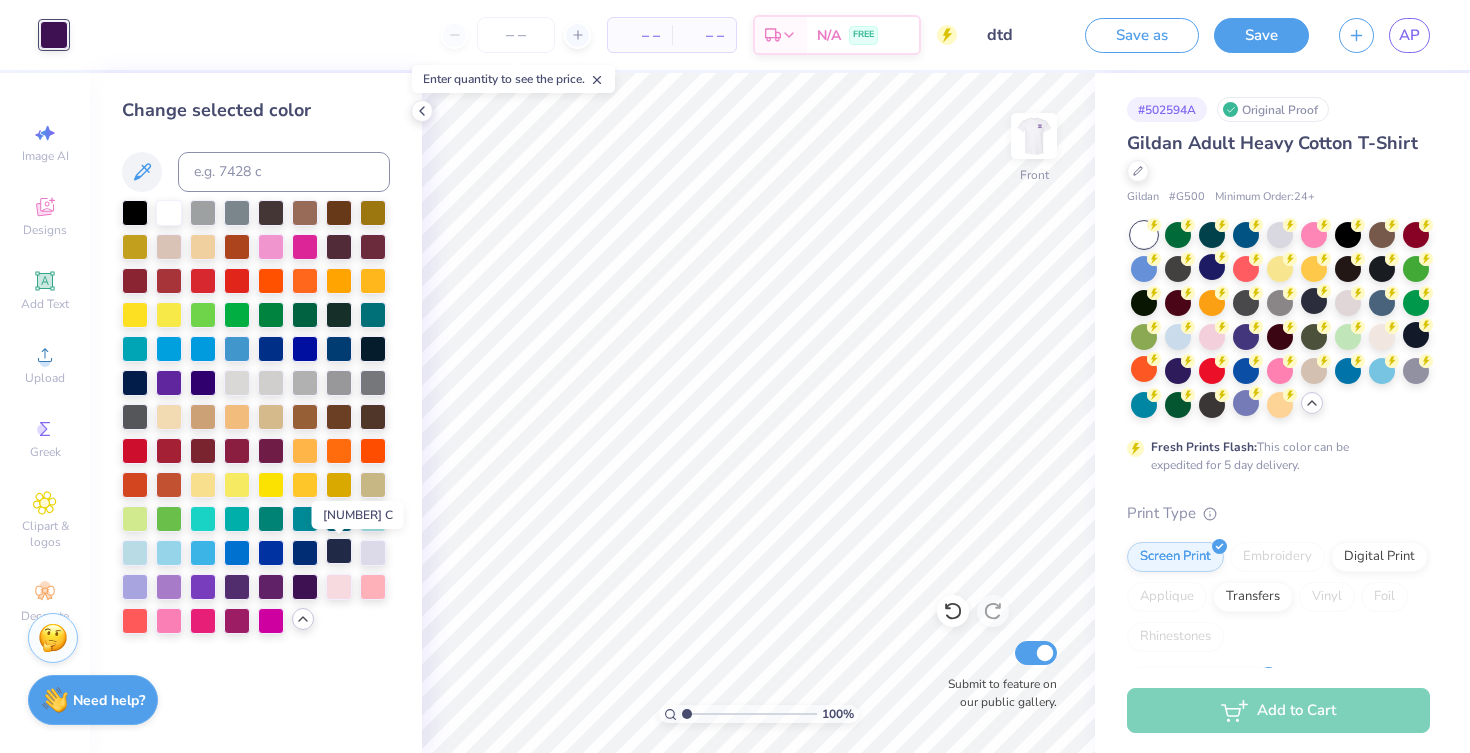 click at bounding box center (339, 551) 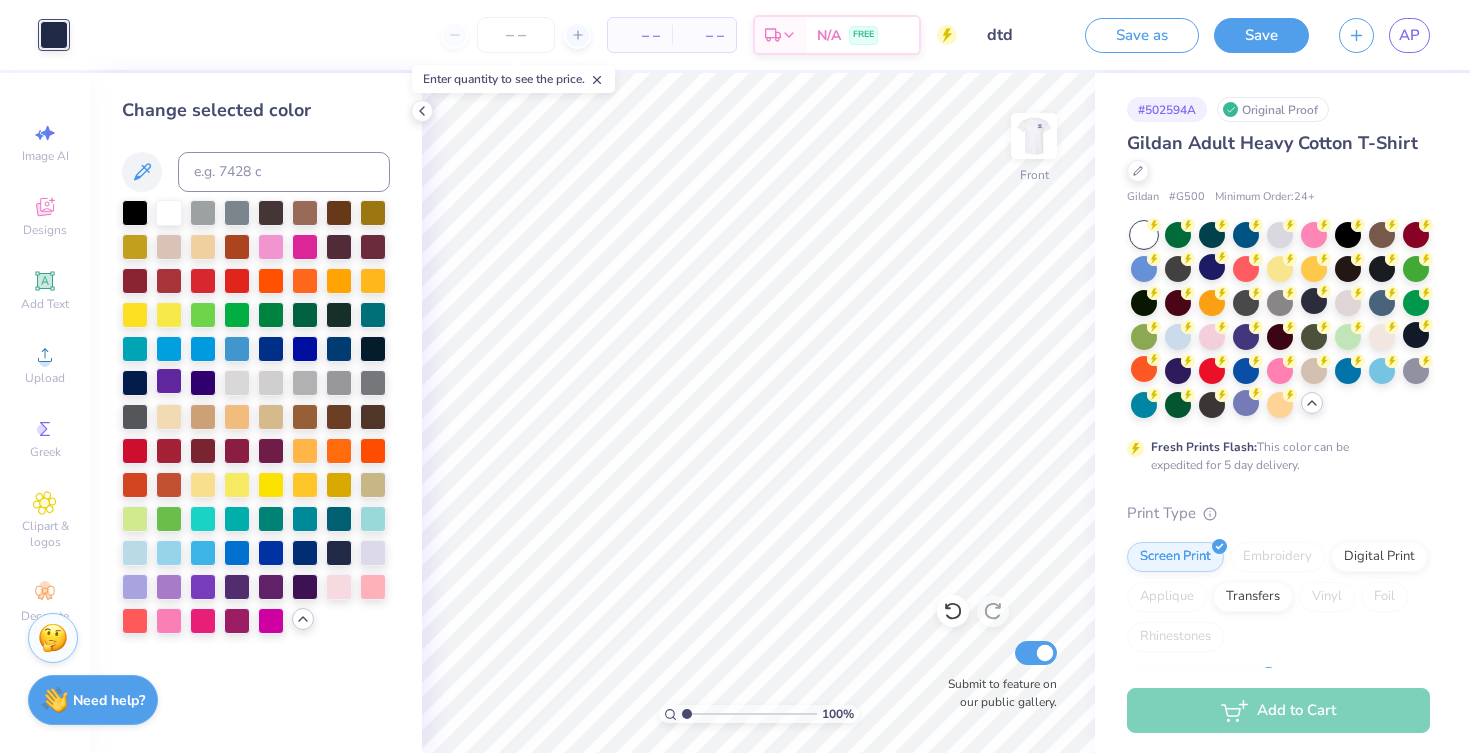 click at bounding box center (169, 381) 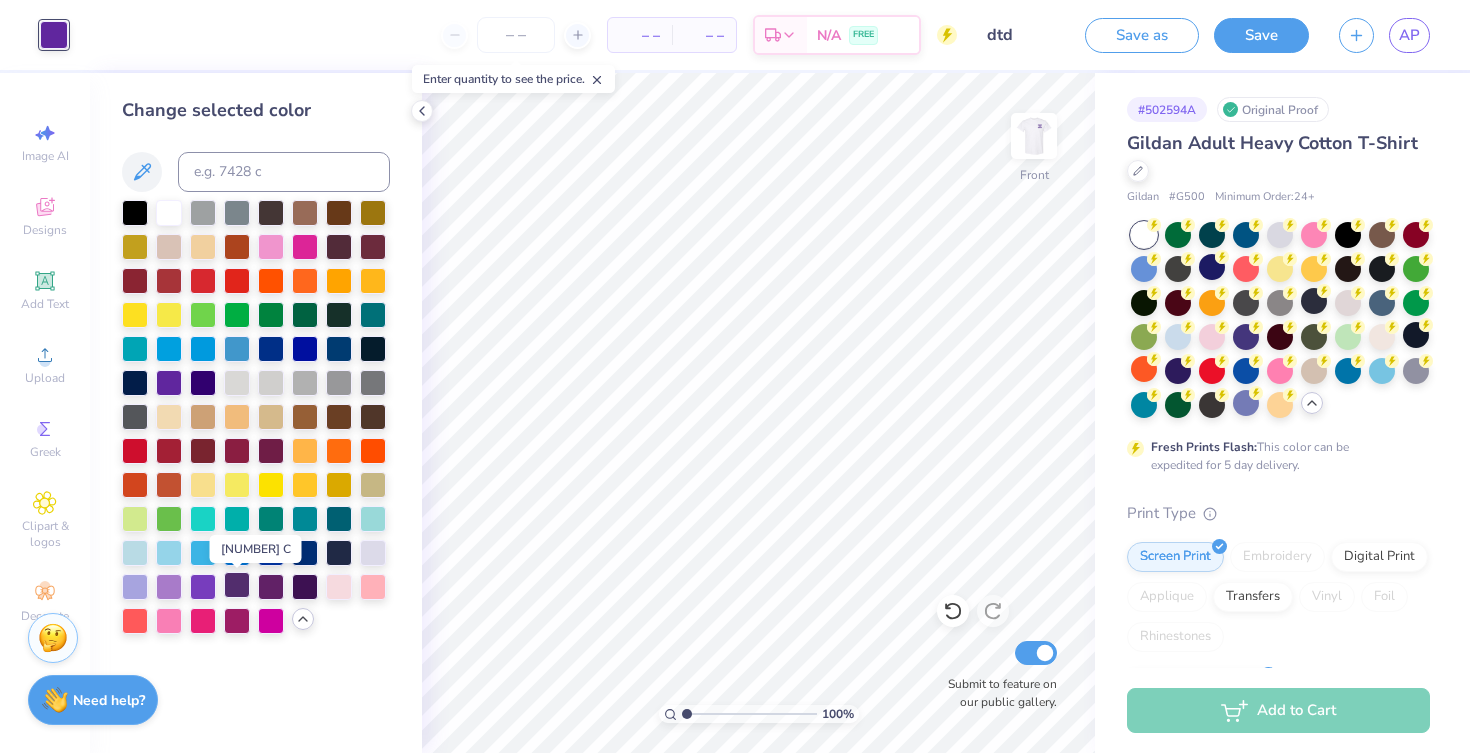 click at bounding box center [237, 585] 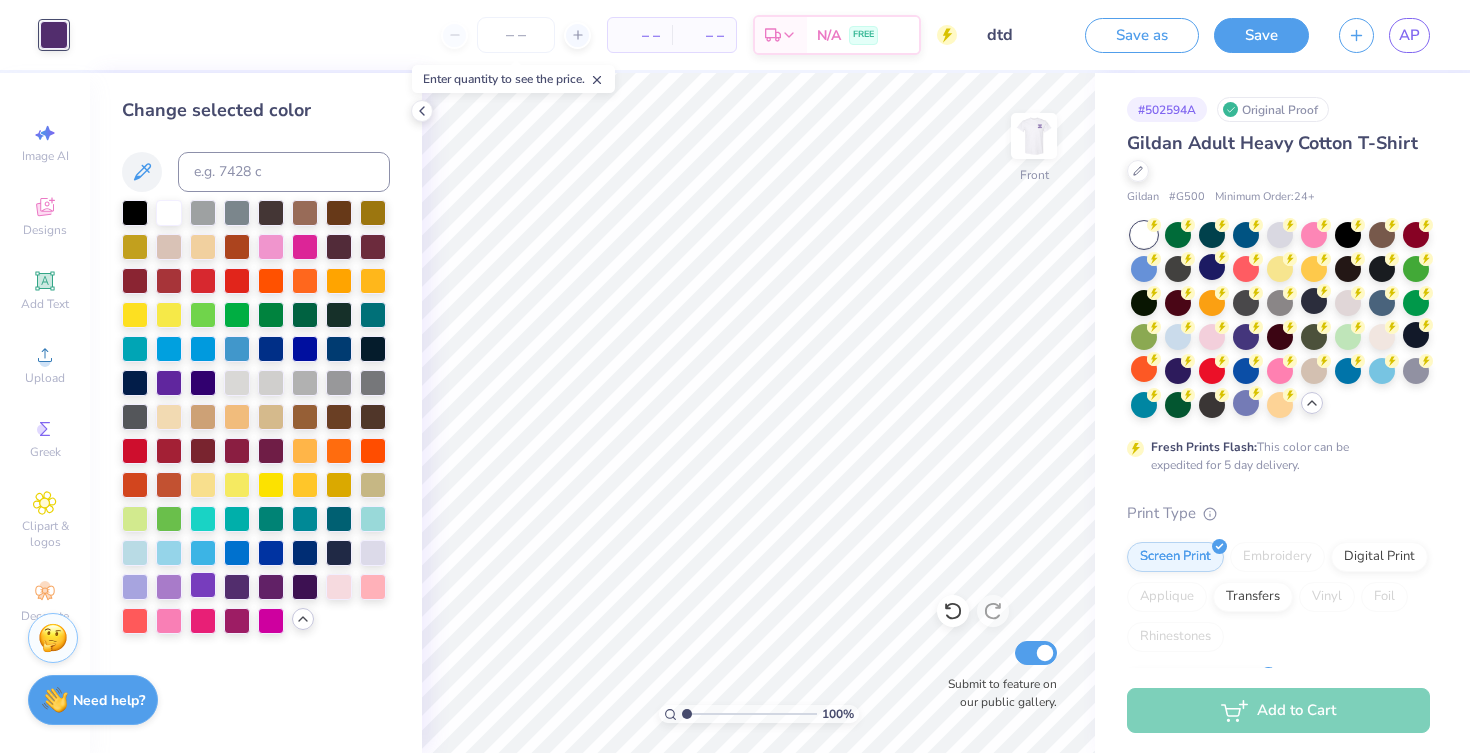 click at bounding box center [203, 585] 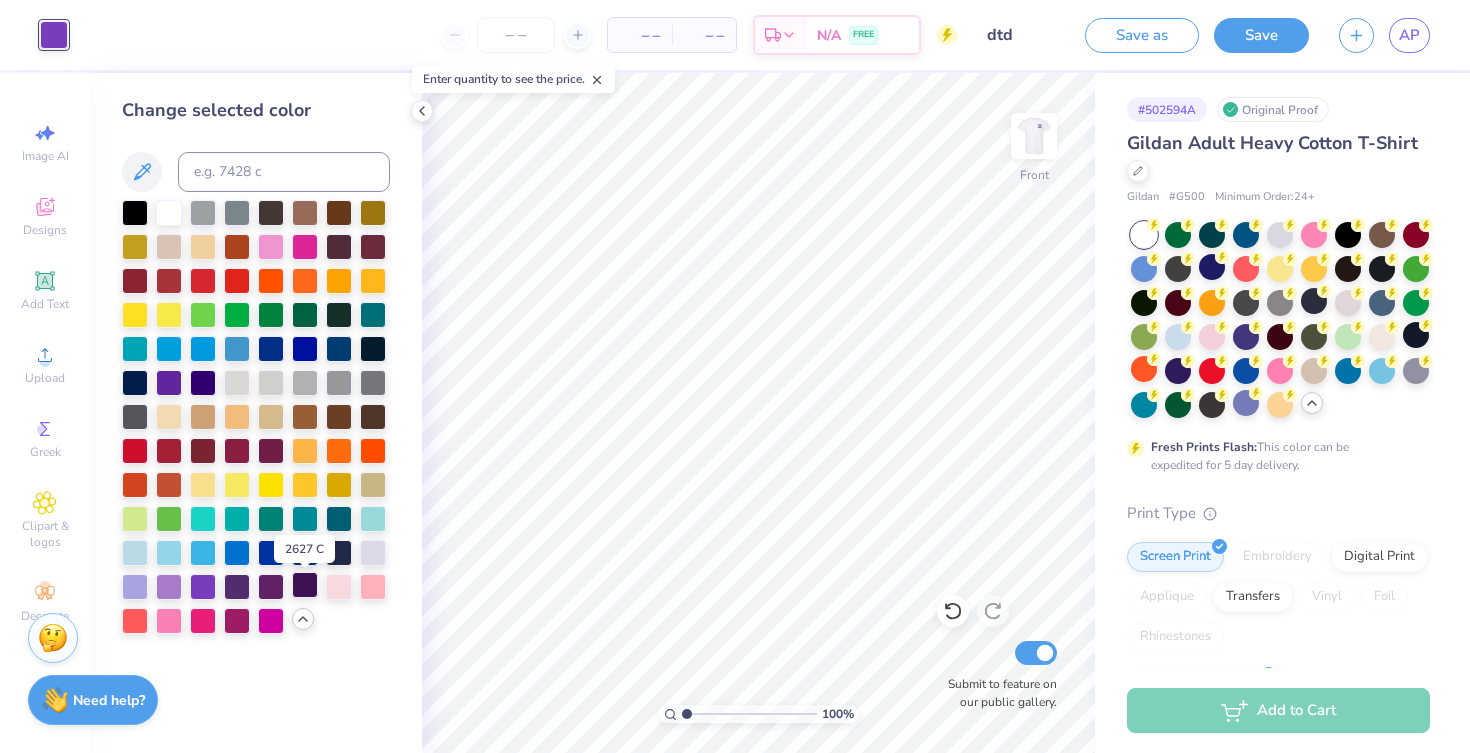 click at bounding box center (305, 585) 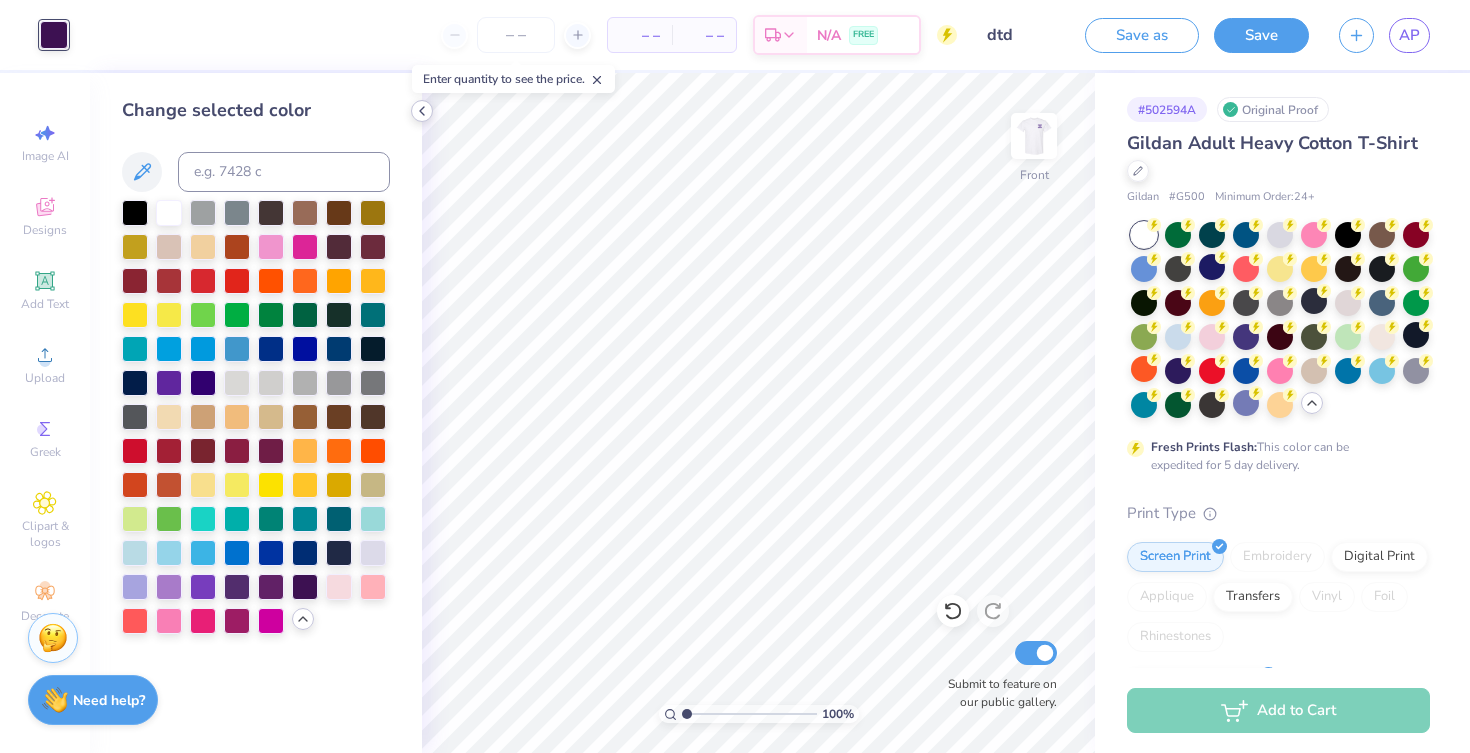click 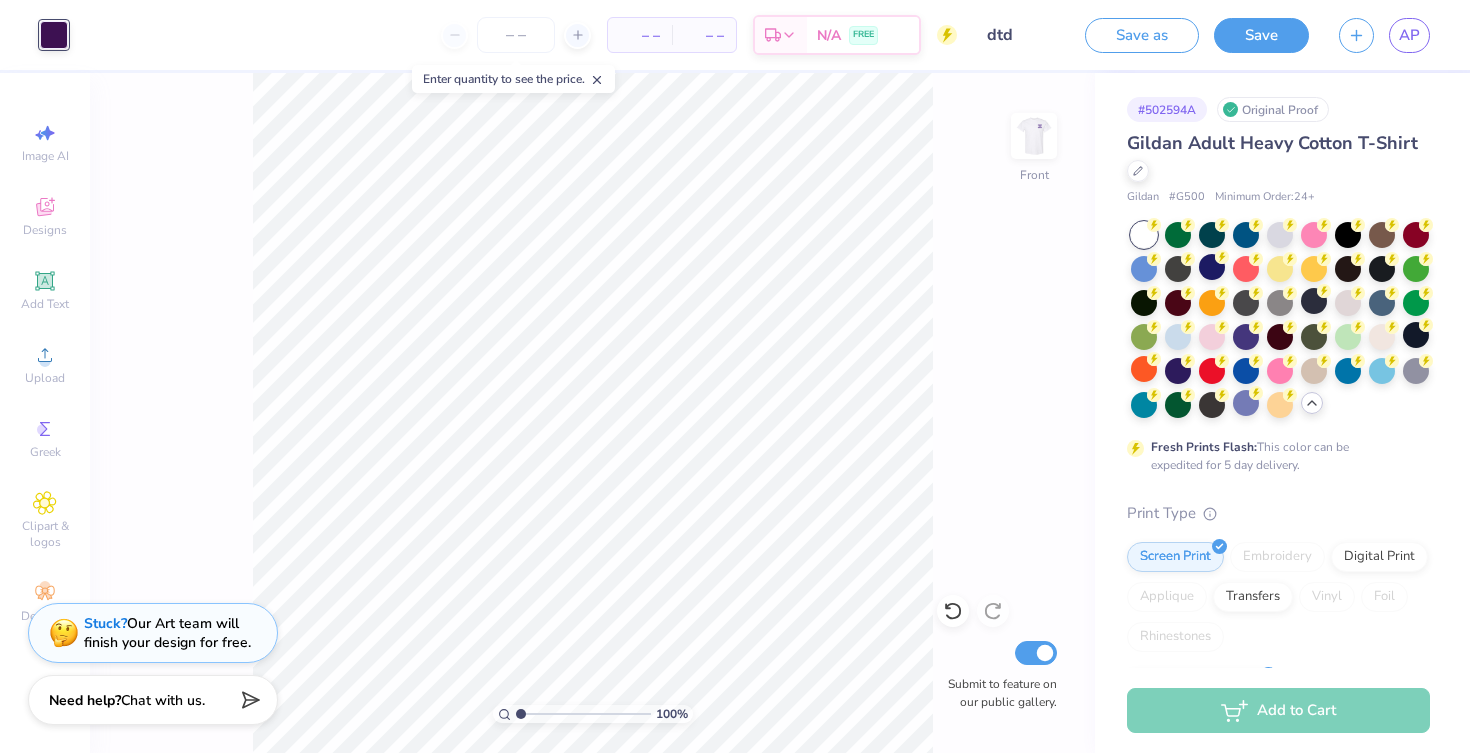 scroll, scrollTop: 0, scrollLeft: 0, axis: both 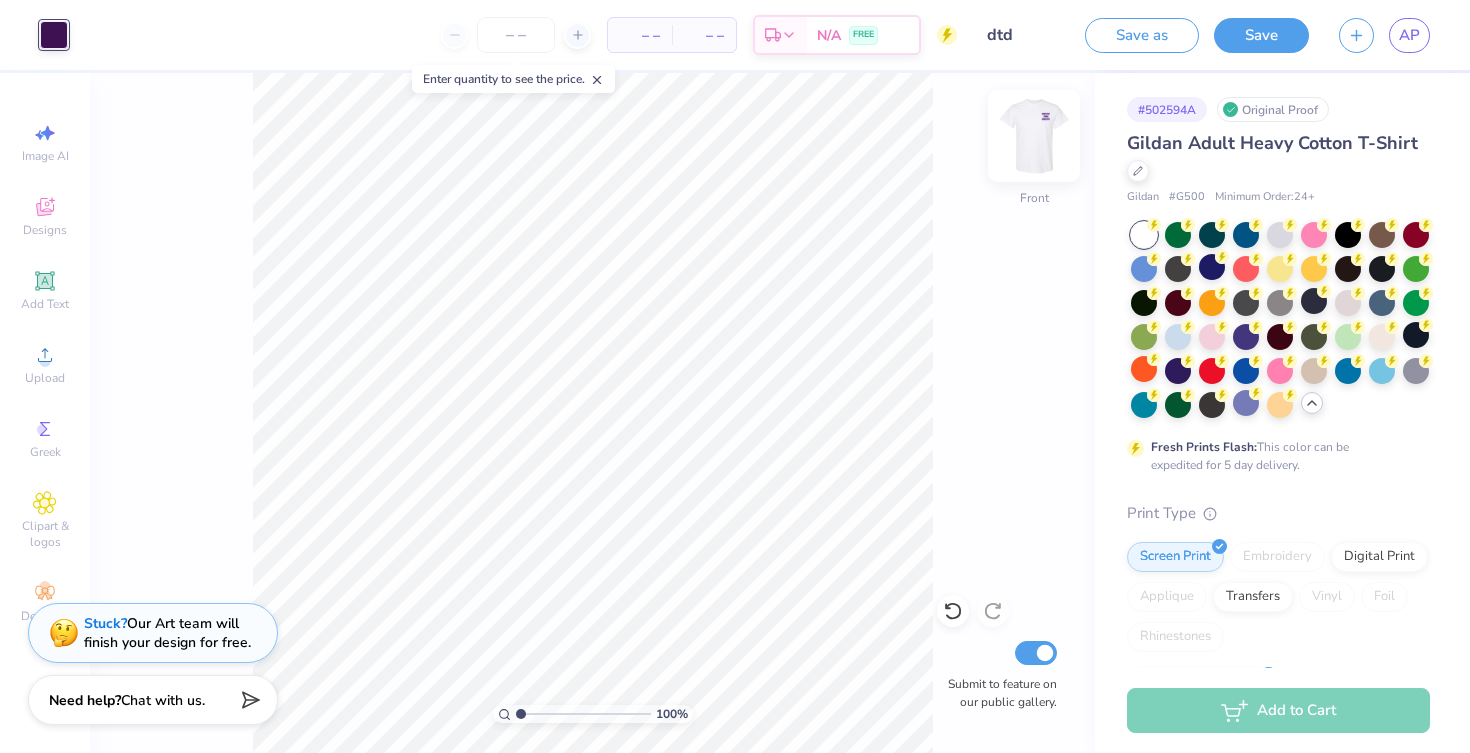click at bounding box center [1034, 136] 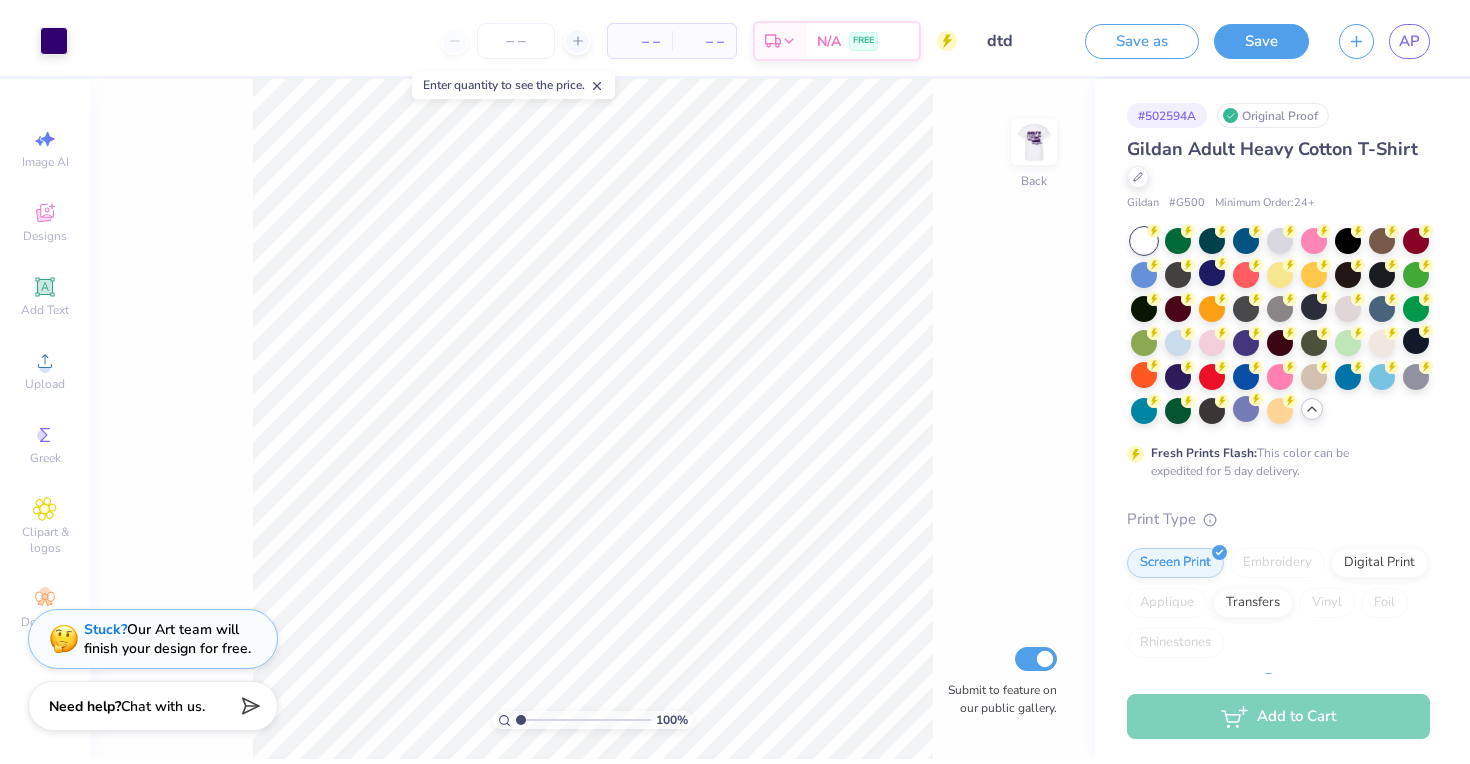 scroll, scrollTop: 0, scrollLeft: 0, axis: both 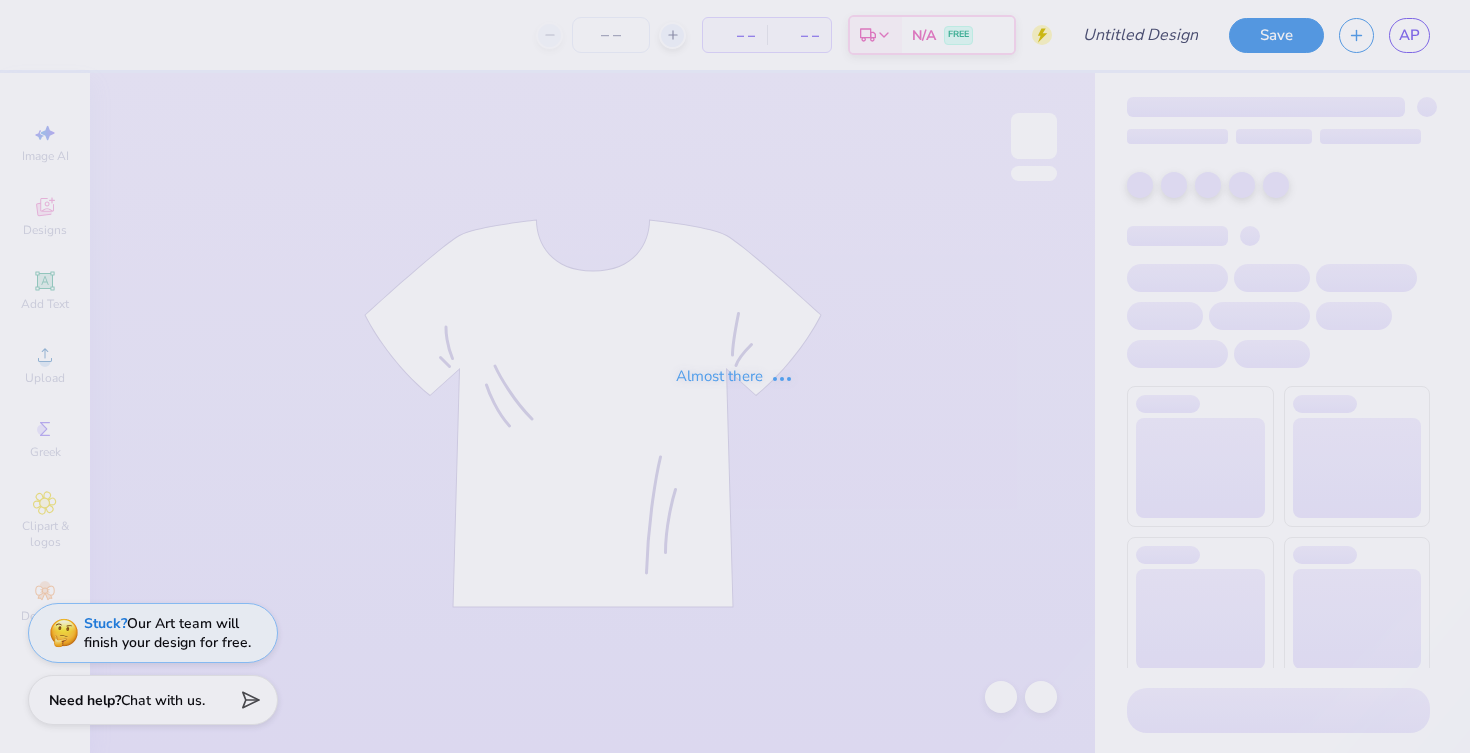 type on "sigchi" 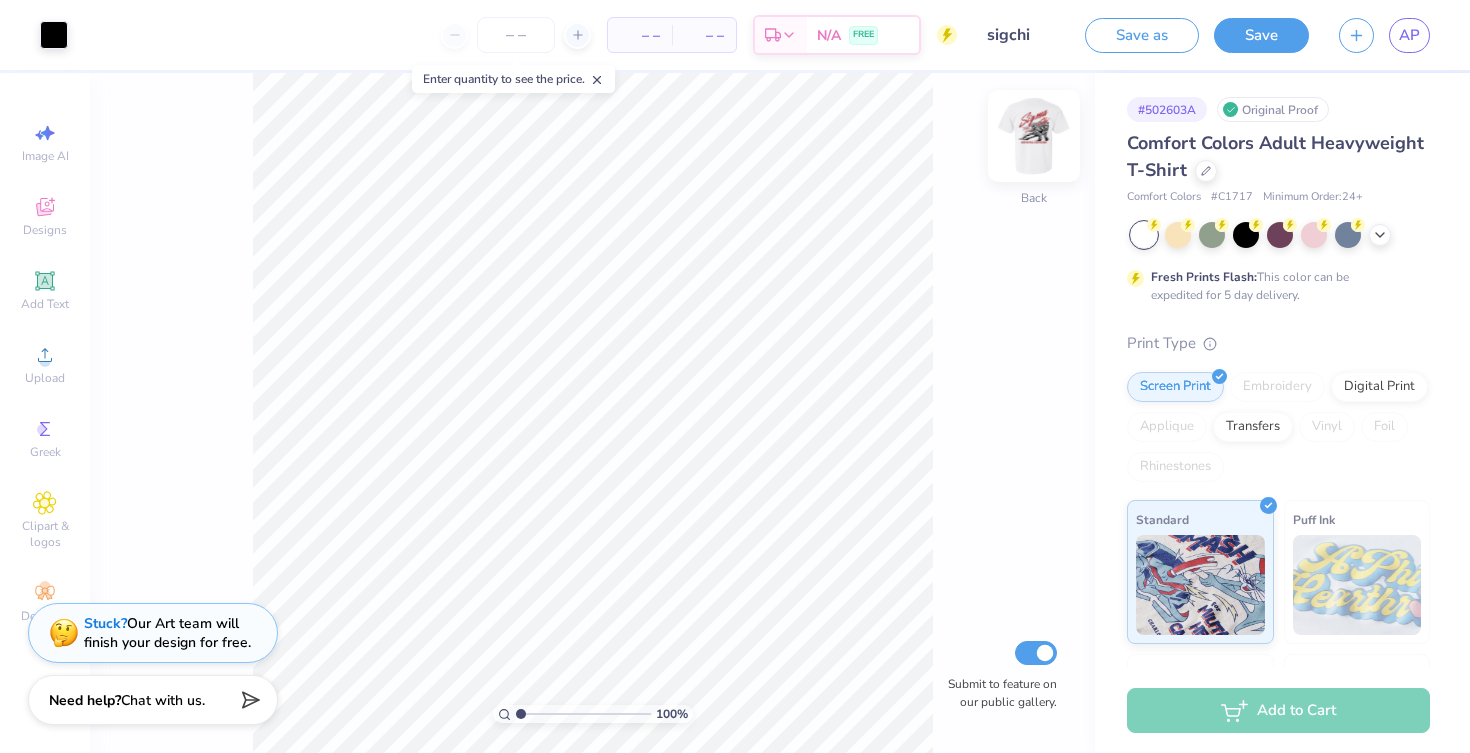 click at bounding box center (1034, 136) 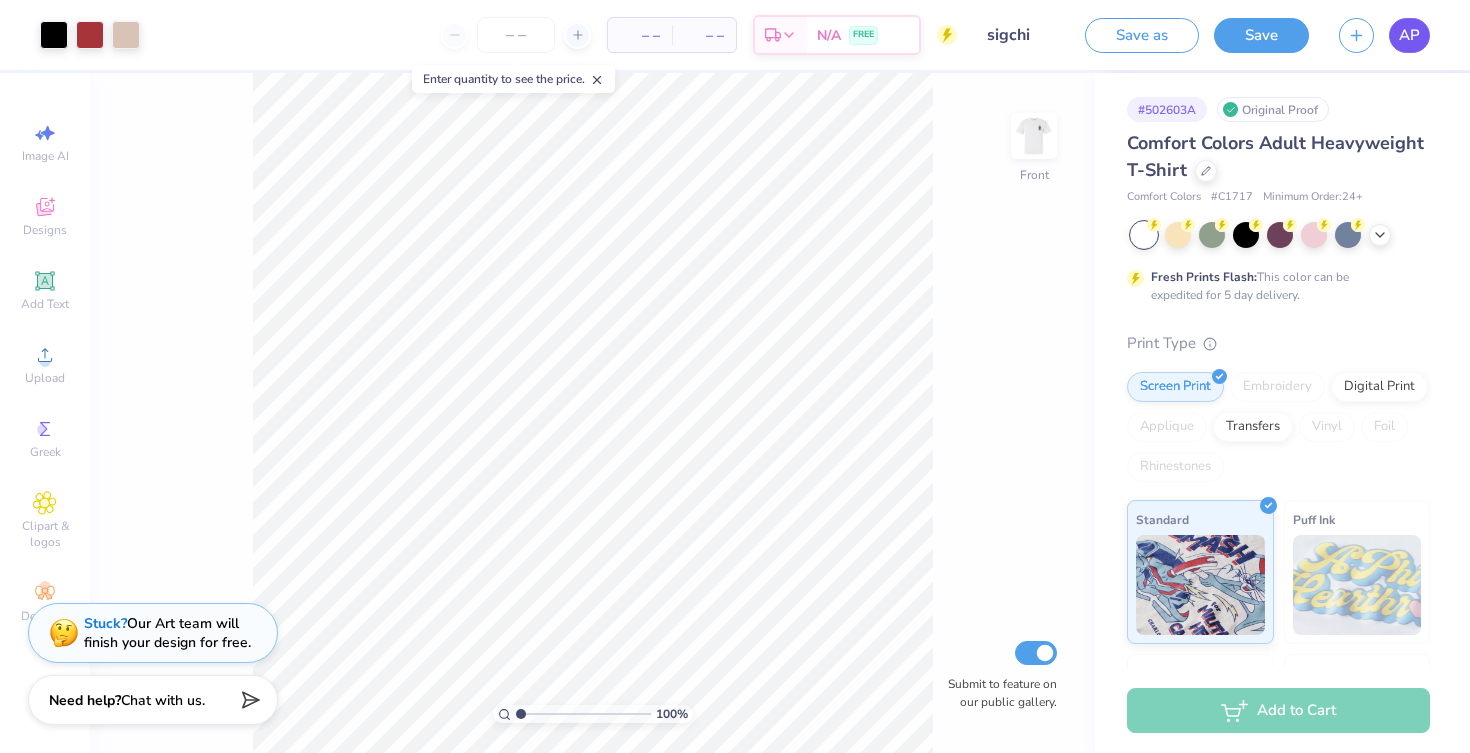 click on "AP" at bounding box center [1409, 35] 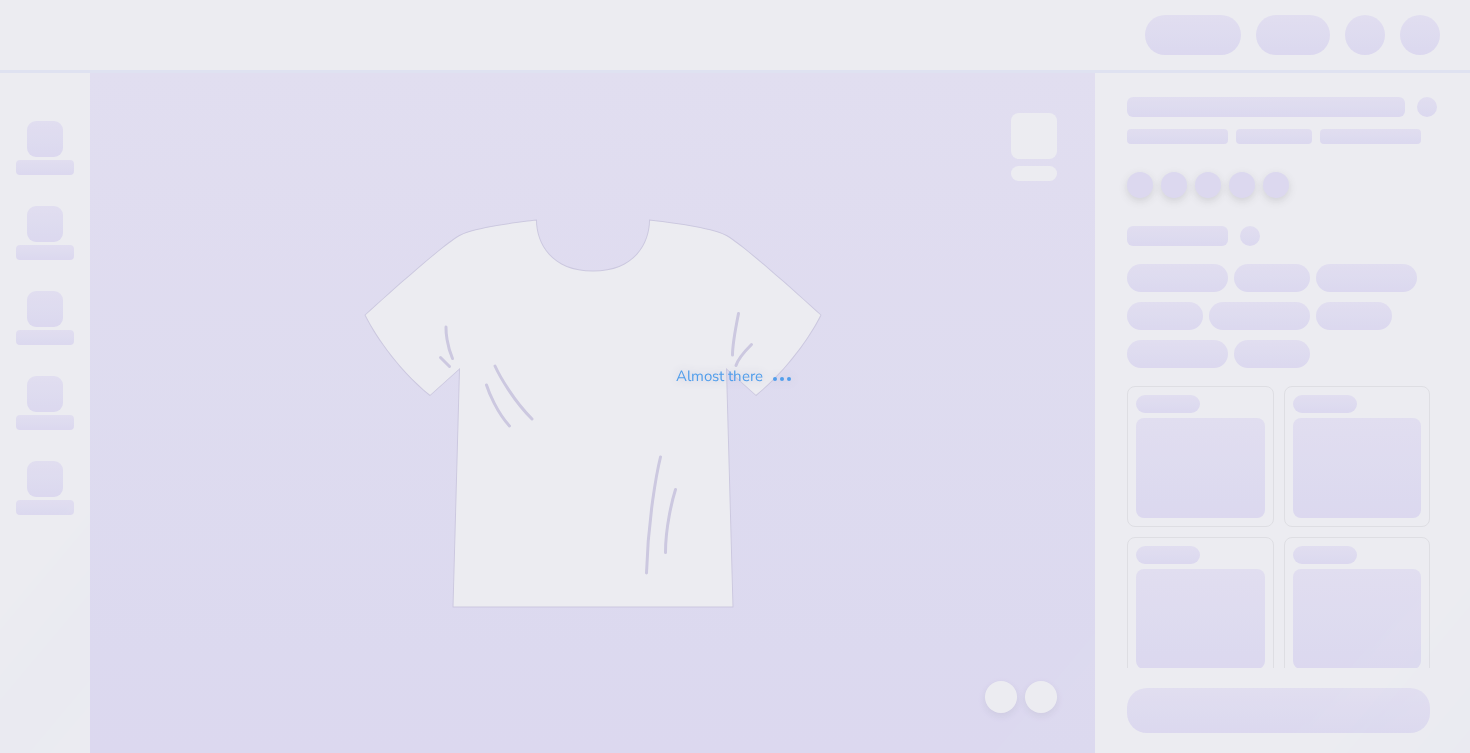 scroll, scrollTop: 0, scrollLeft: 0, axis: both 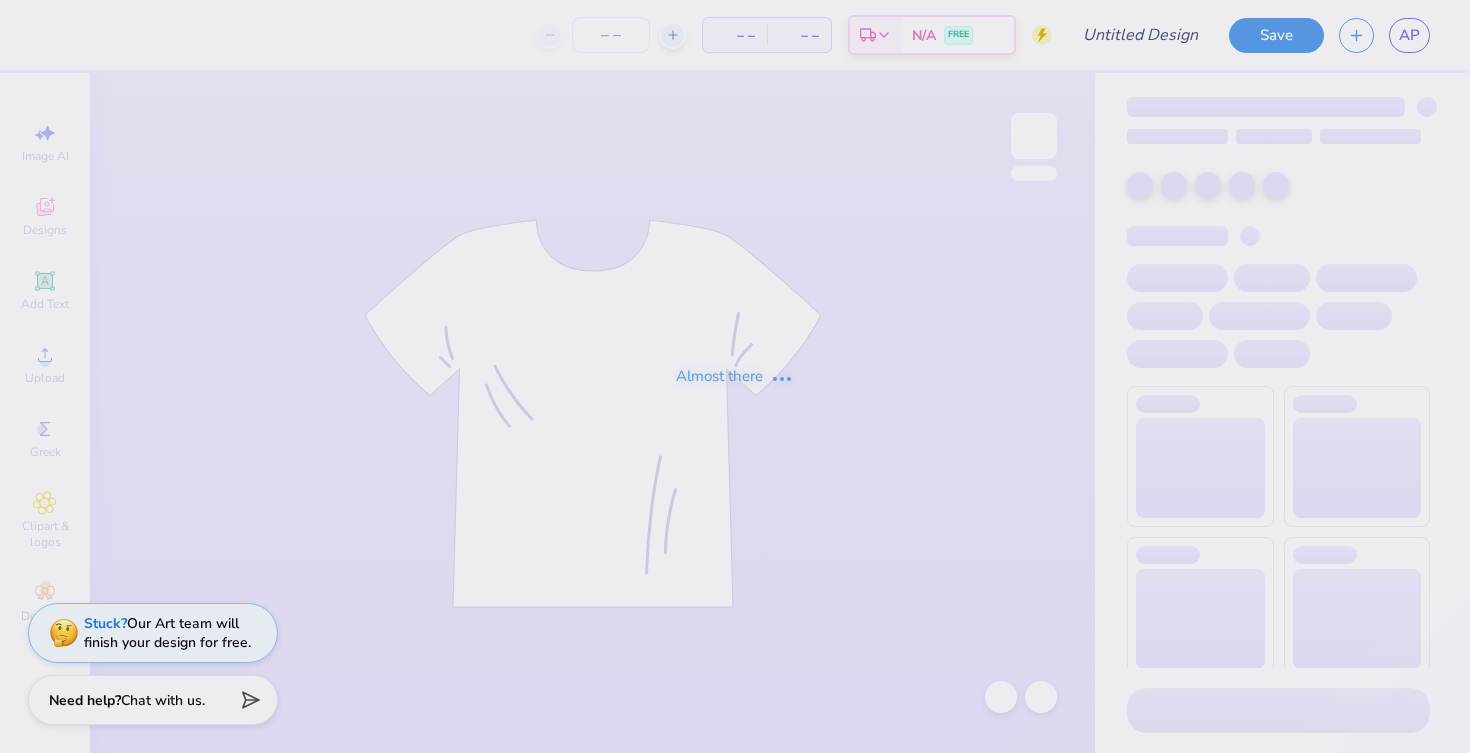 type on "sae" 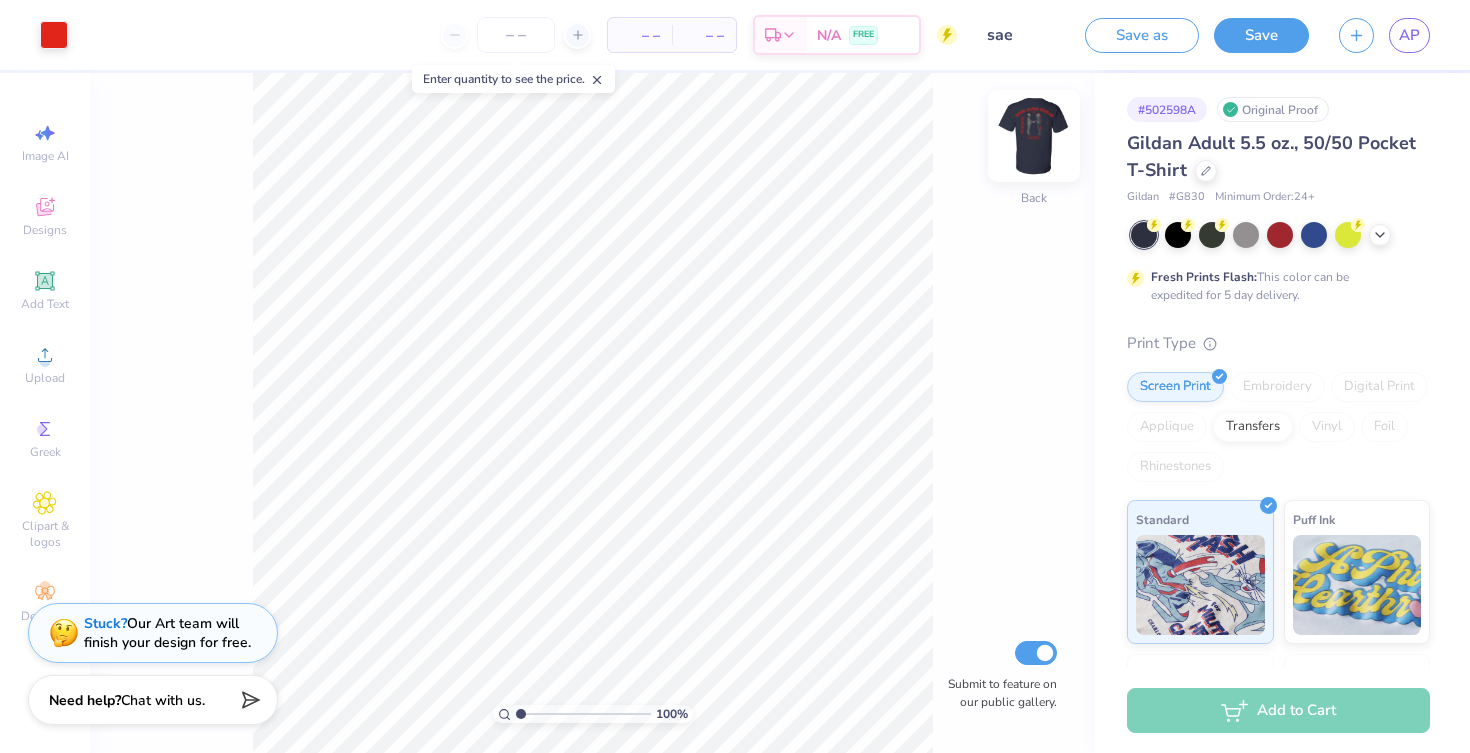 click at bounding box center [1034, 136] 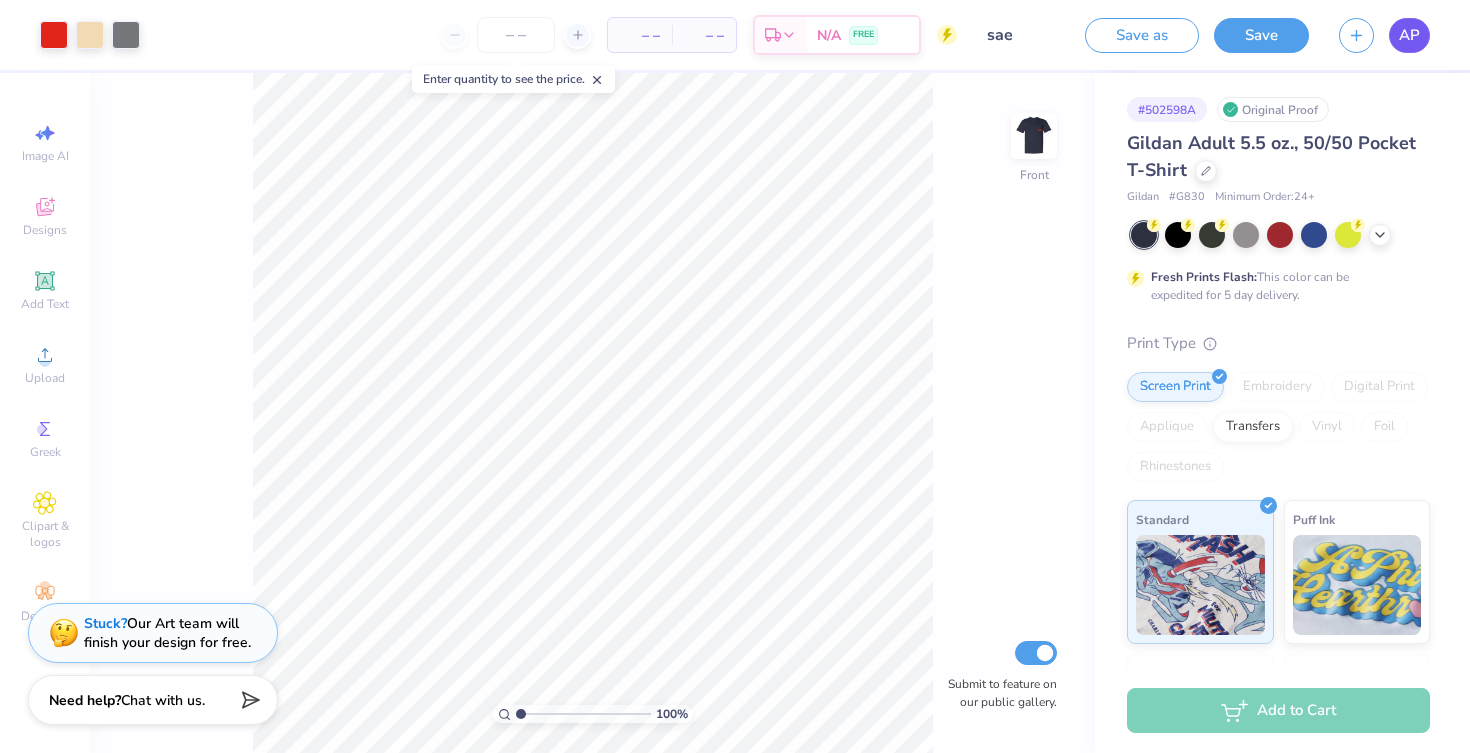 click on "AP" at bounding box center [1409, 35] 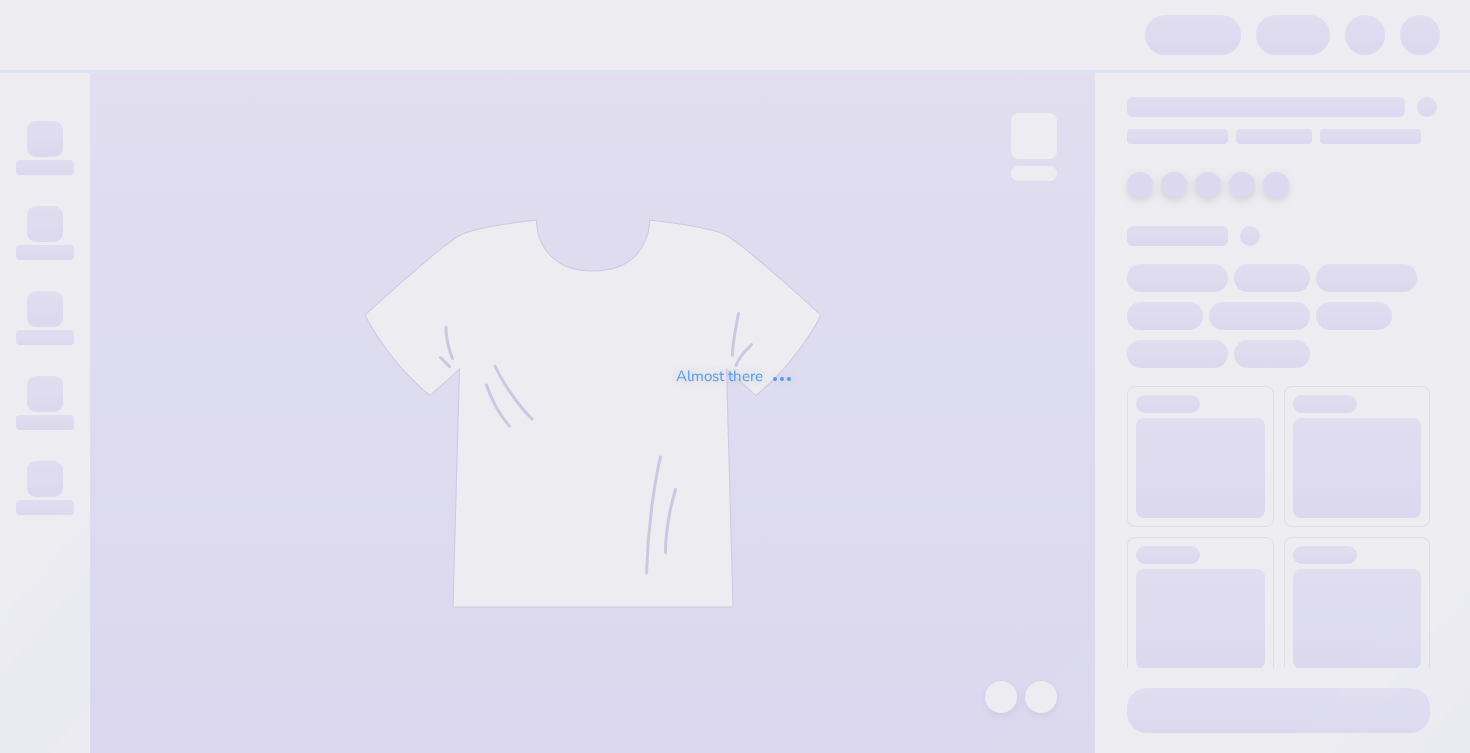 scroll, scrollTop: 0, scrollLeft: 0, axis: both 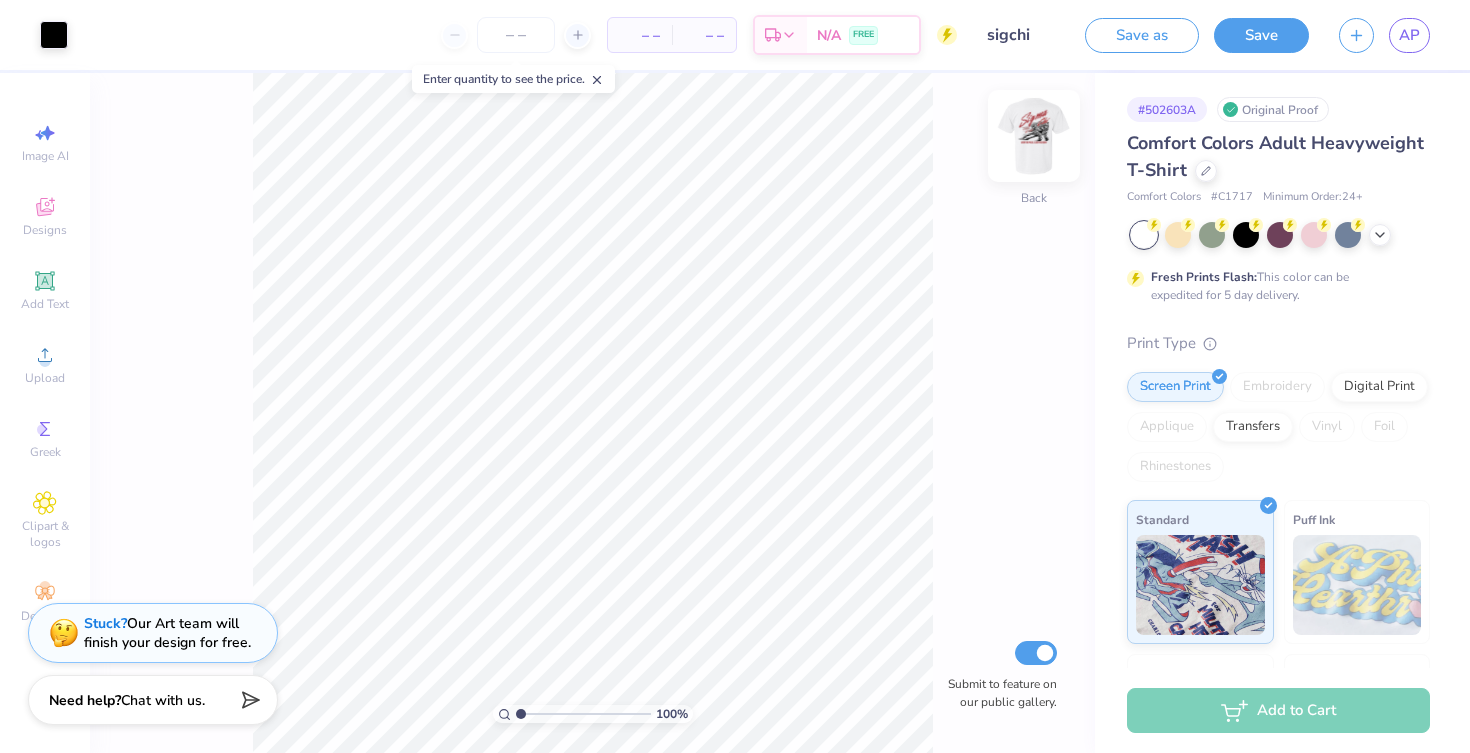 click at bounding box center (1034, 136) 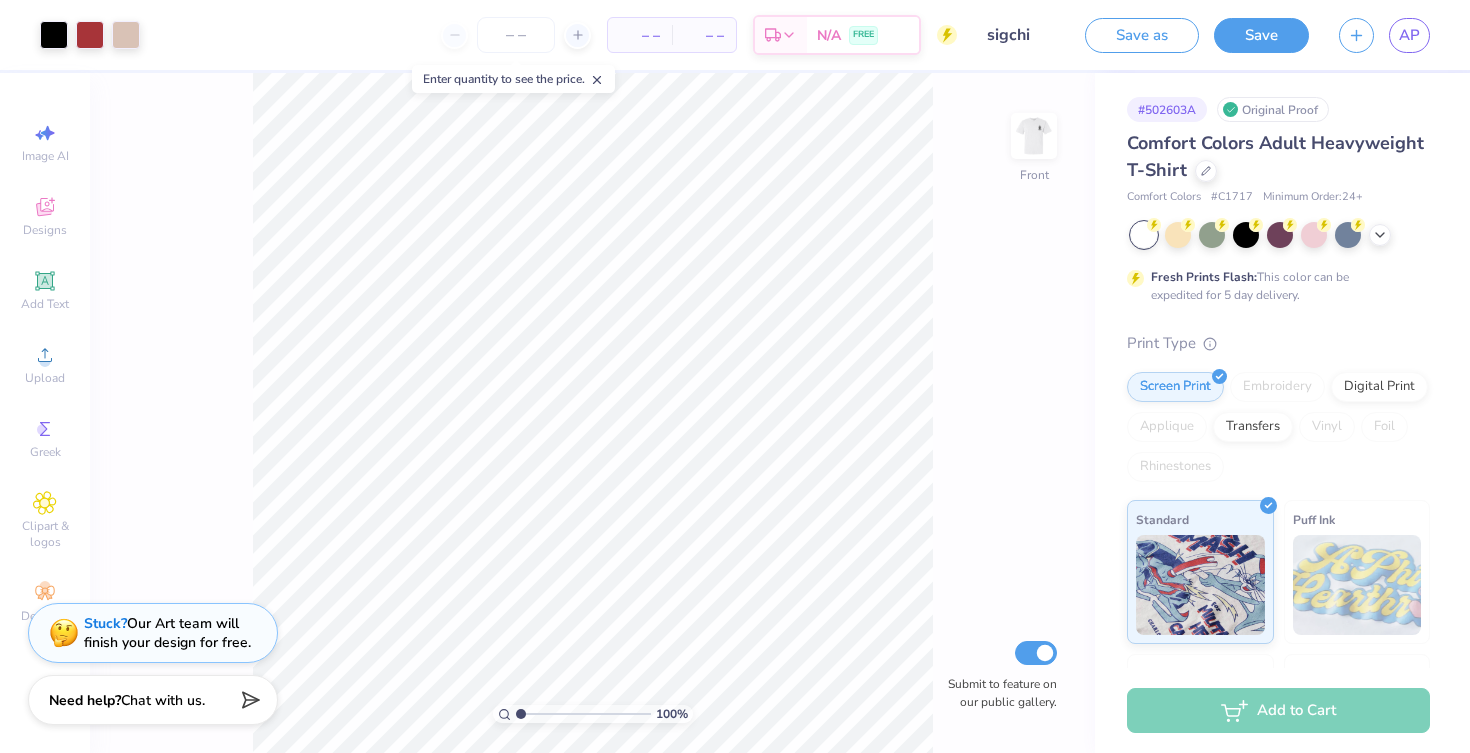 click at bounding box center (1034, 136) 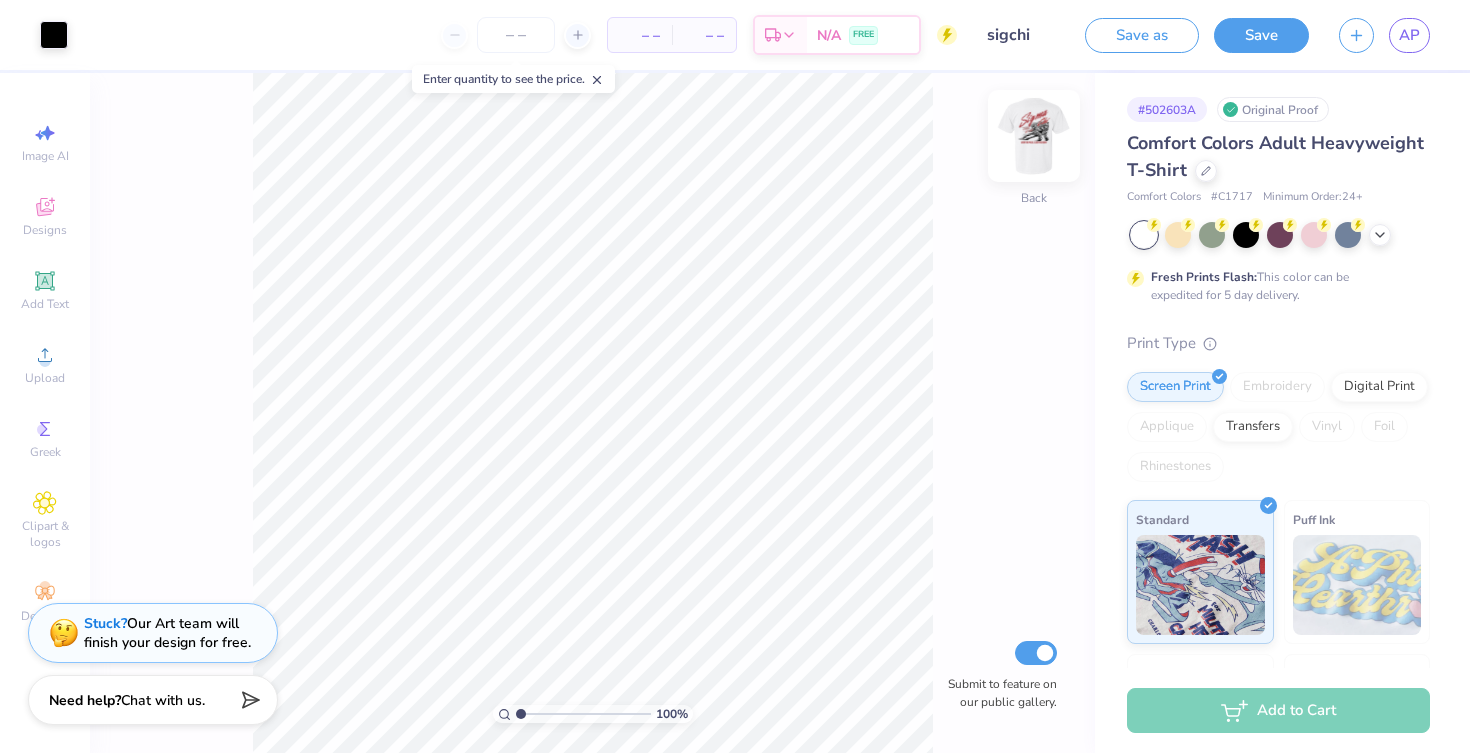click at bounding box center [1034, 136] 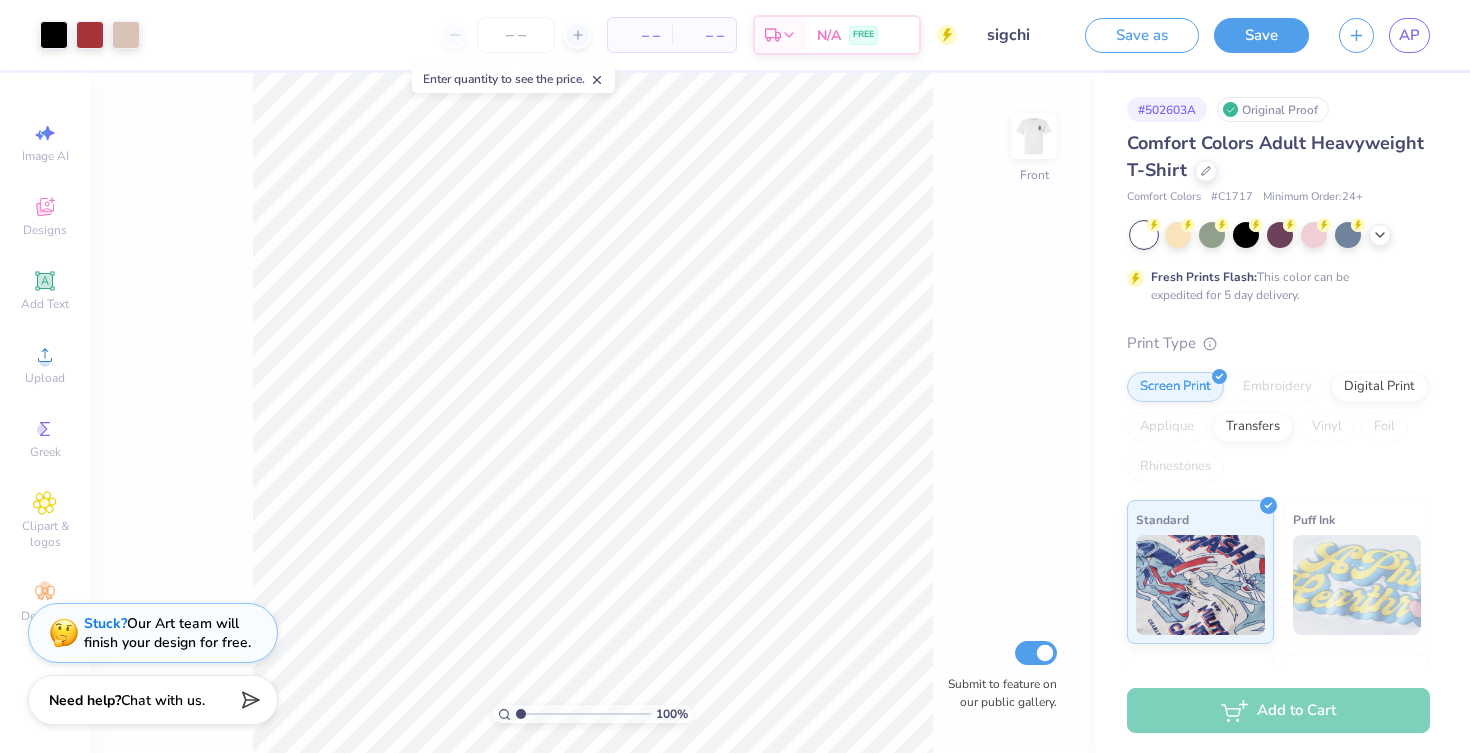 click on "Art colors – – Per Item – – Total Est.  Delivery N/A FREE Design Title sigchi Save as Save AP" at bounding box center (735, 35) 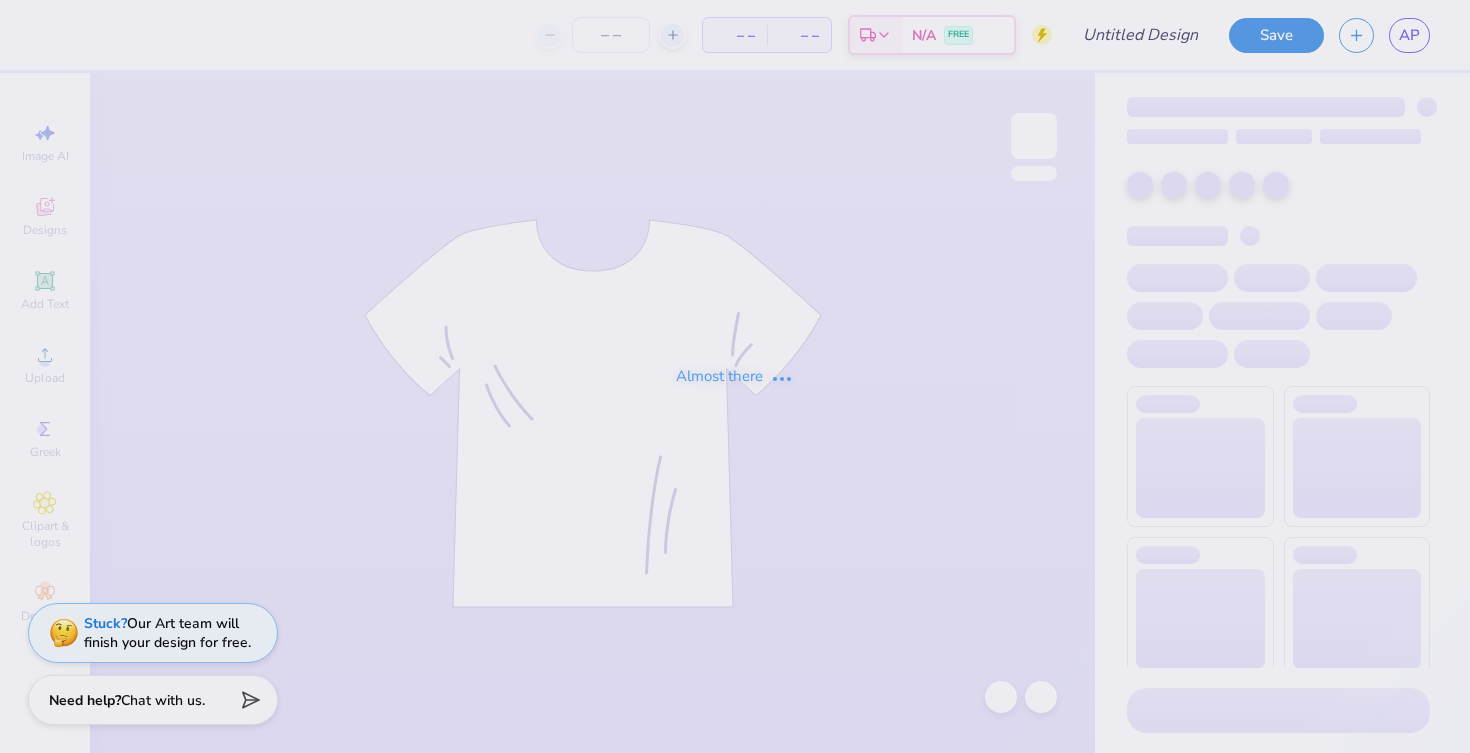 scroll, scrollTop: 0, scrollLeft: 0, axis: both 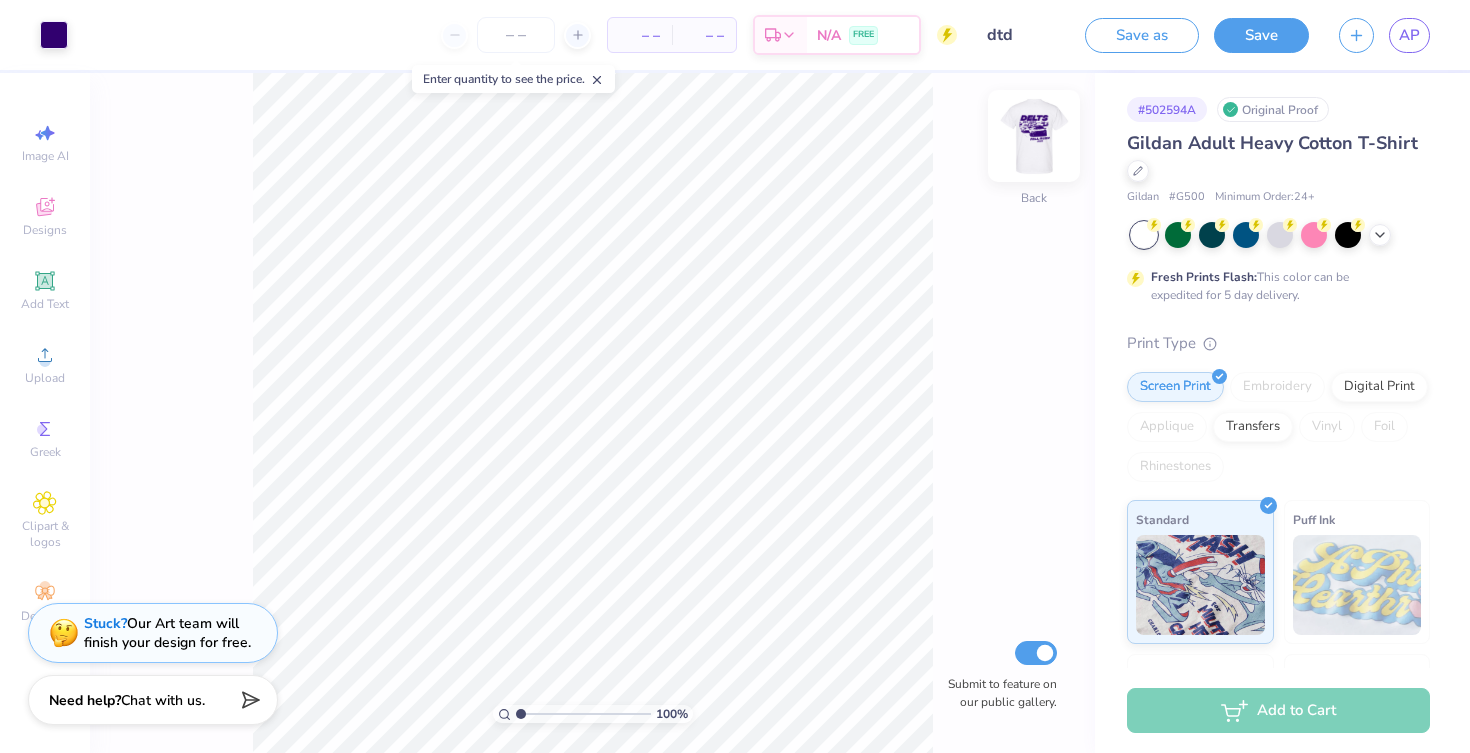 click at bounding box center (1034, 136) 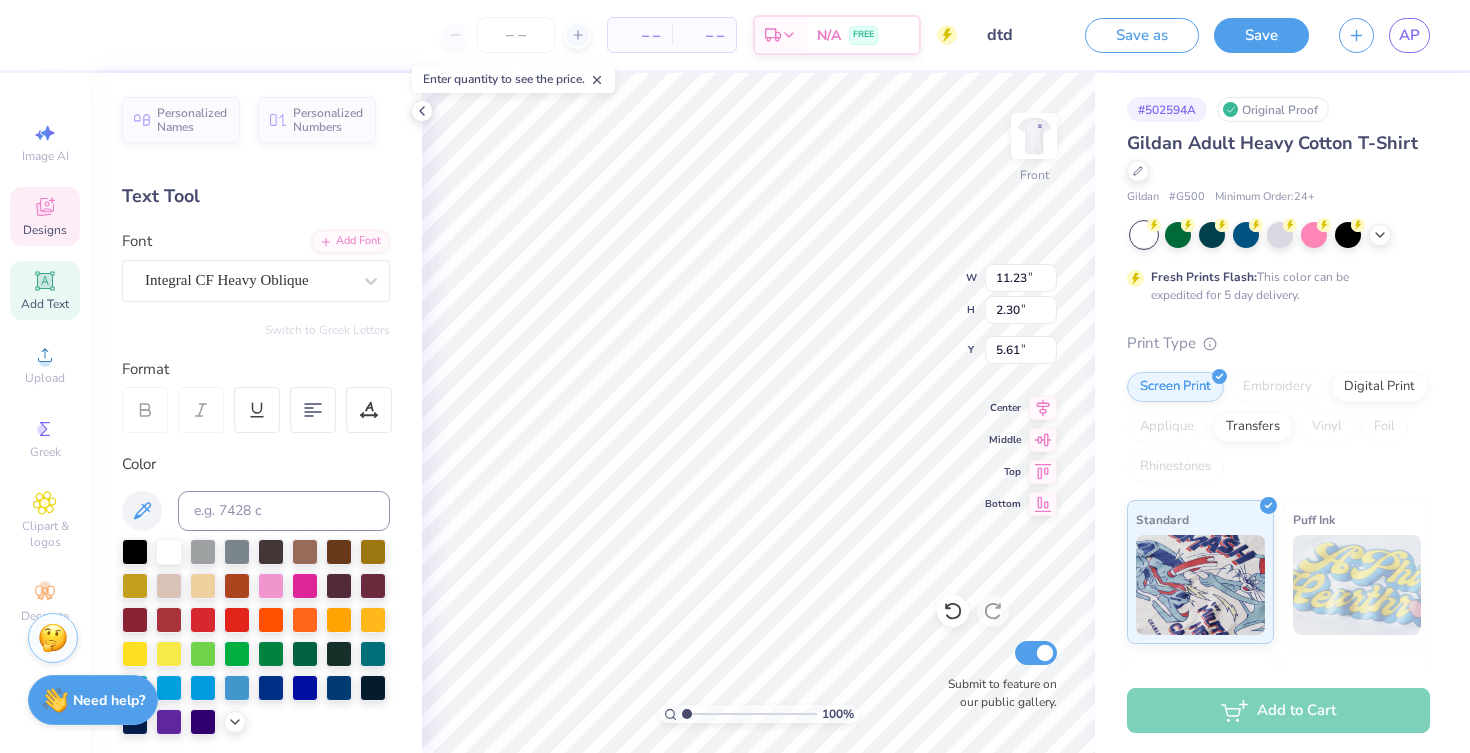 scroll, scrollTop: 0, scrollLeft: 1, axis: horizontal 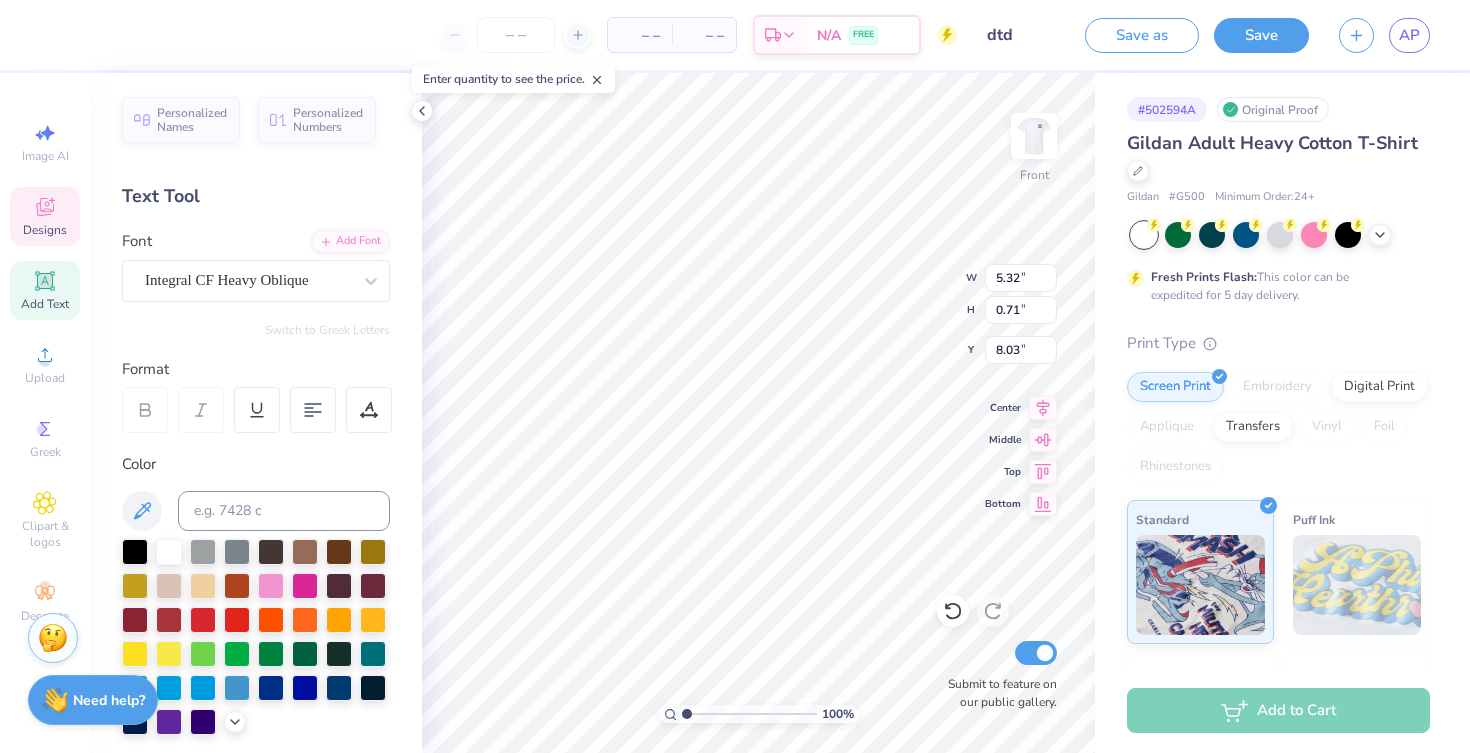 type on "EST. 1855" 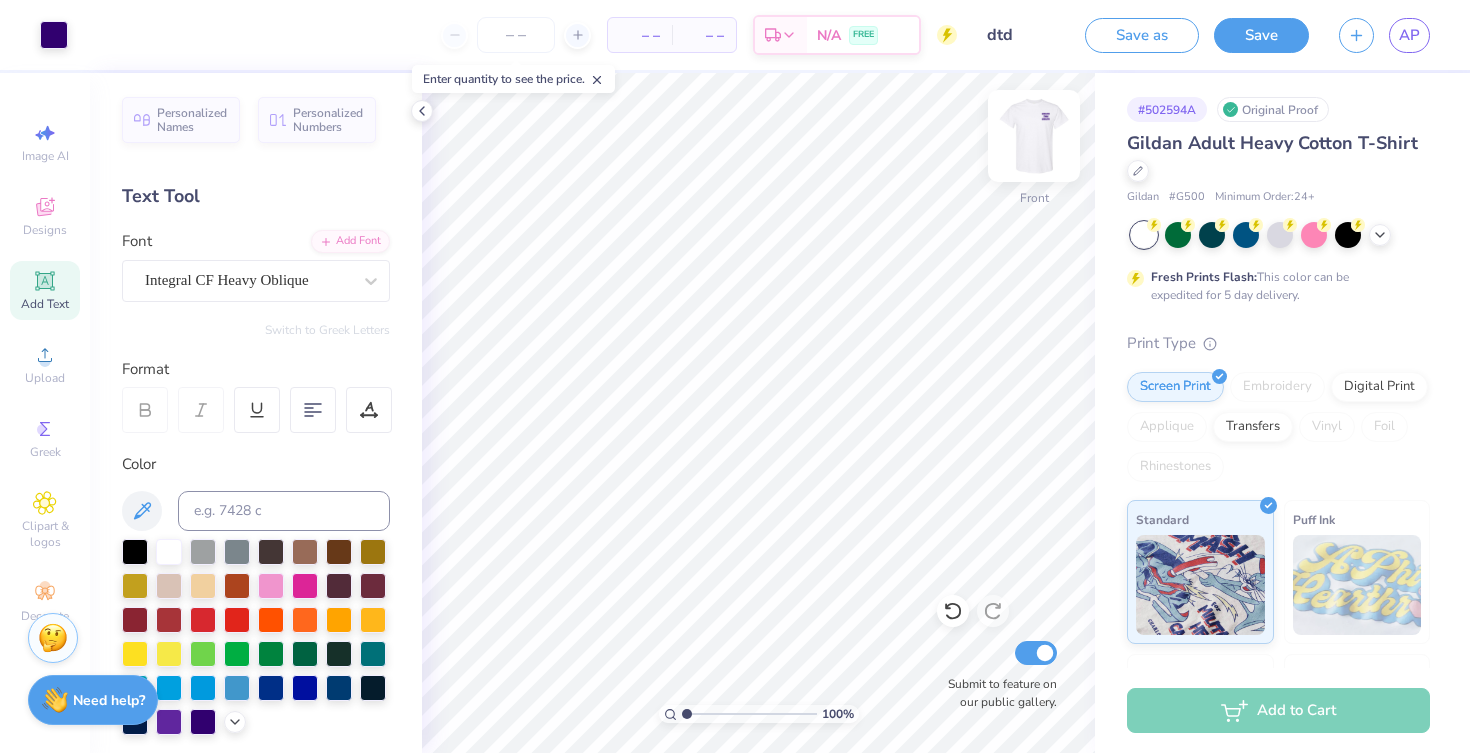 click at bounding box center (1034, 136) 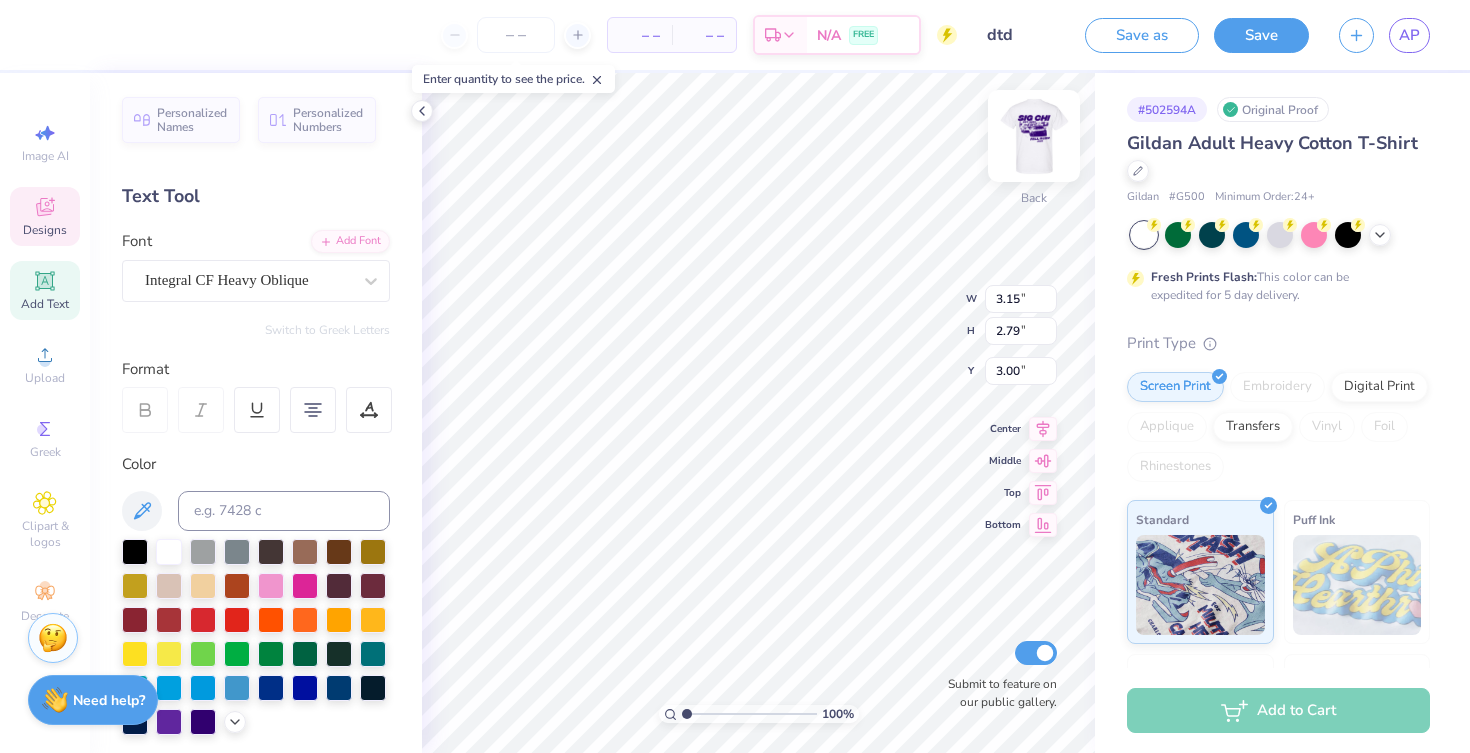 scroll, scrollTop: 0, scrollLeft: 1, axis: horizontal 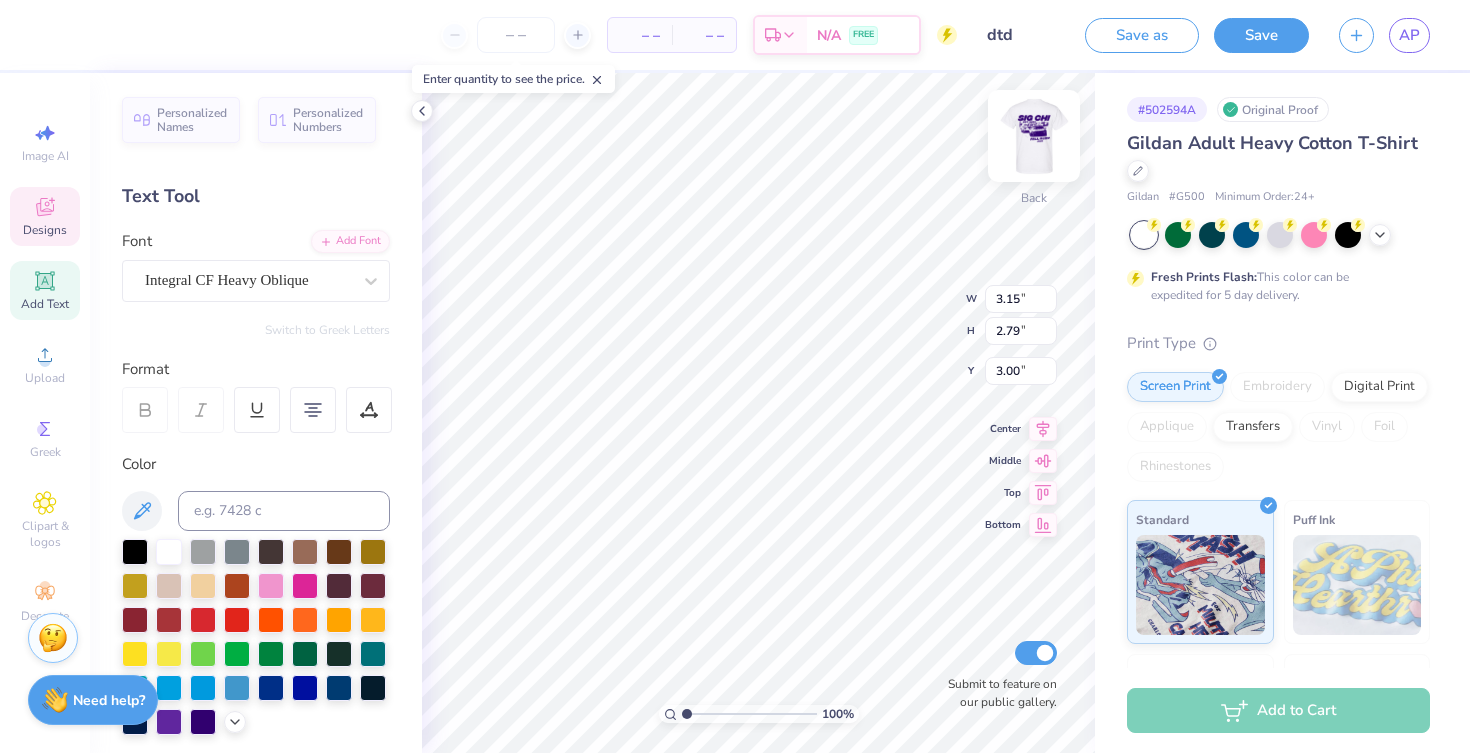 type on "sigma
chi" 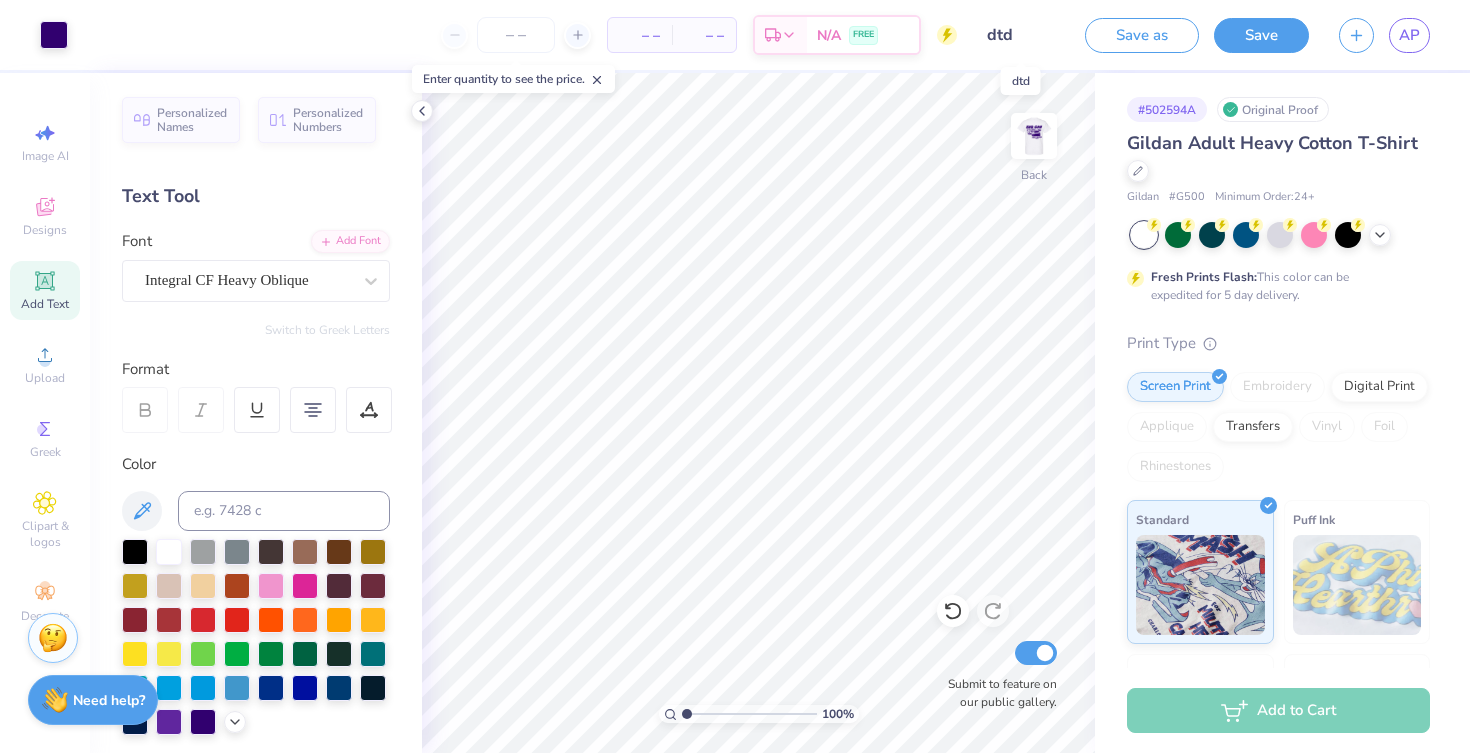 click on "dtd" at bounding box center (1021, 35) 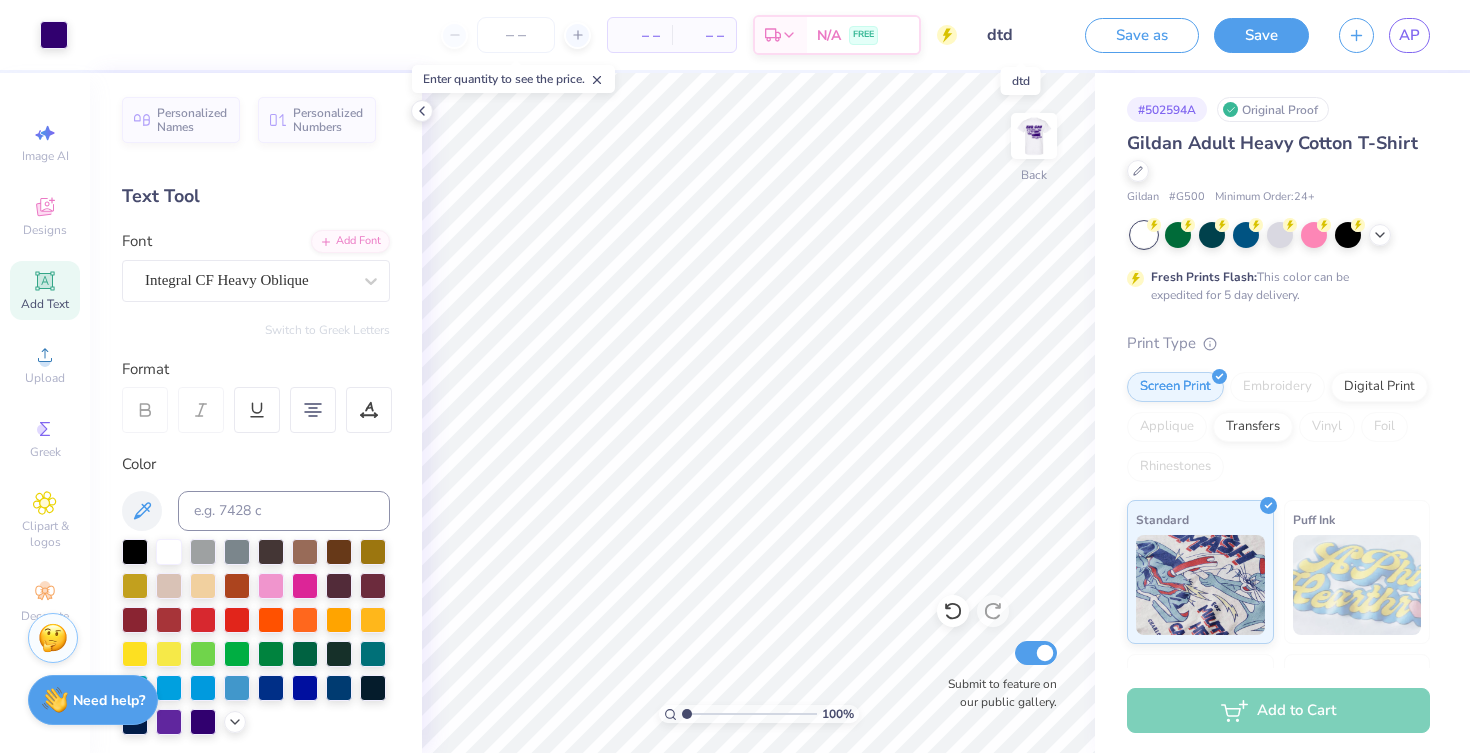 click on "dtd" at bounding box center [1021, 35] 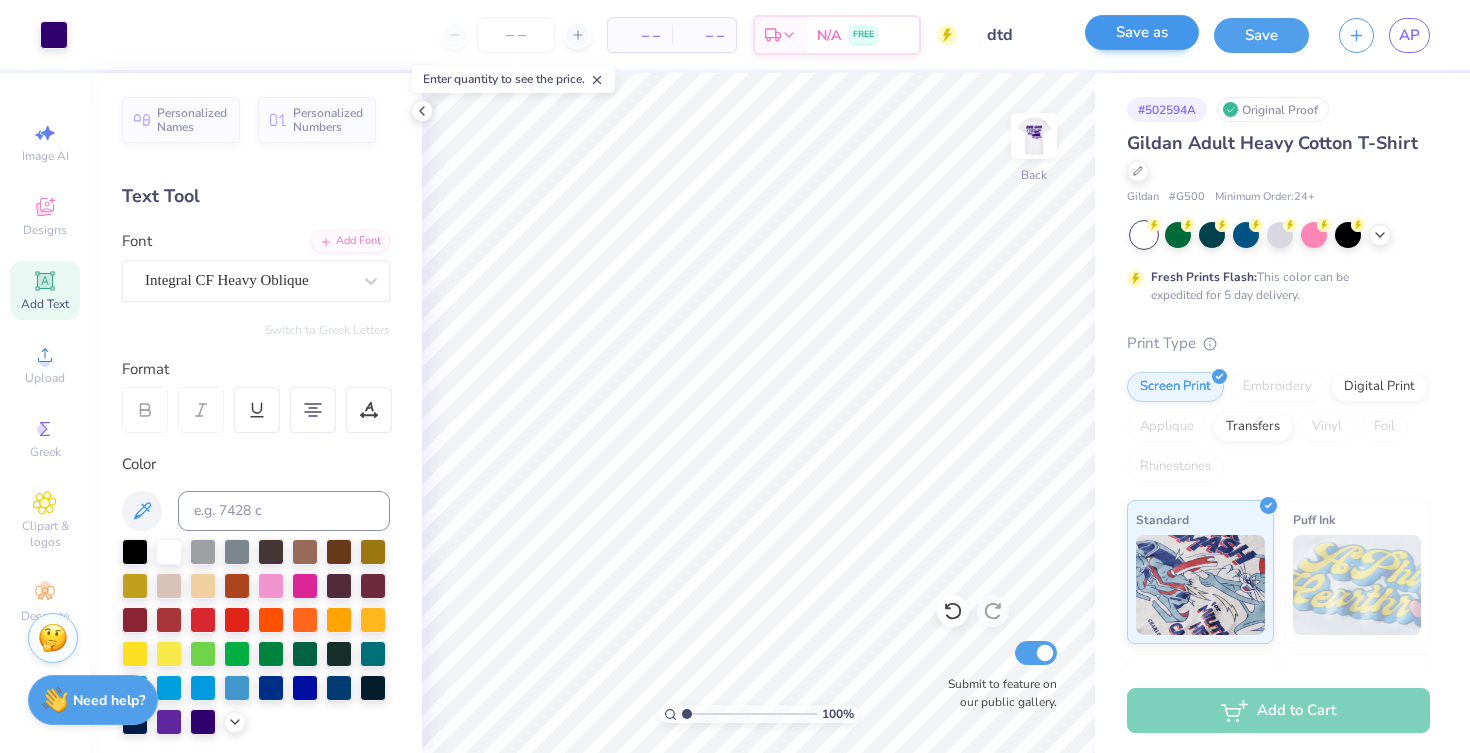 click on "Save as" at bounding box center (1142, 32) 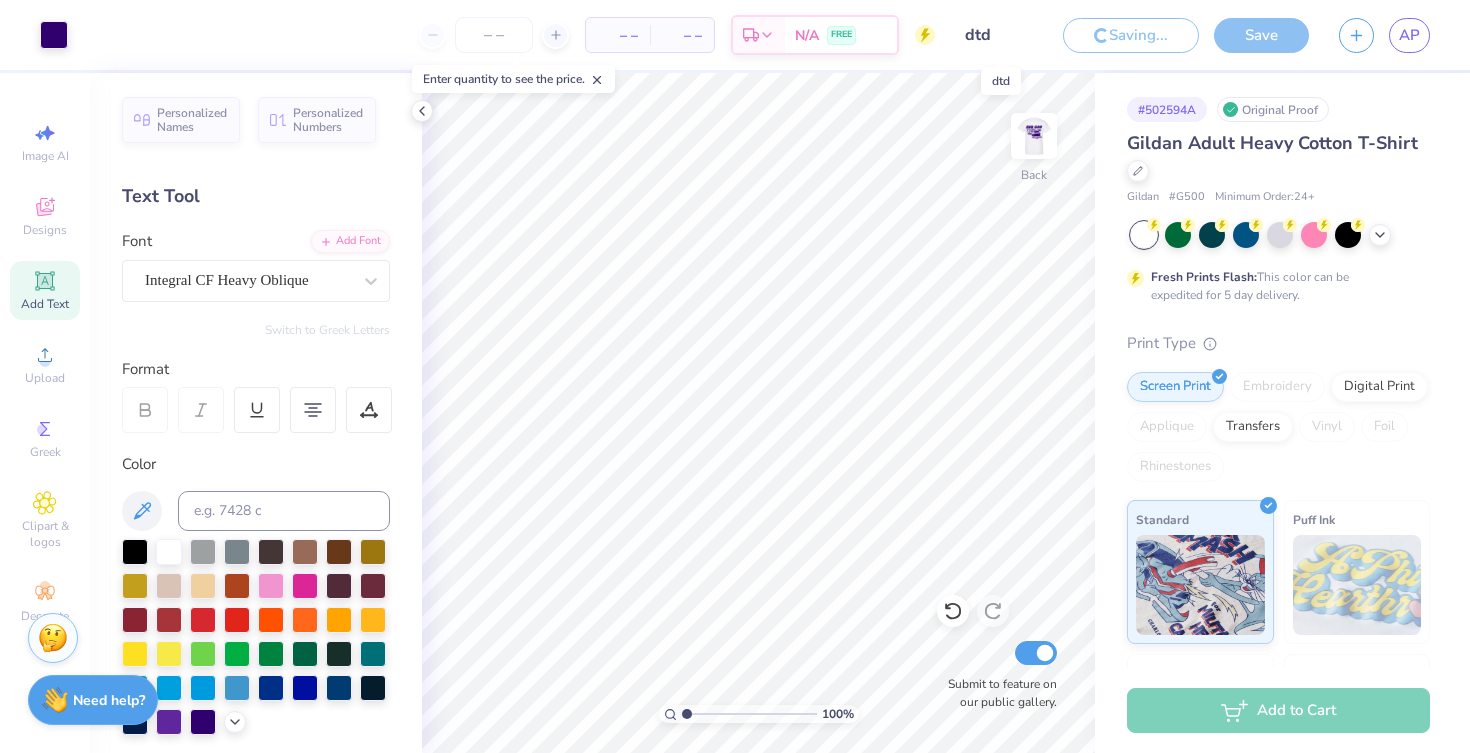 click on "dtd" at bounding box center [999, 35] 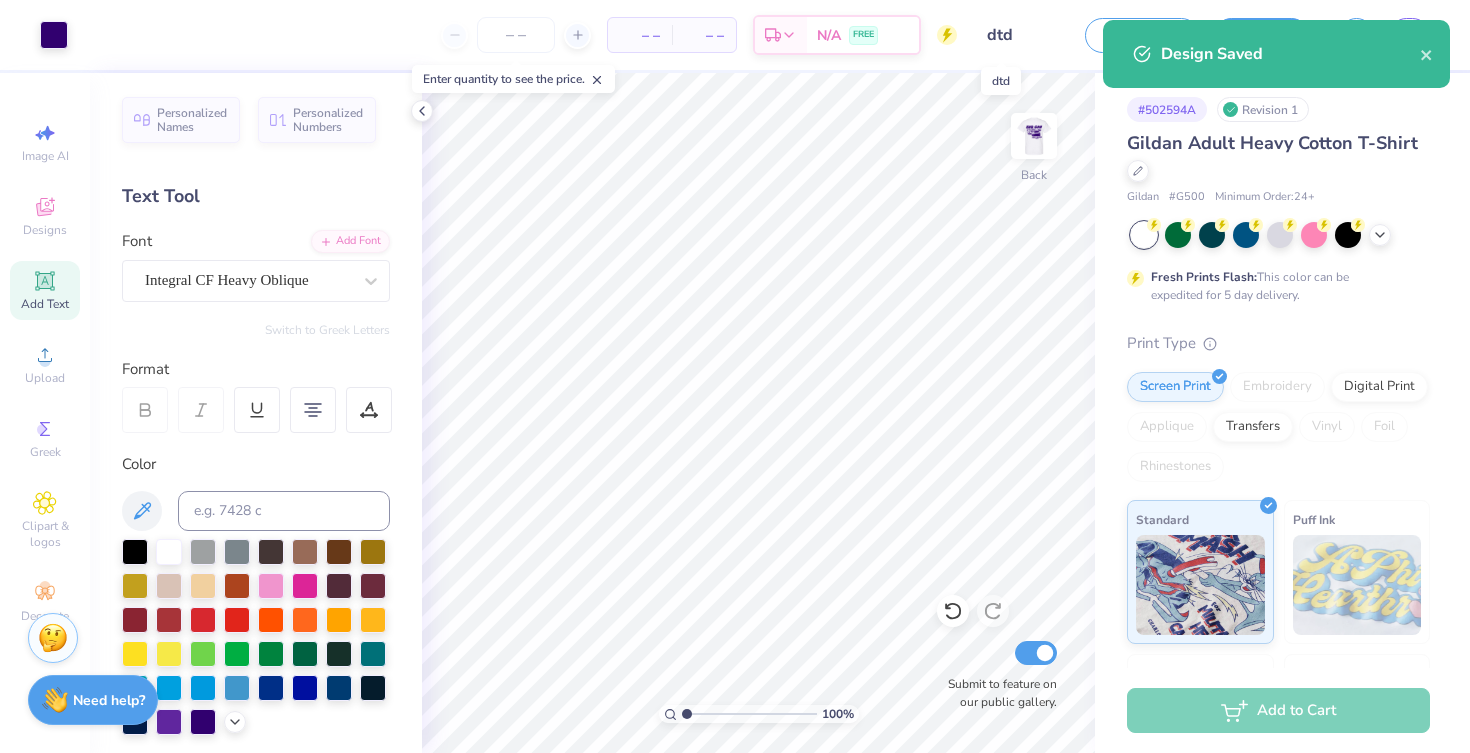 click on "dtd" at bounding box center (1021, 35) 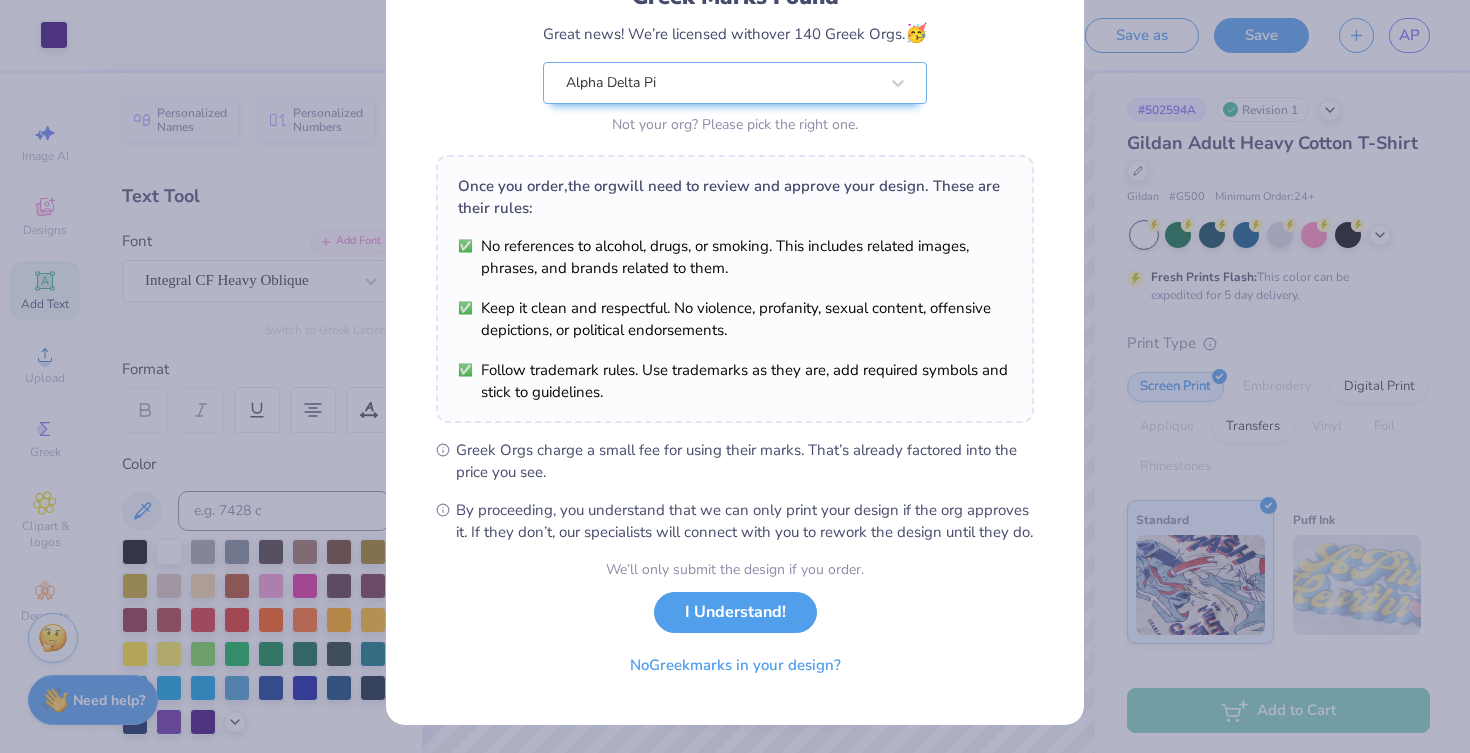 scroll, scrollTop: 183, scrollLeft: 0, axis: vertical 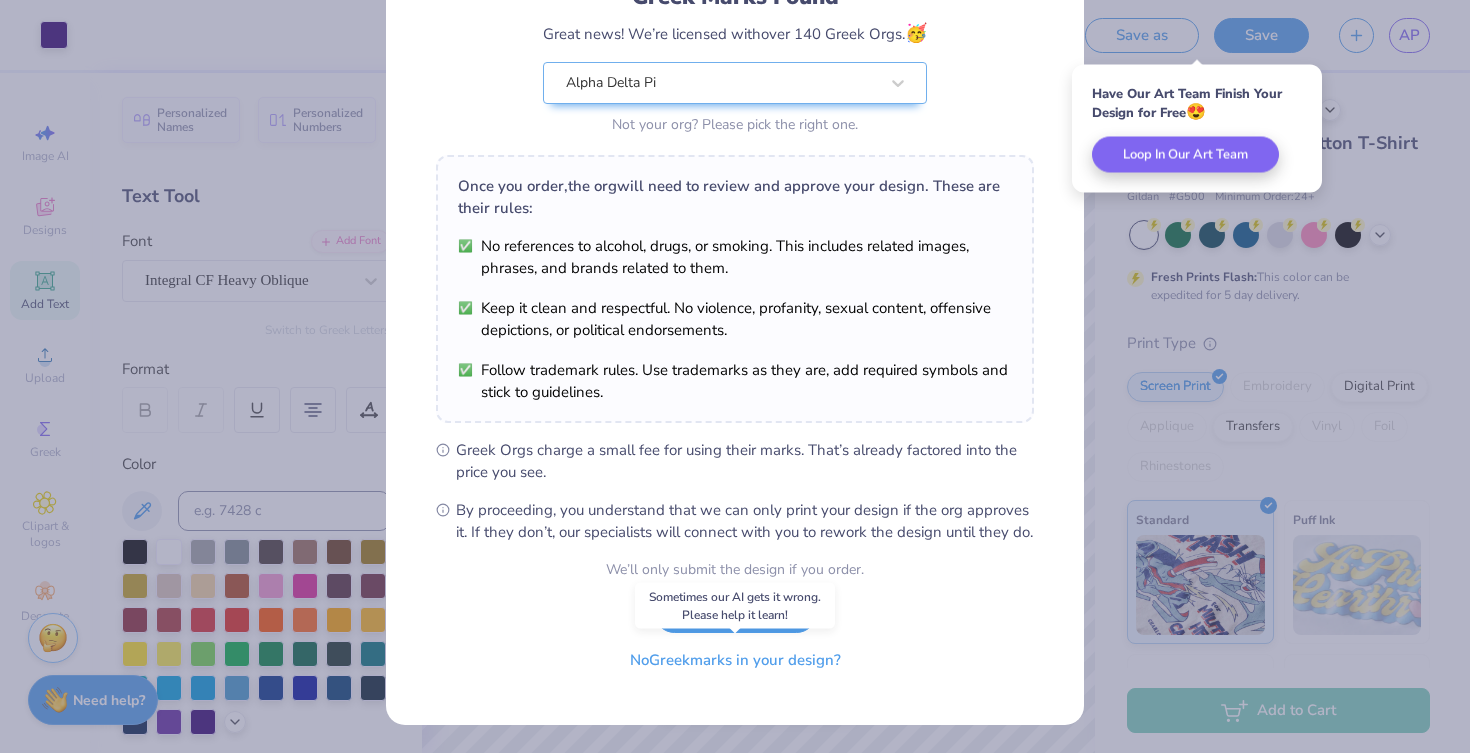click on "No  Greek  marks in your design?" at bounding box center (735, 660) 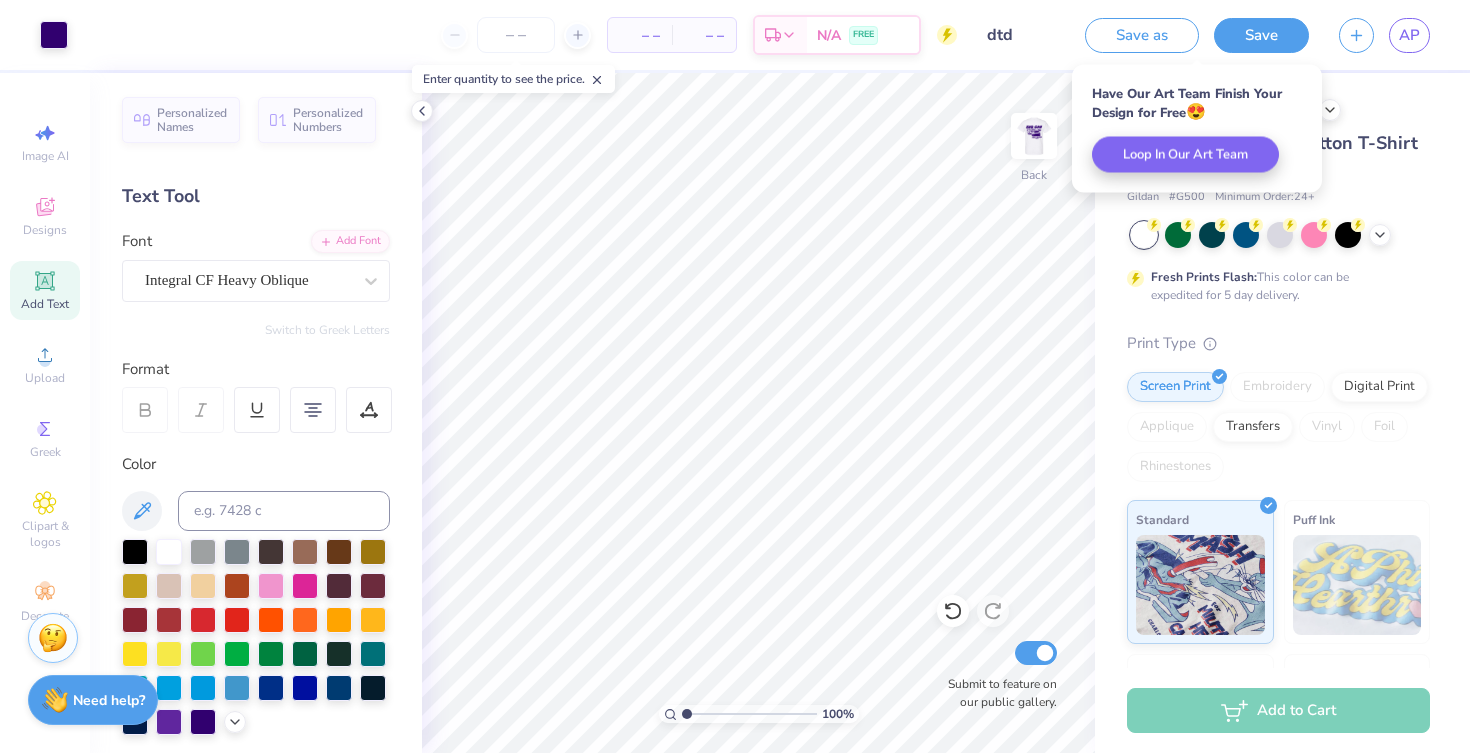 scroll, scrollTop: 0, scrollLeft: 0, axis: both 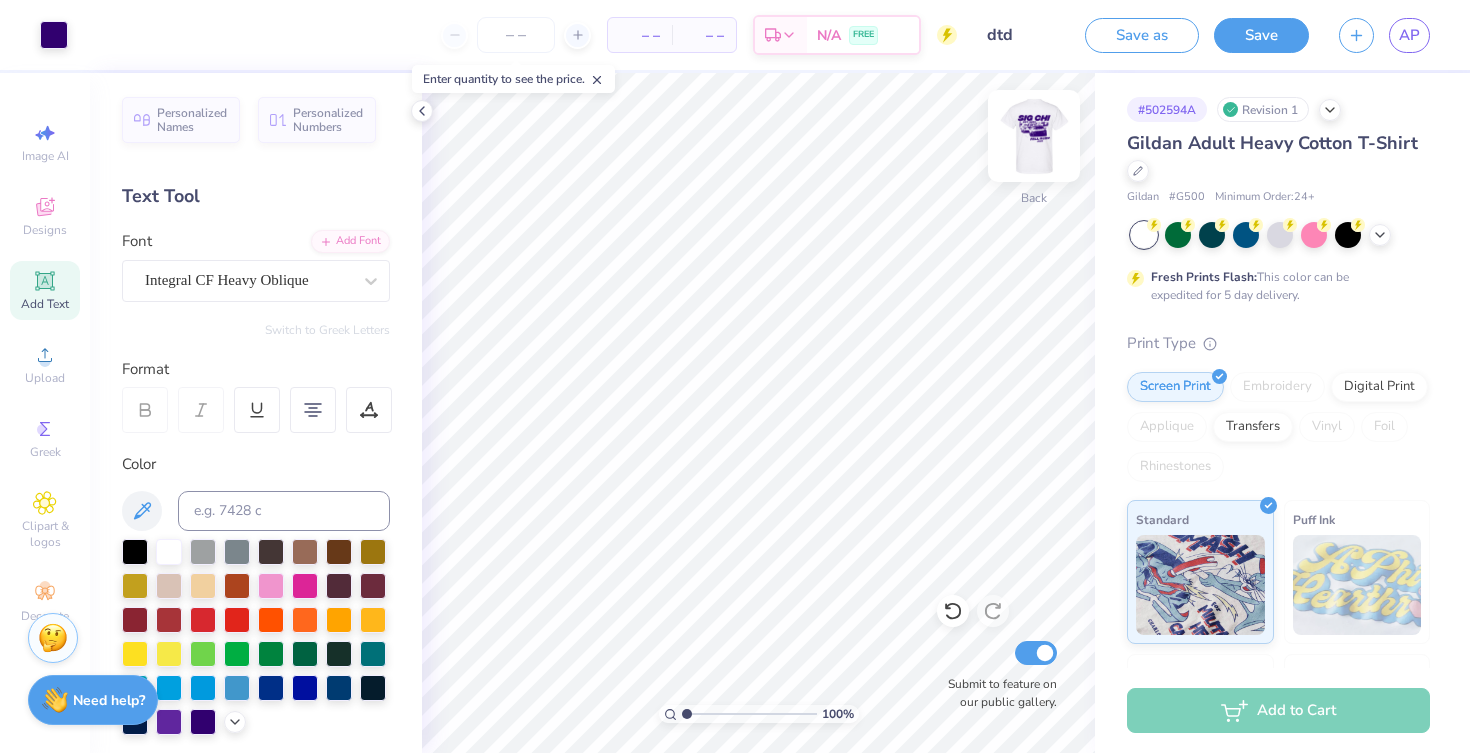click at bounding box center (1034, 136) 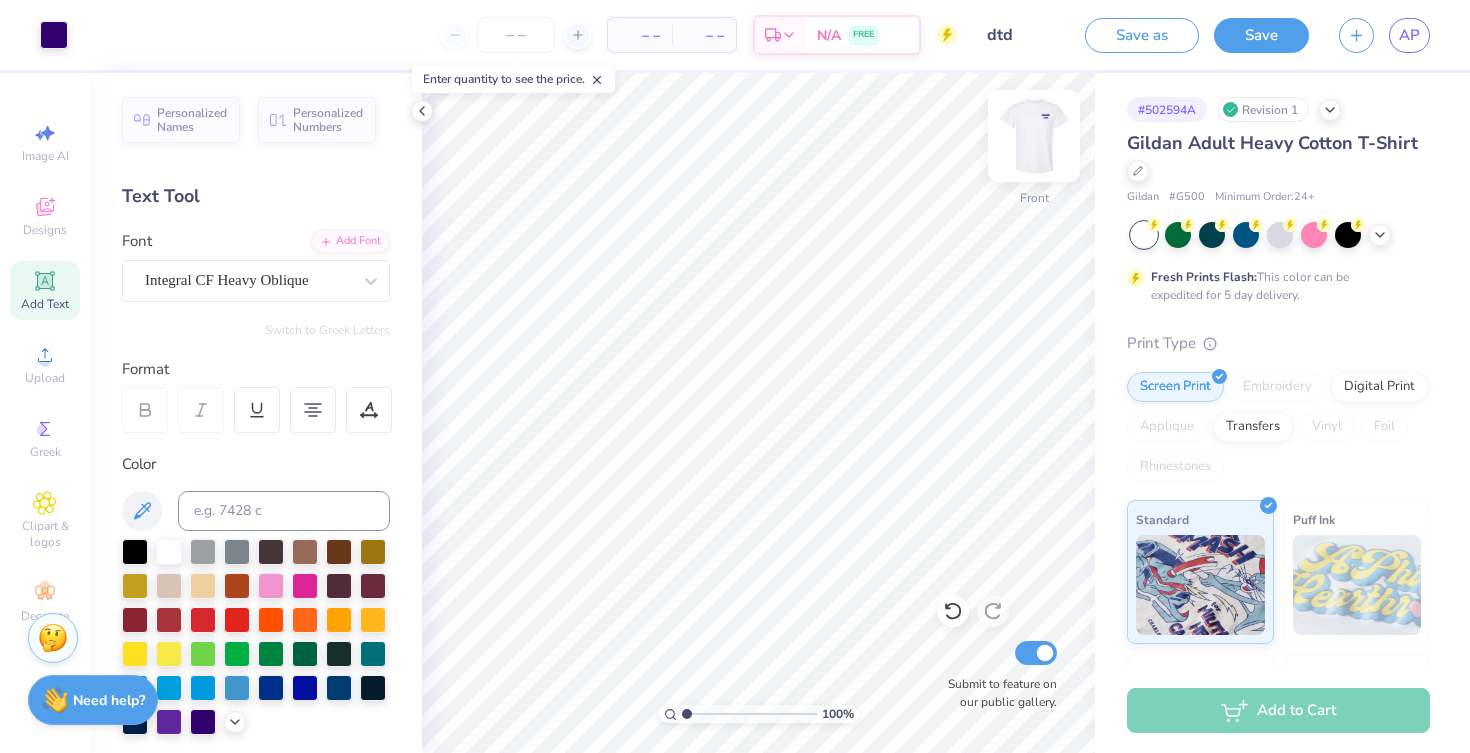 click at bounding box center [1034, 136] 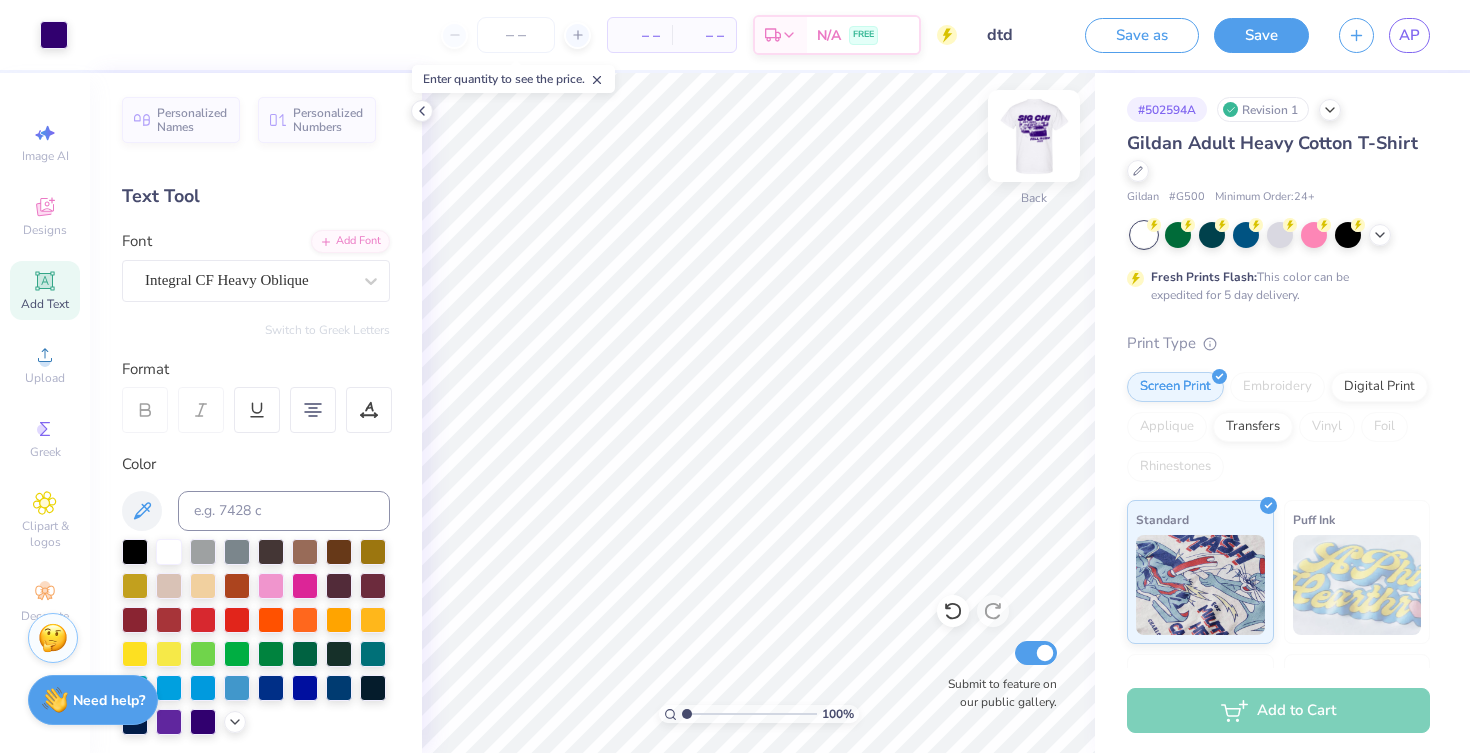 click at bounding box center (1034, 136) 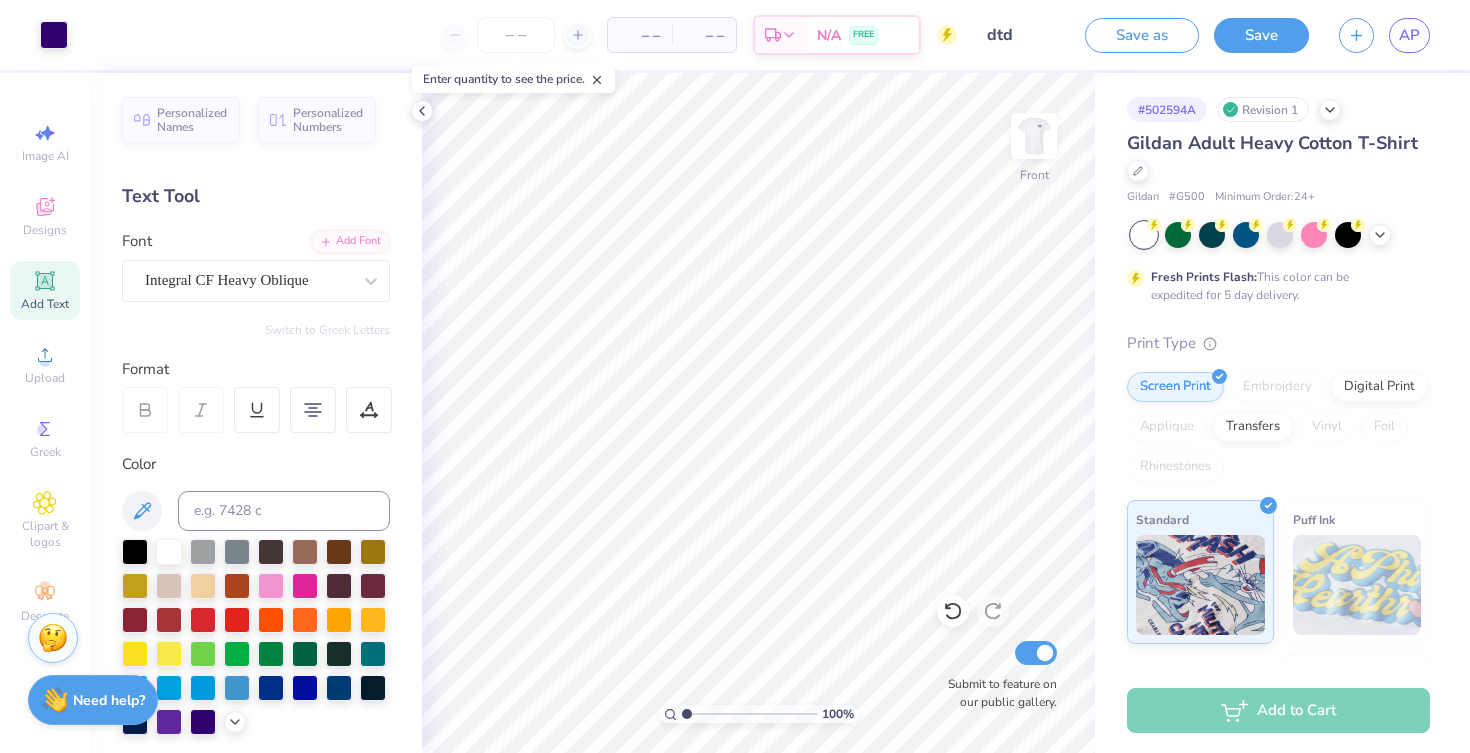 scroll, scrollTop: 0, scrollLeft: 0, axis: both 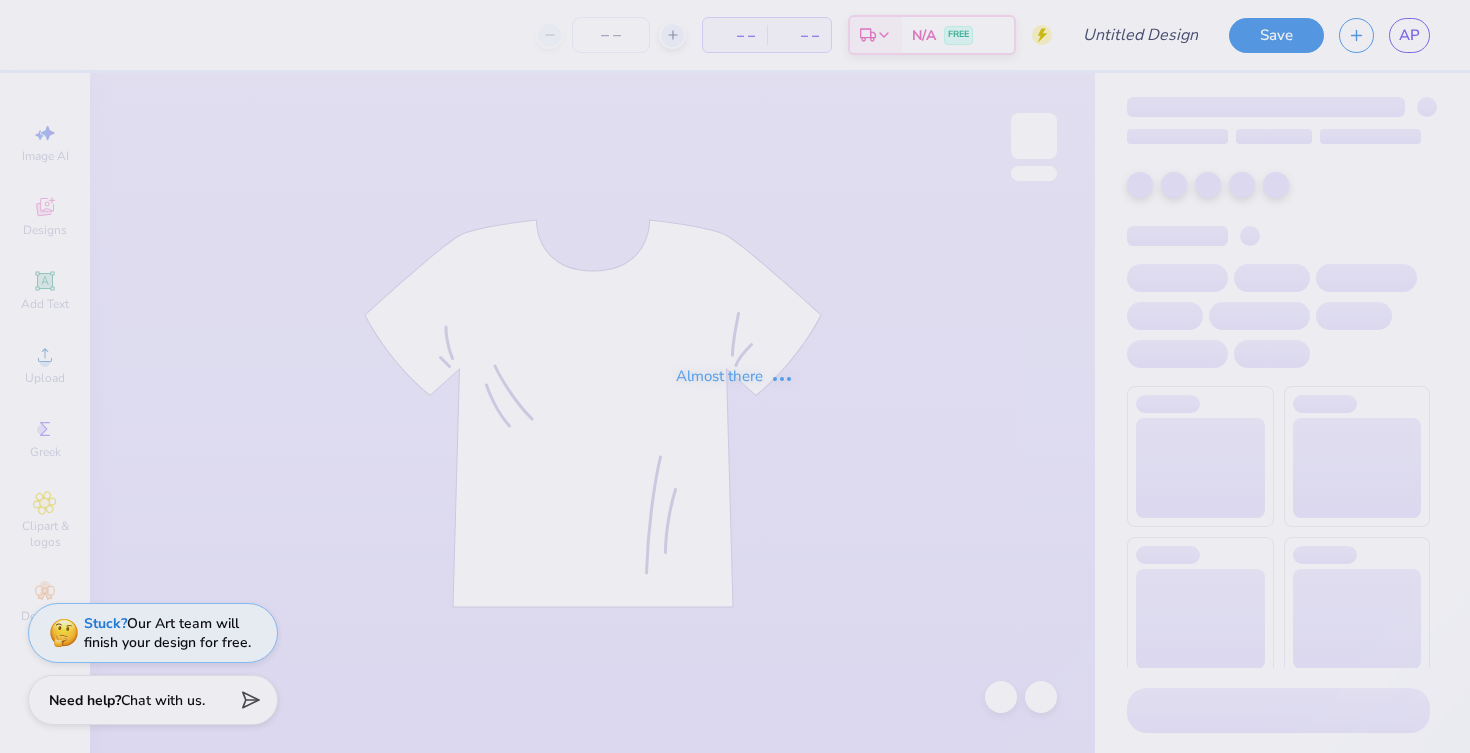 type on "sae" 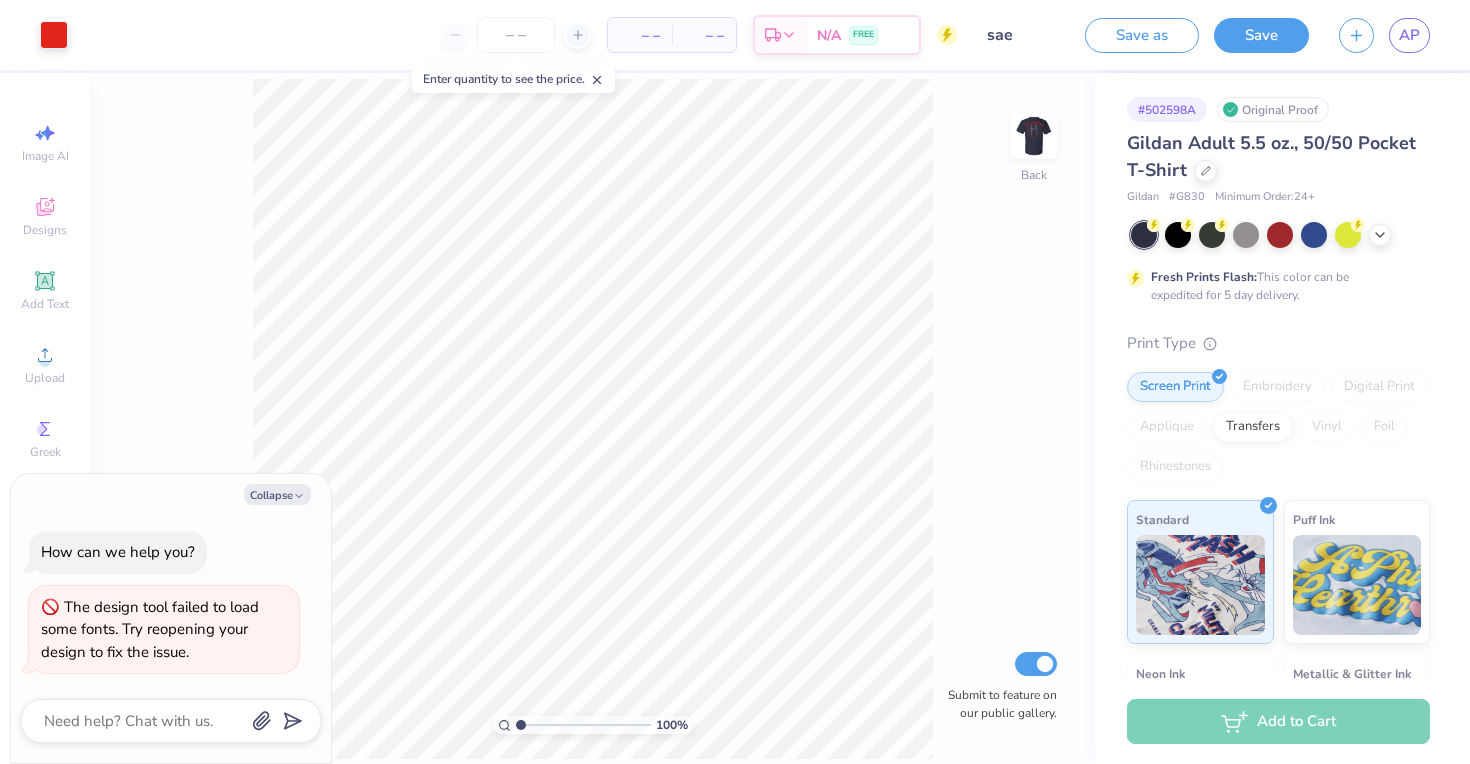 type on "x" 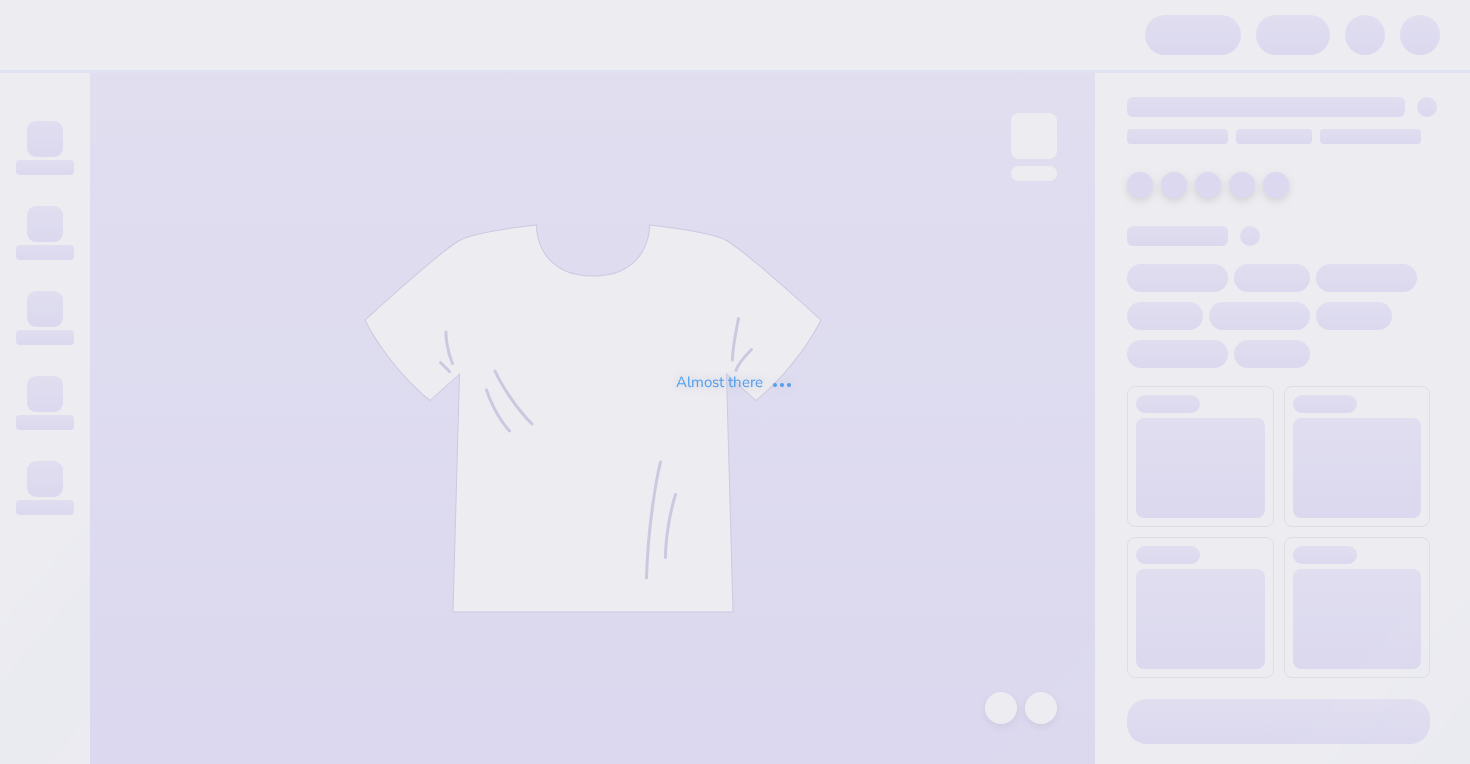 scroll, scrollTop: 0, scrollLeft: 0, axis: both 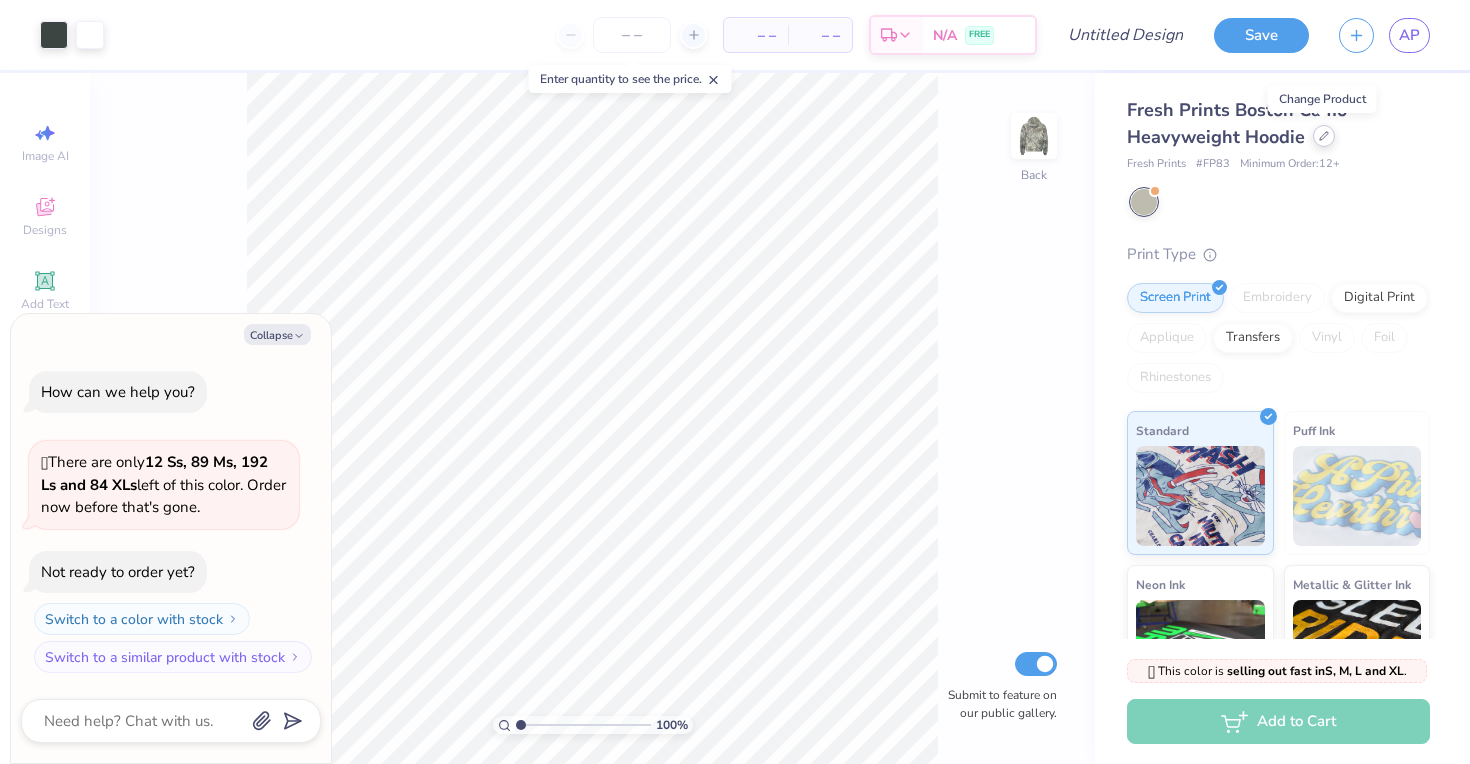 click 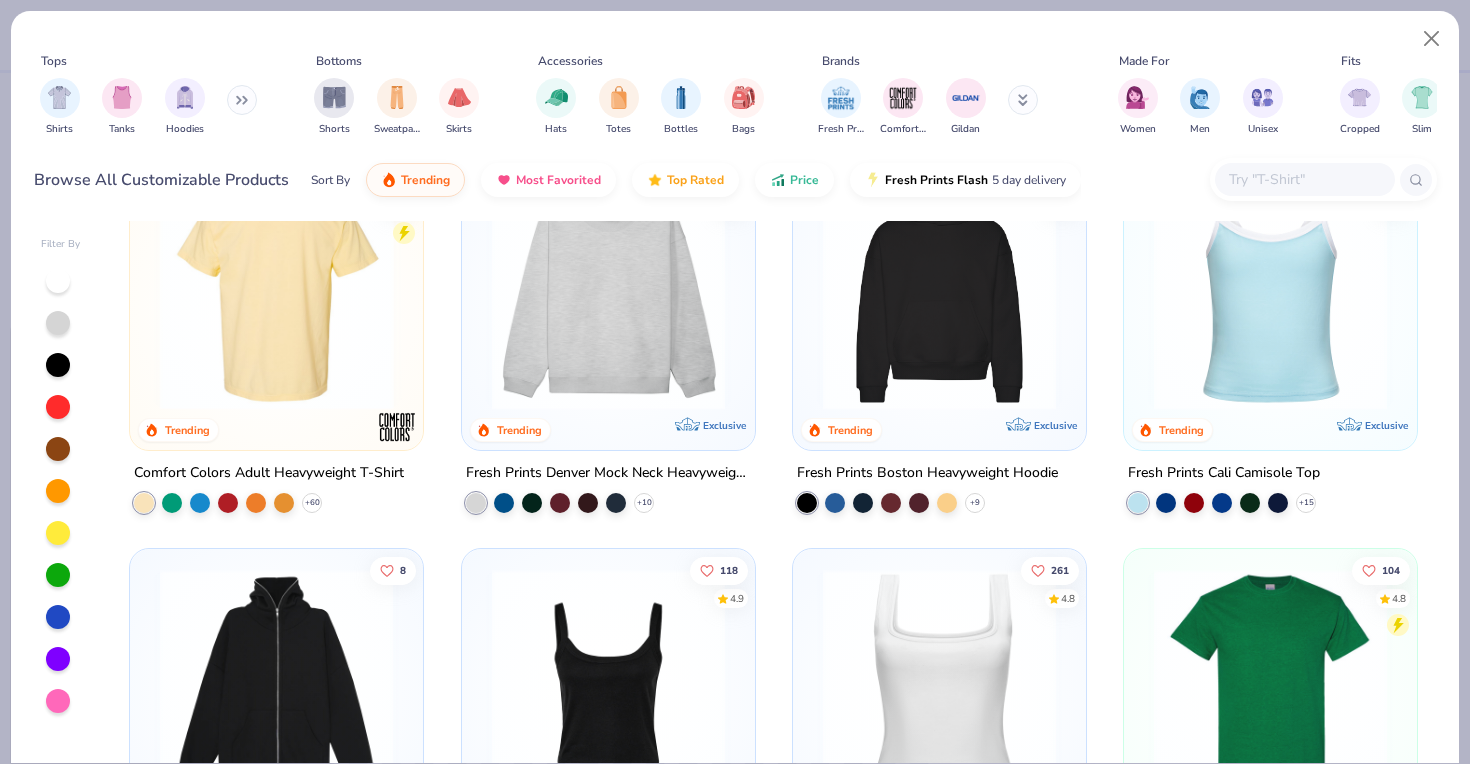 scroll, scrollTop: 25, scrollLeft: 0, axis: vertical 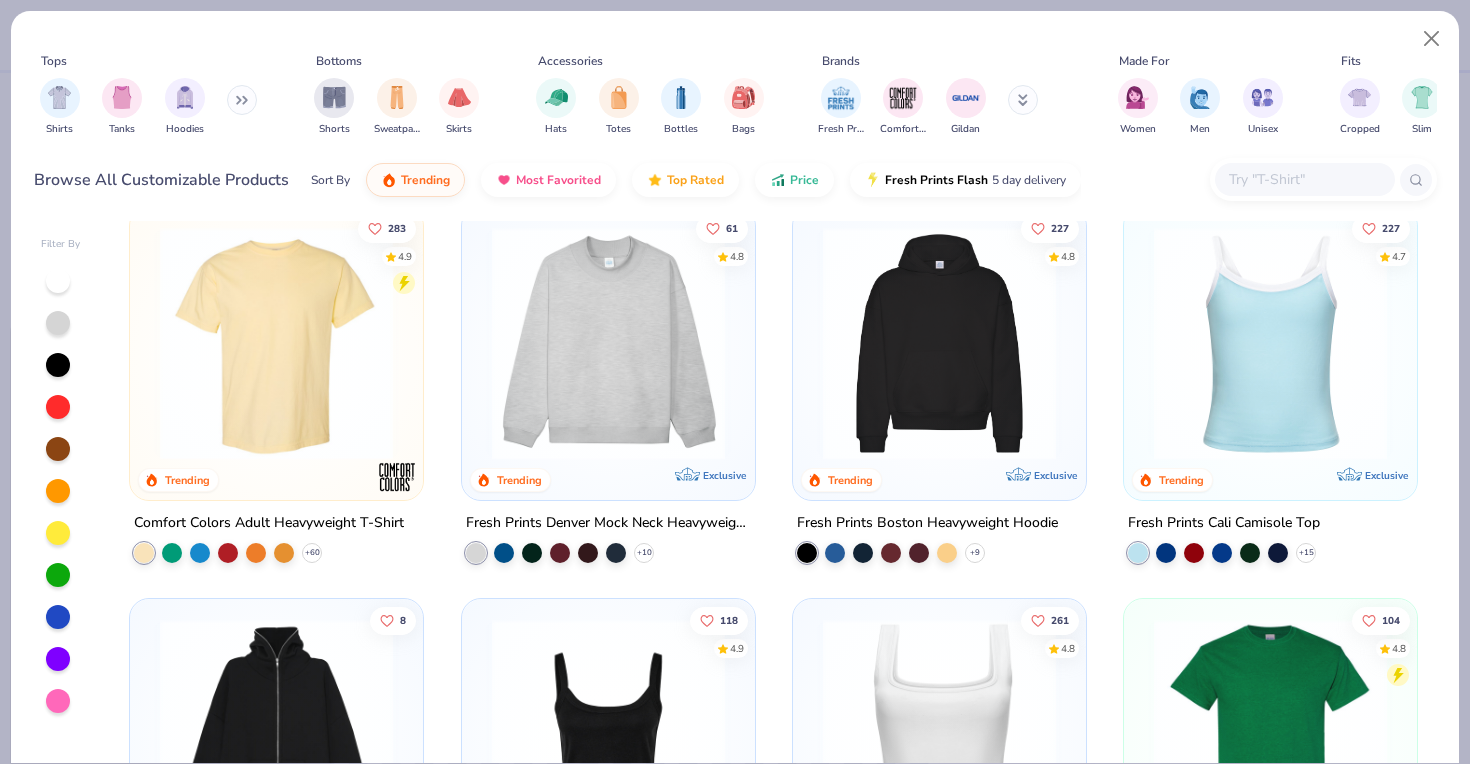 click at bounding box center (276, 343) 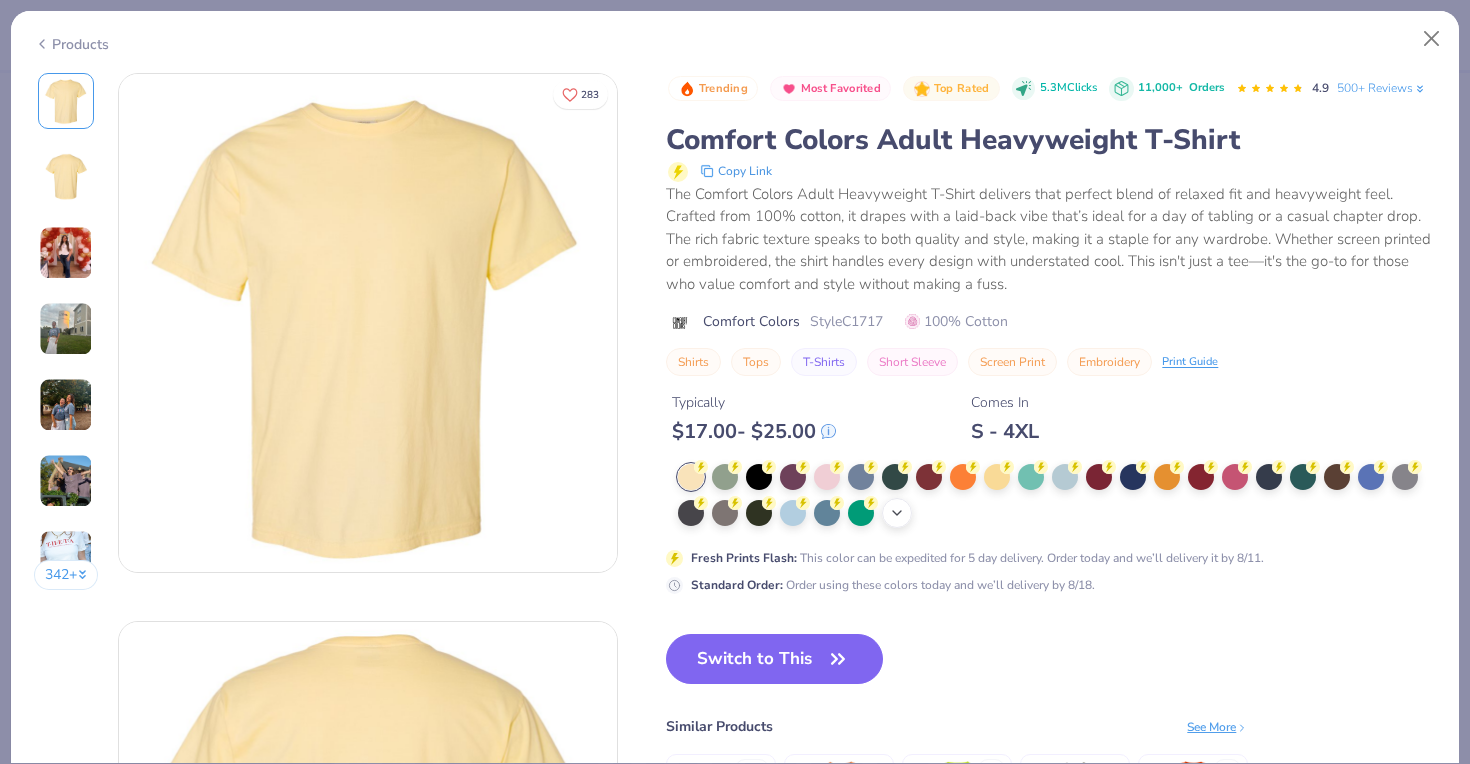 click 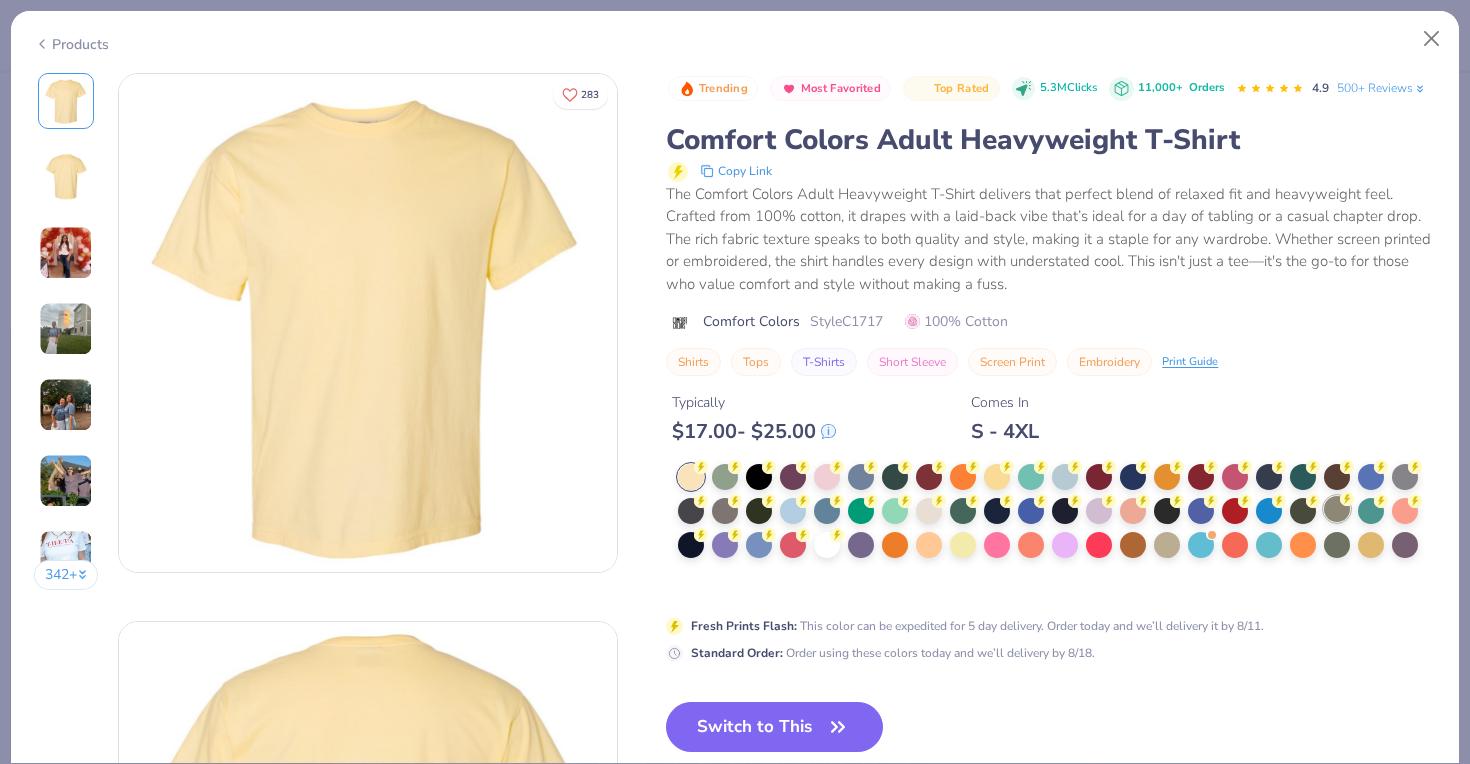 click at bounding box center [1337, 509] 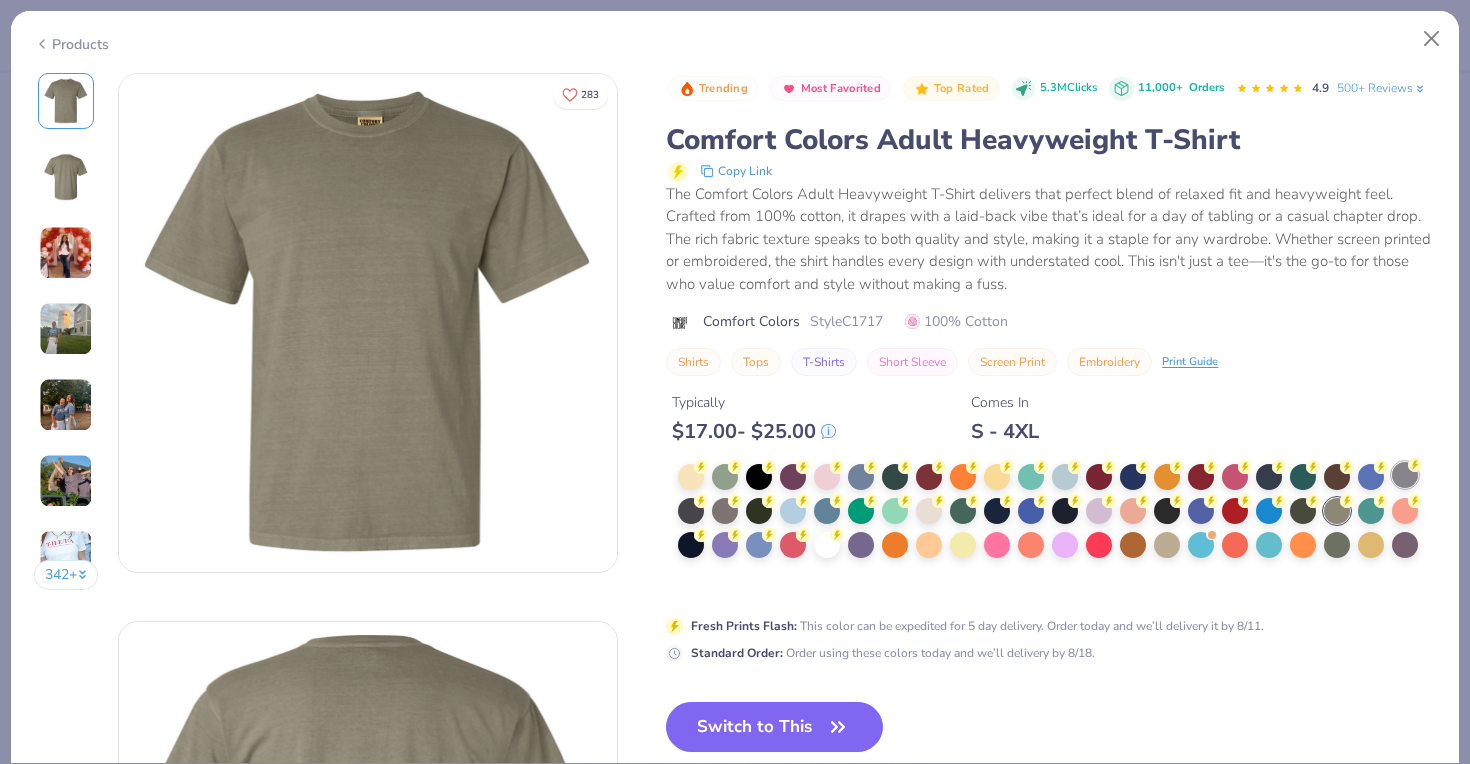 click at bounding box center (1405, 475) 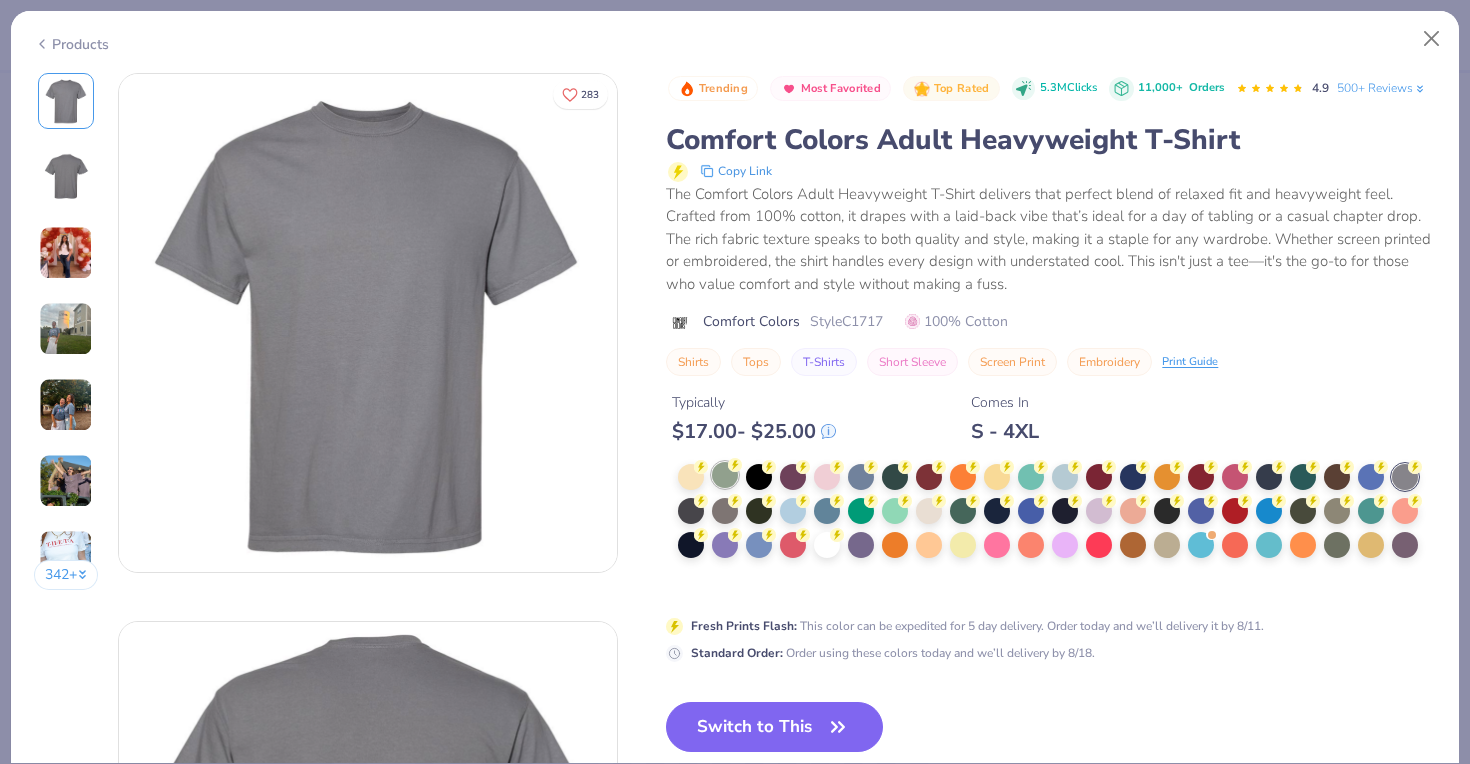 click at bounding box center [725, 475] 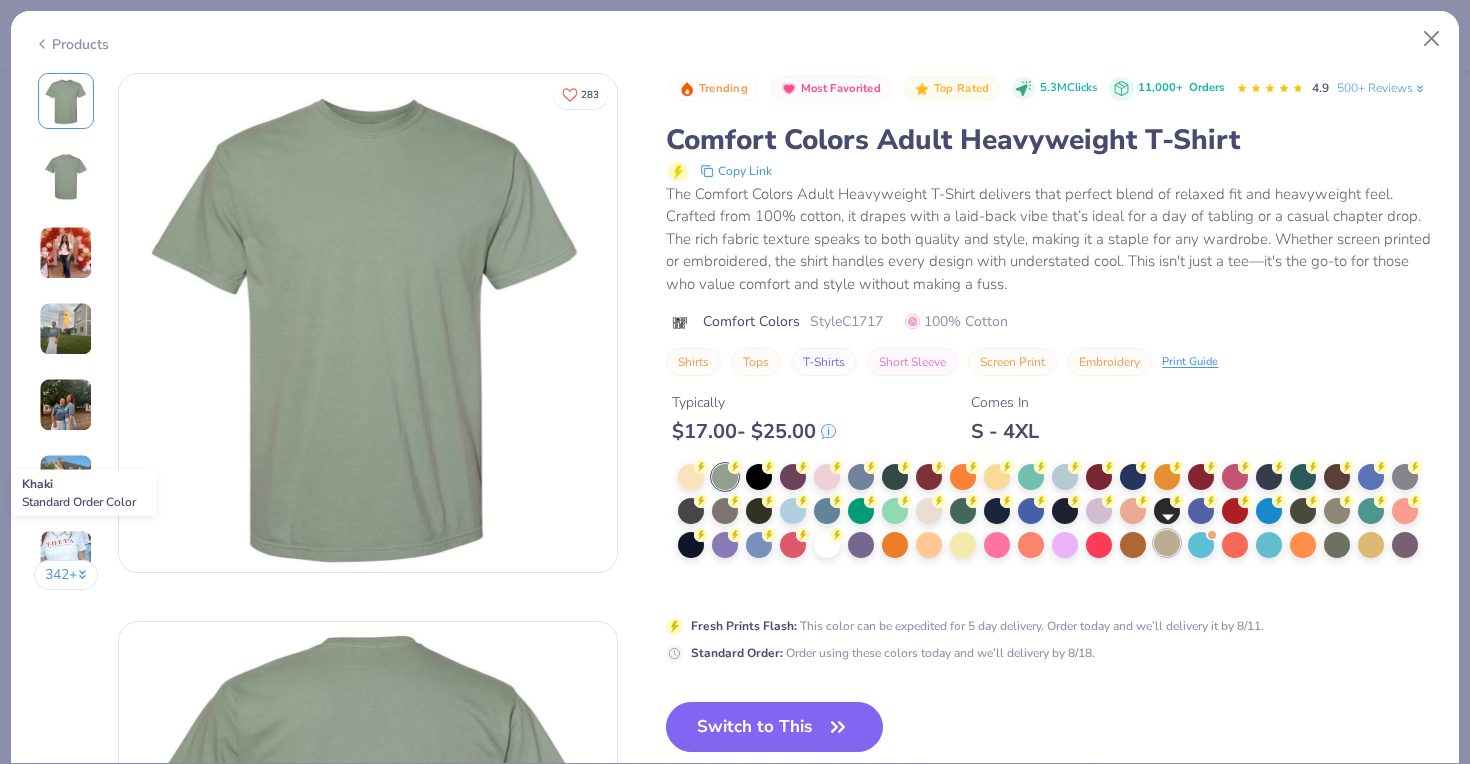 click at bounding box center (1167, 543) 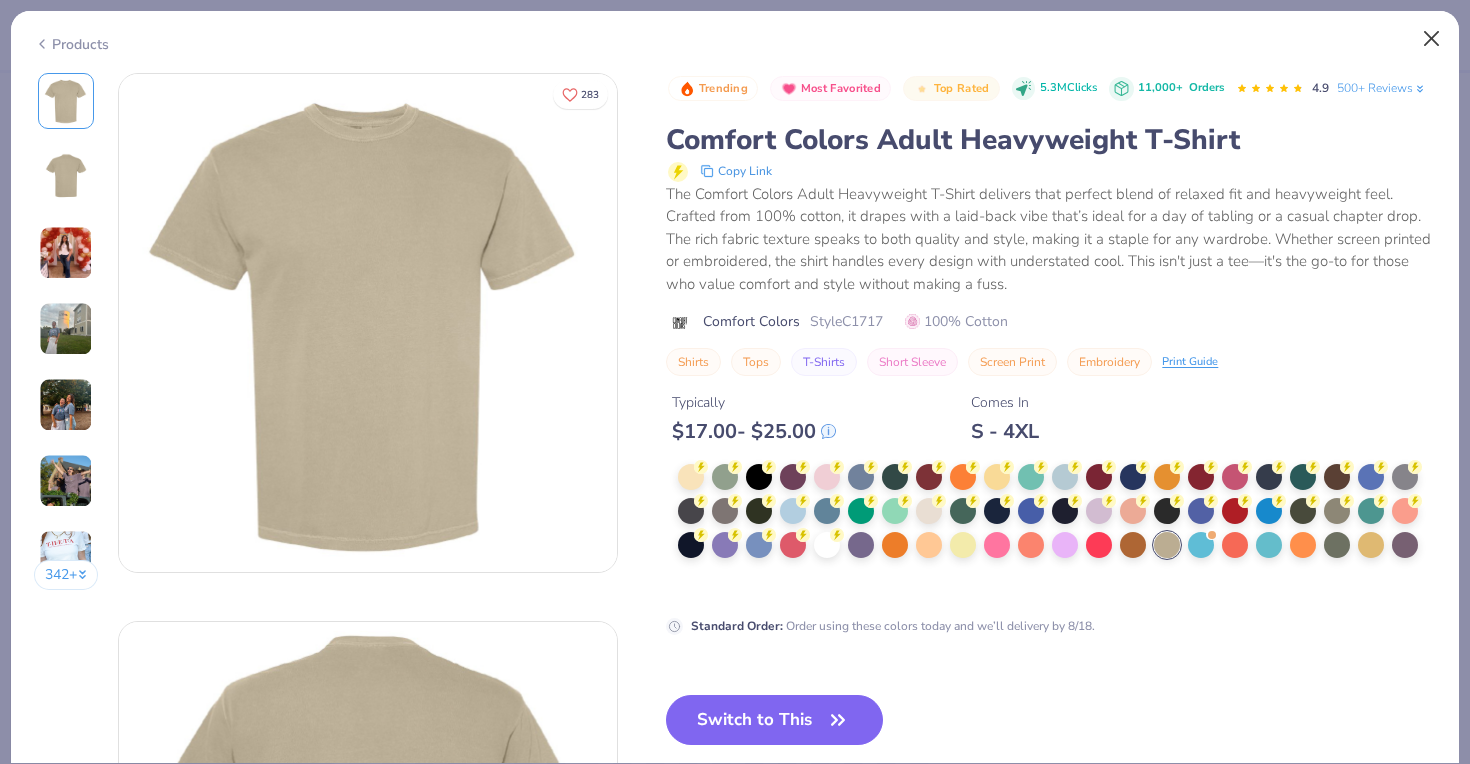 click at bounding box center (1432, 39) 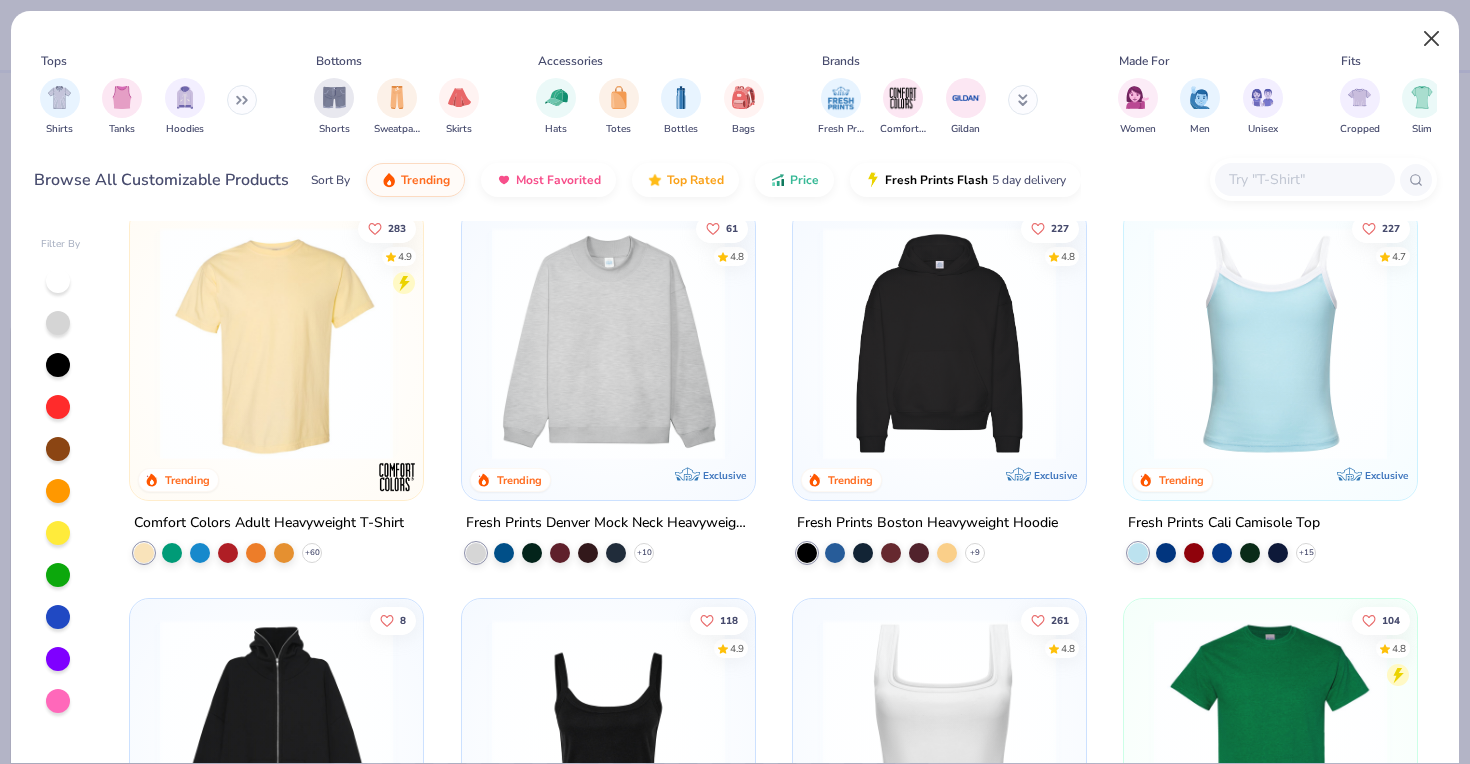 click at bounding box center [1432, 39] 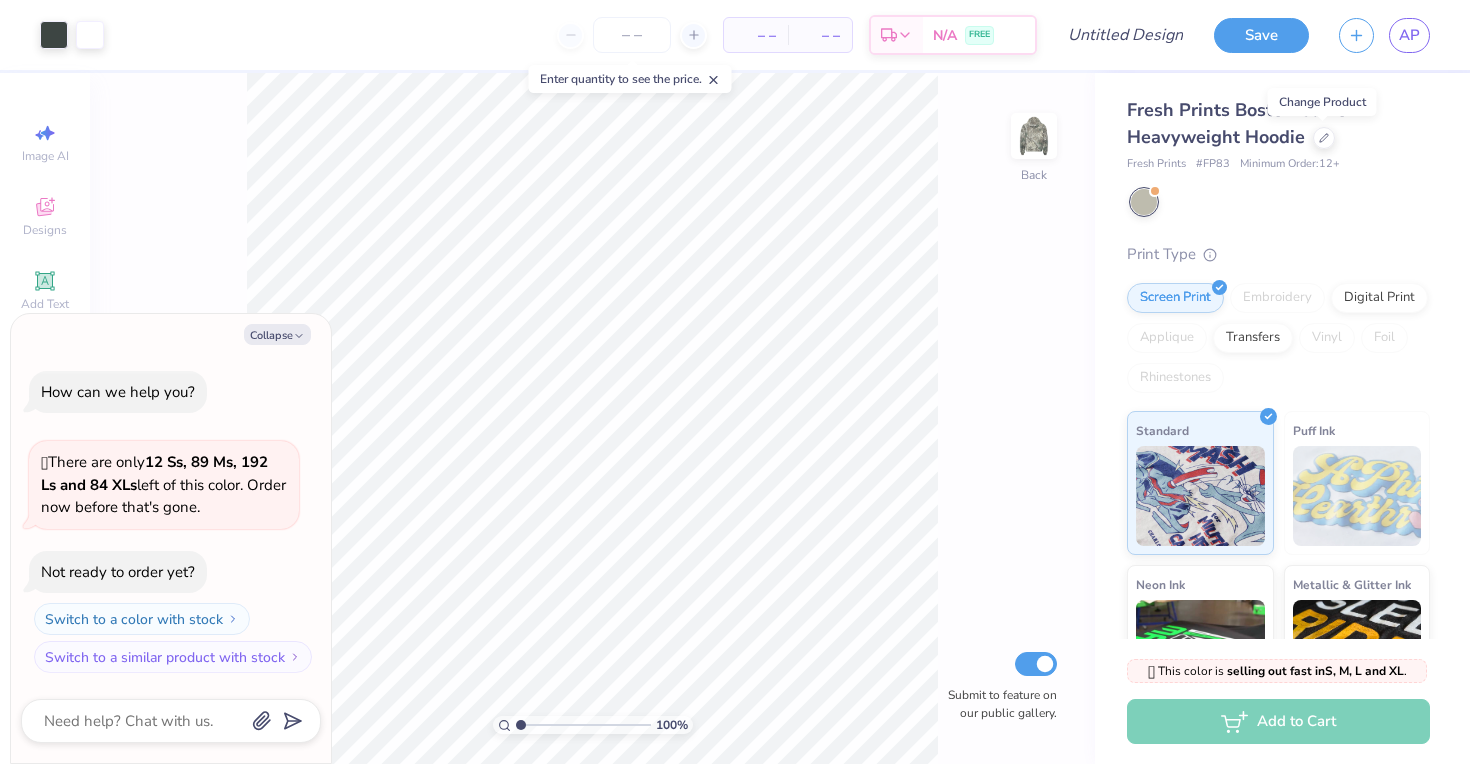 scroll, scrollTop: 0, scrollLeft: 0, axis: both 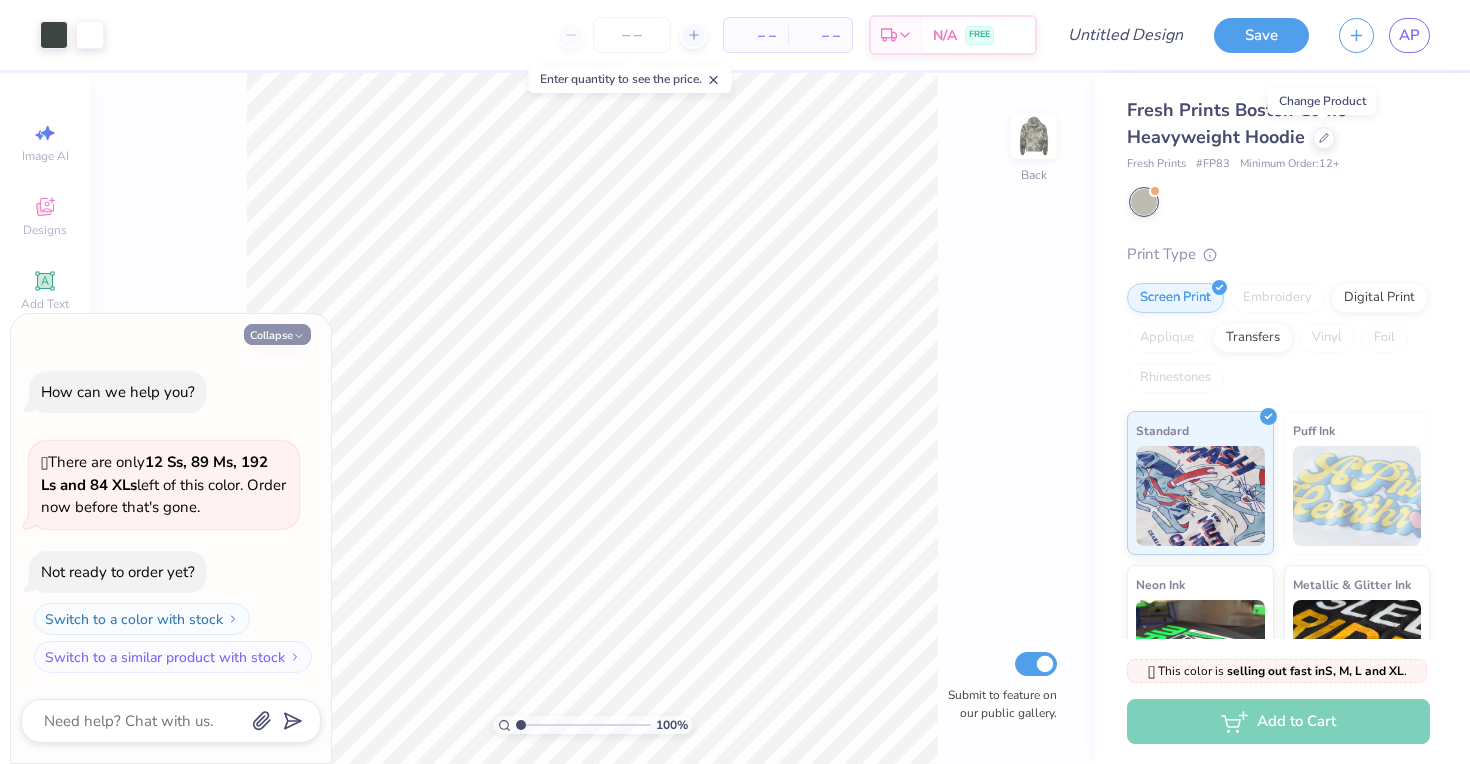 click on "Collapse" at bounding box center (277, 334) 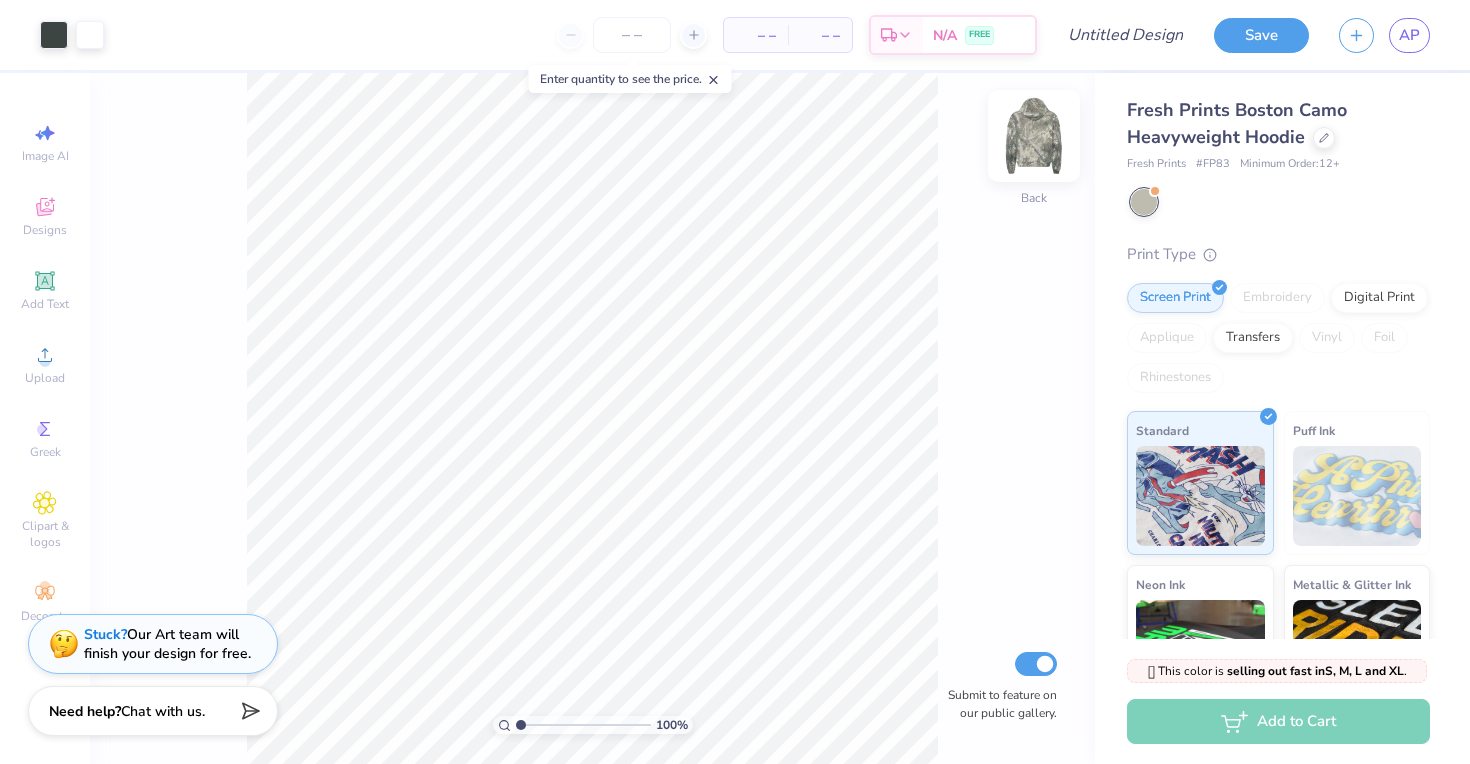 click at bounding box center [1034, 136] 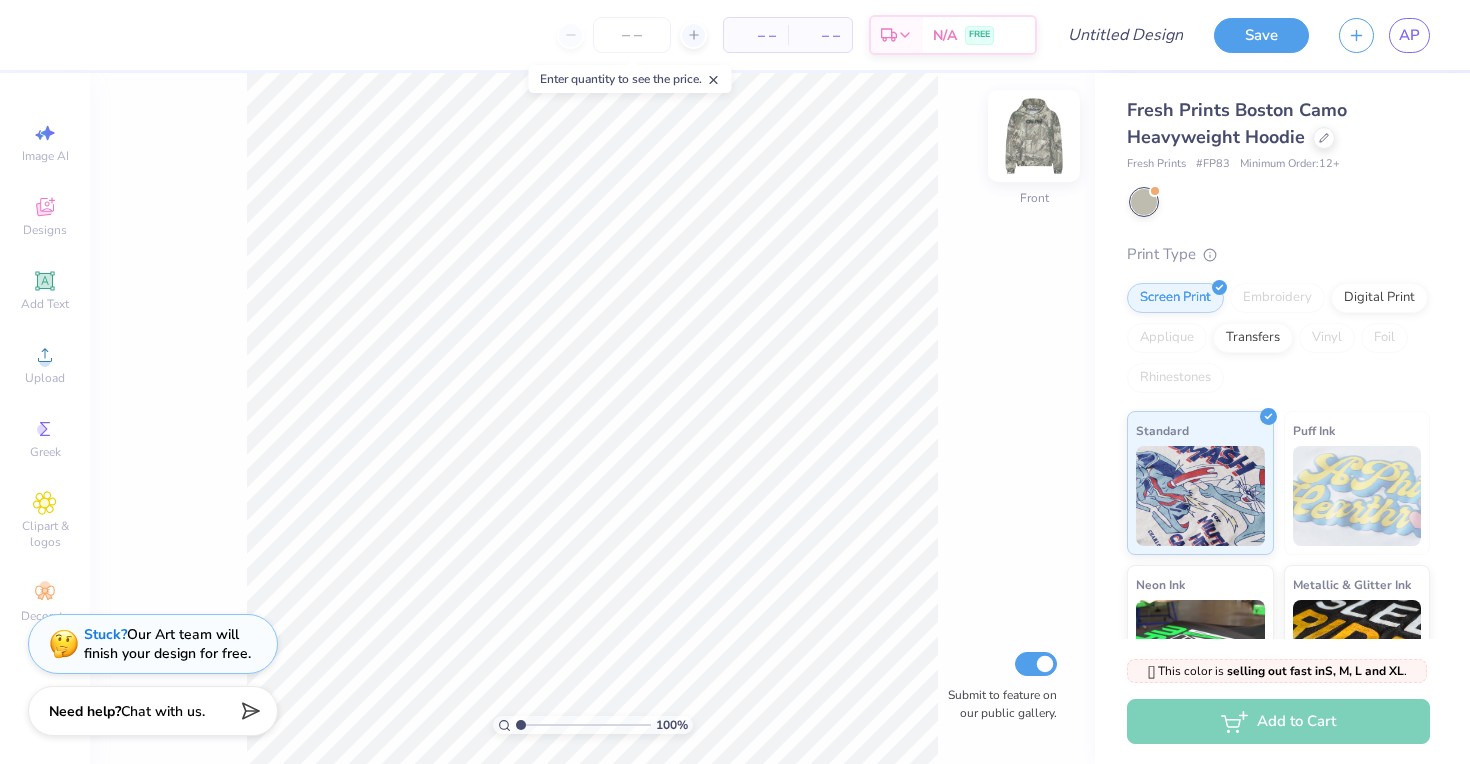 click at bounding box center (1034, 136) 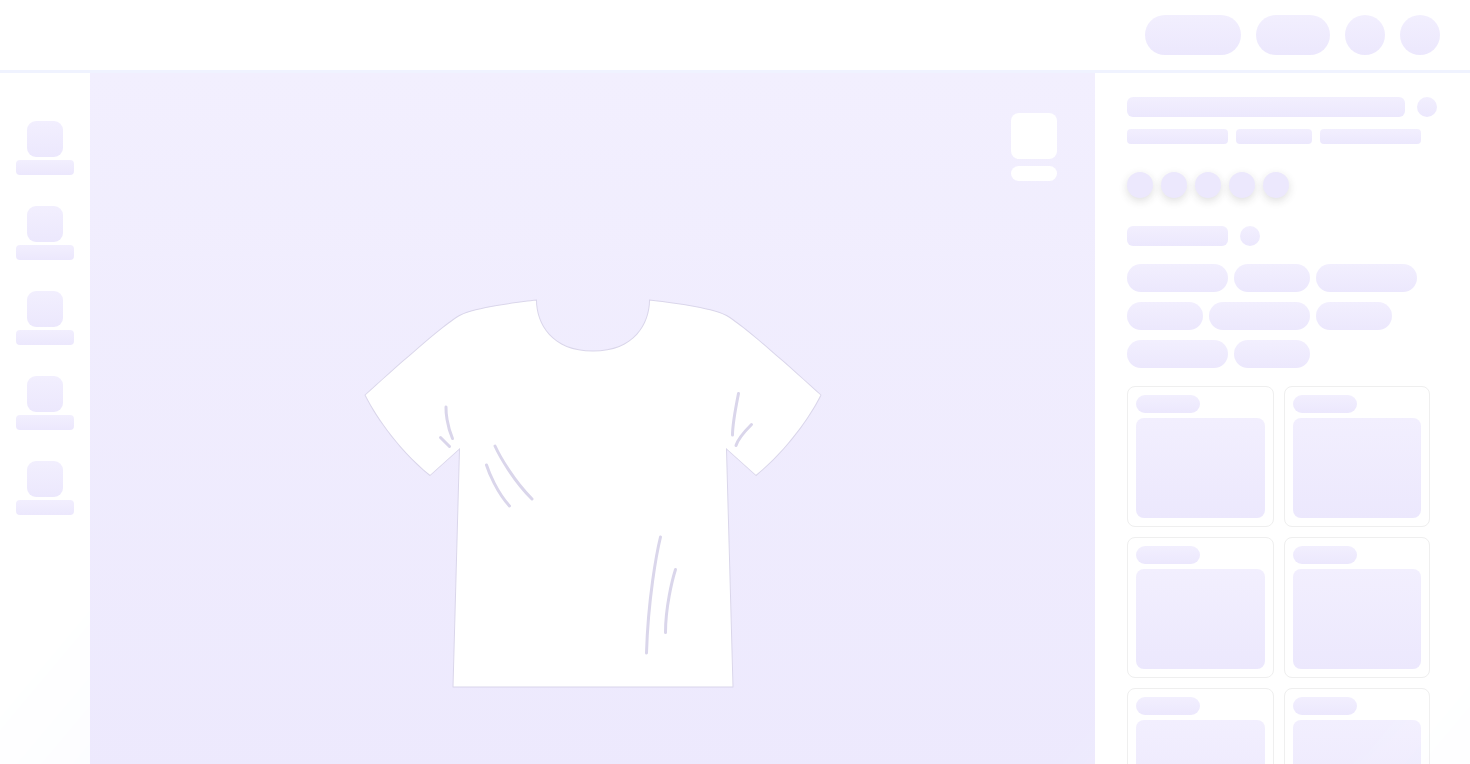 scroll, scrollTop: 0, scrollLeft: 0, axis: both 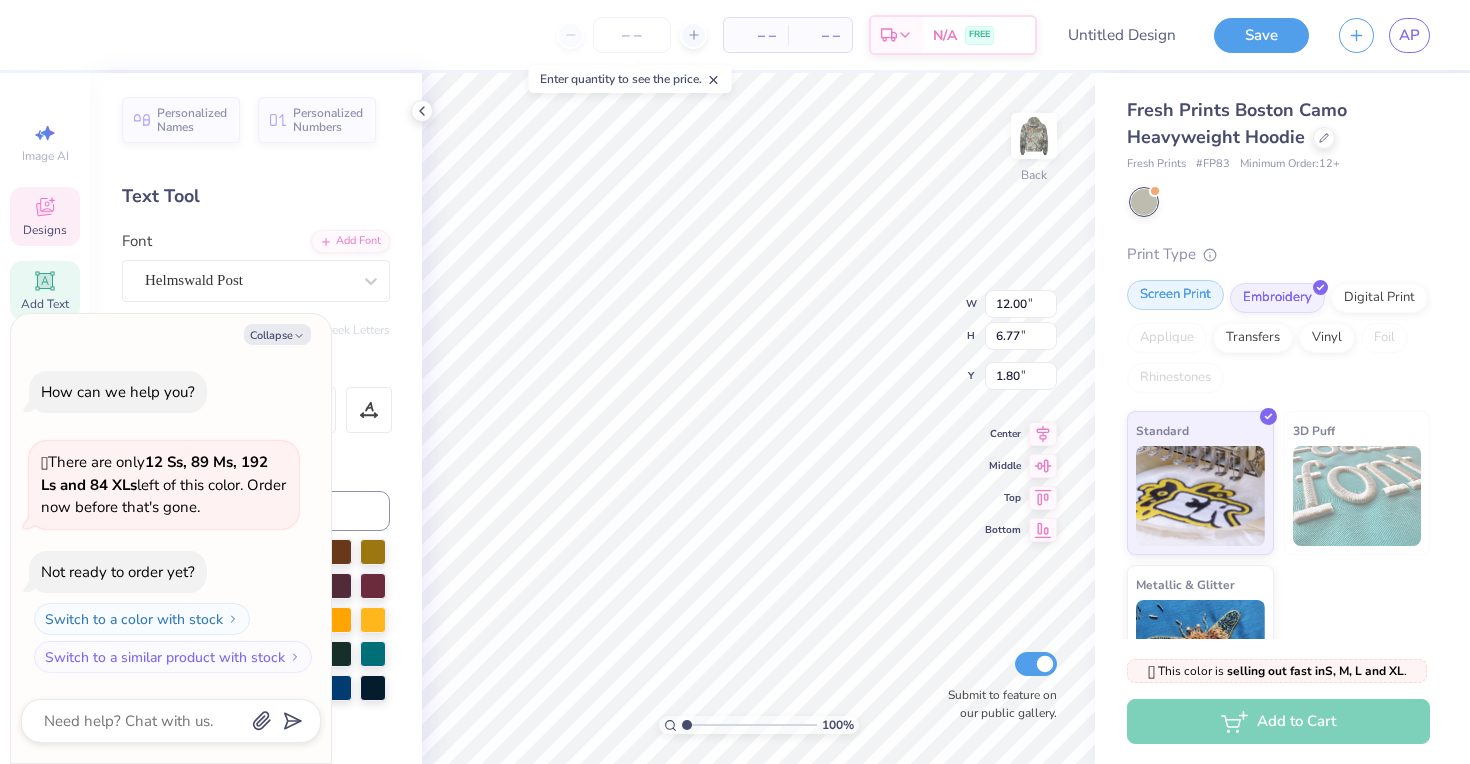 type on "x" 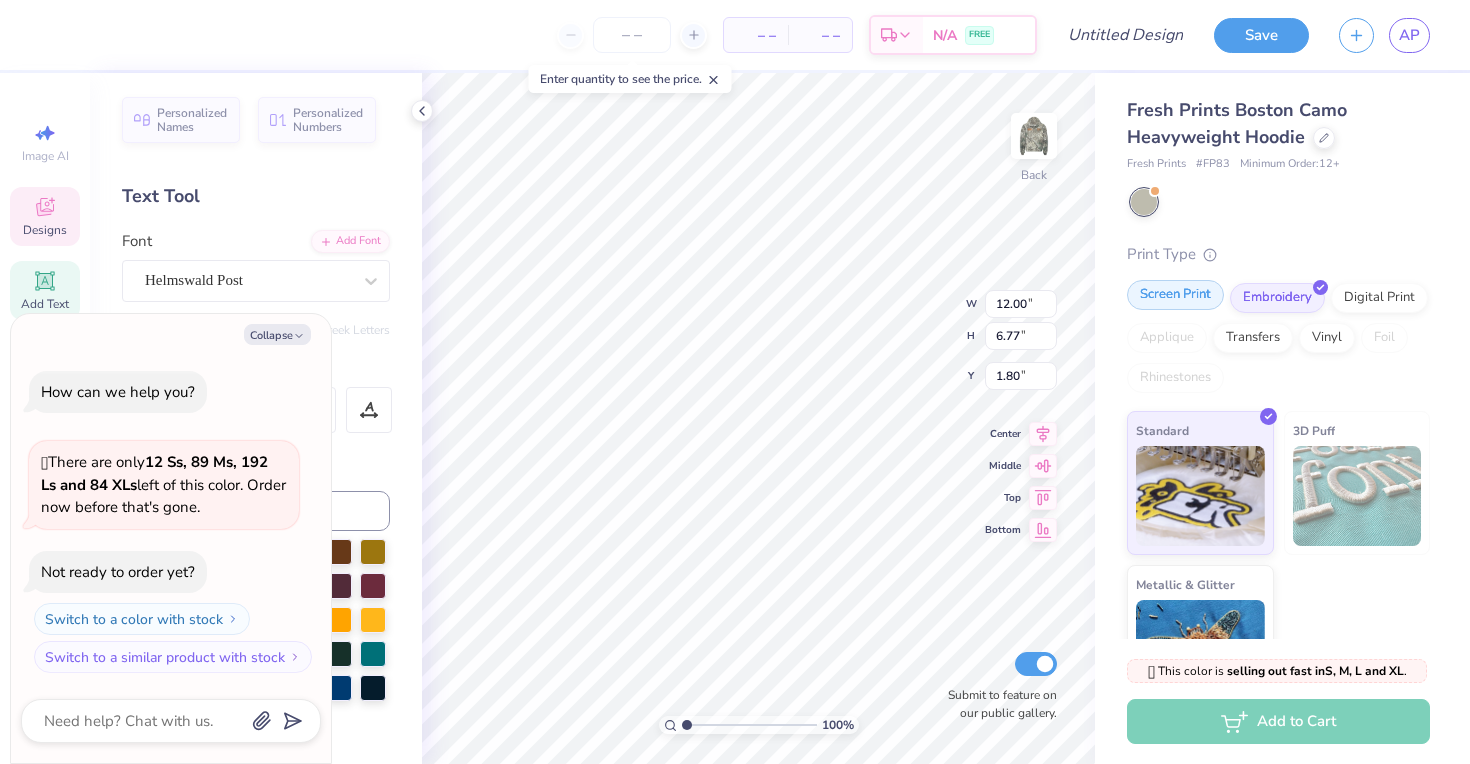 type on "Phi" 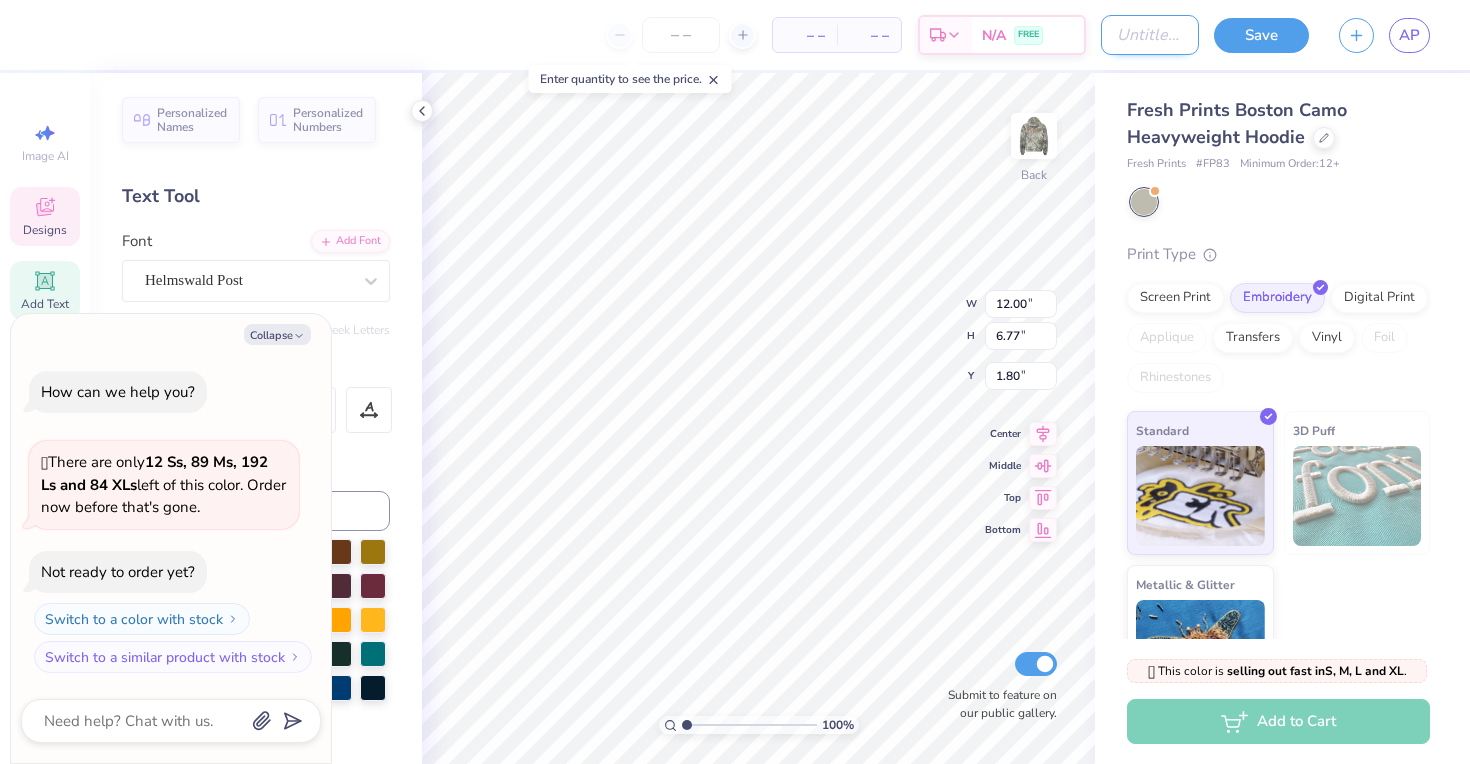 click on "Design Title" at bounding box center (1150, 35) 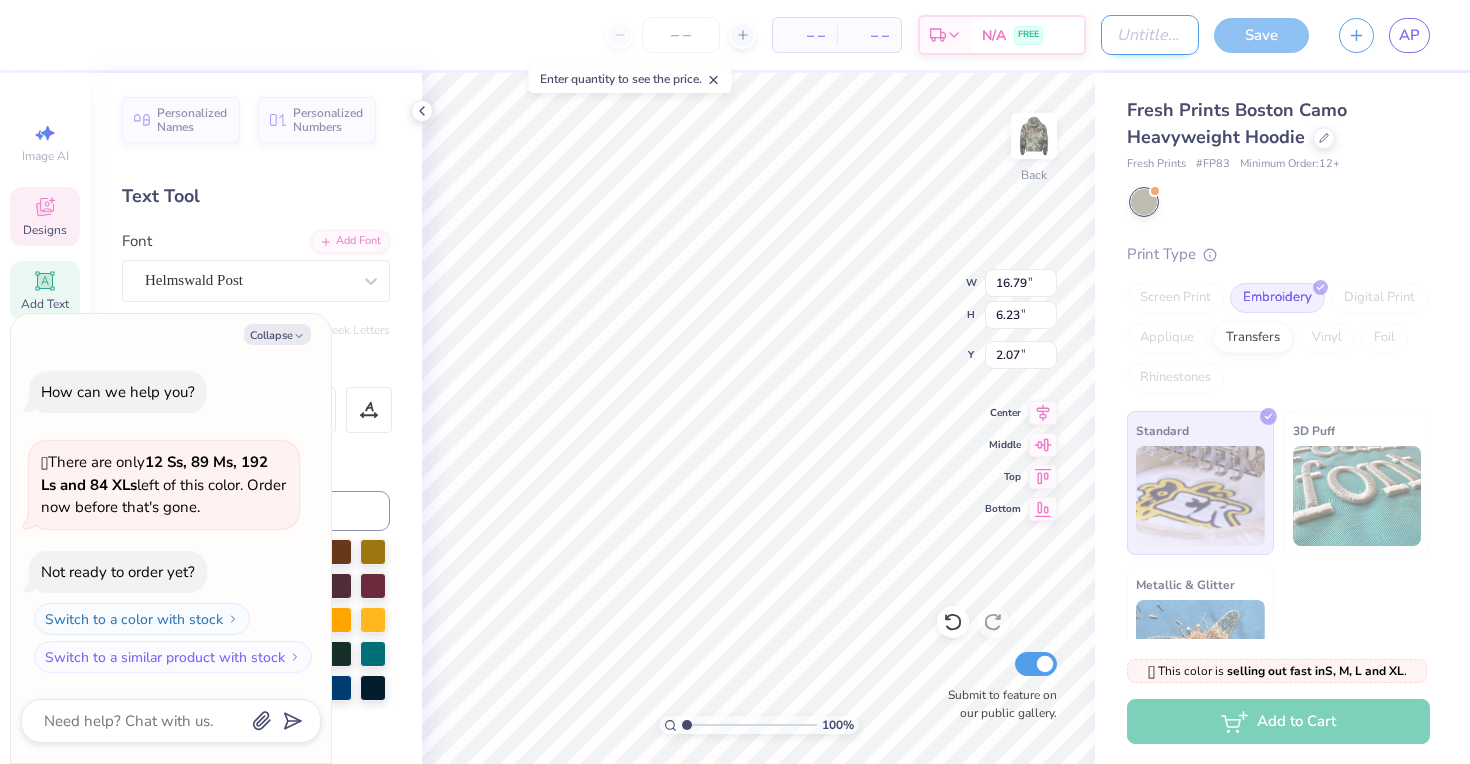 type on "s" 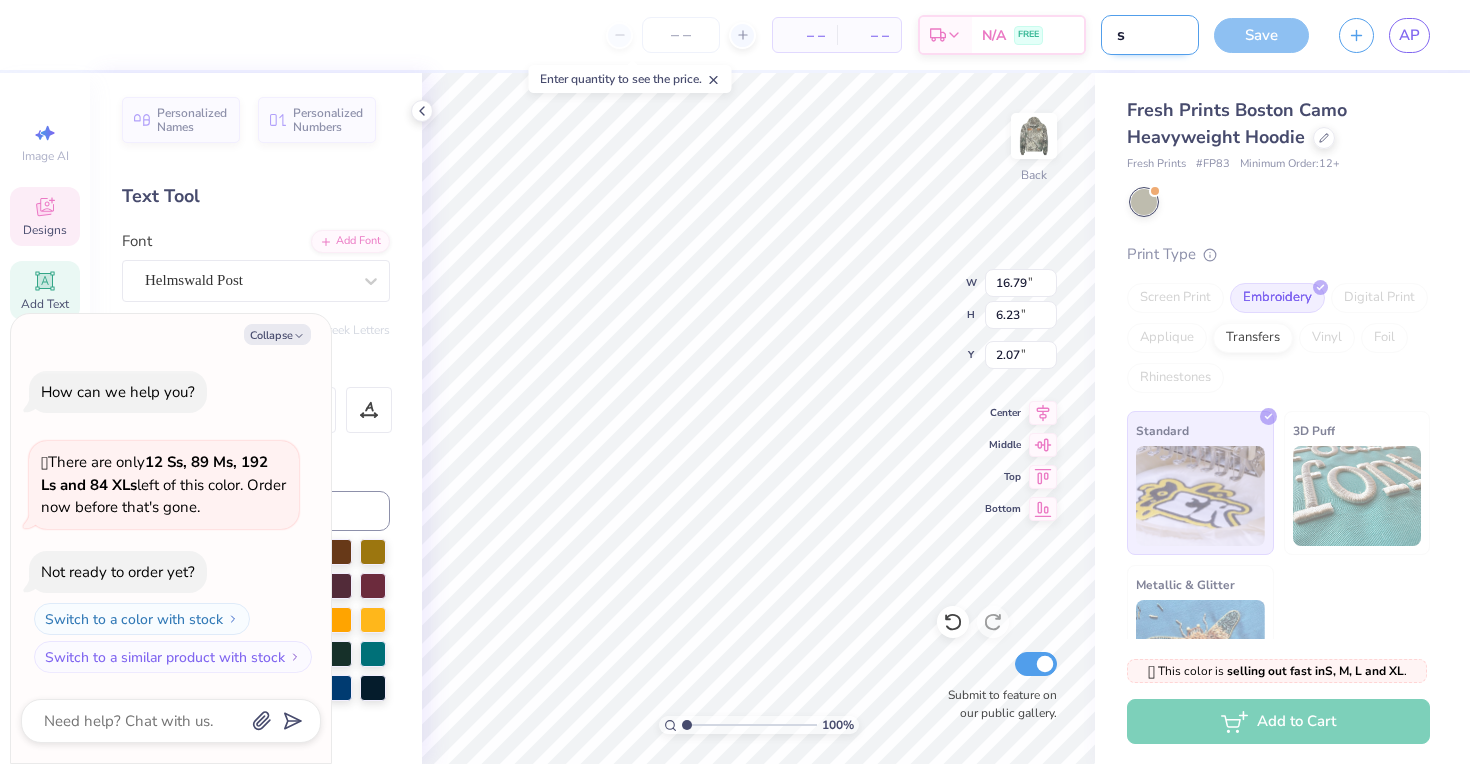 type on "si" 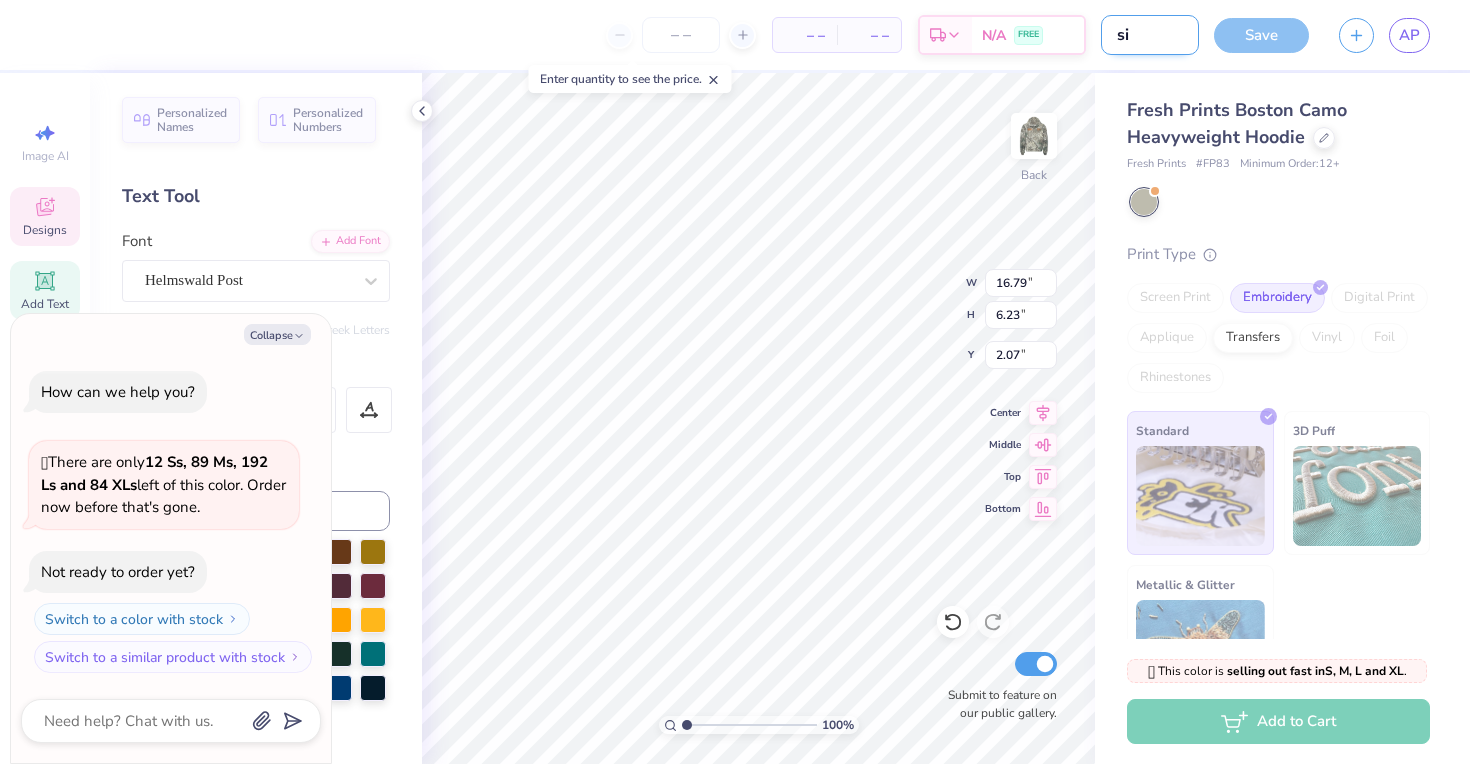 type on "sig" 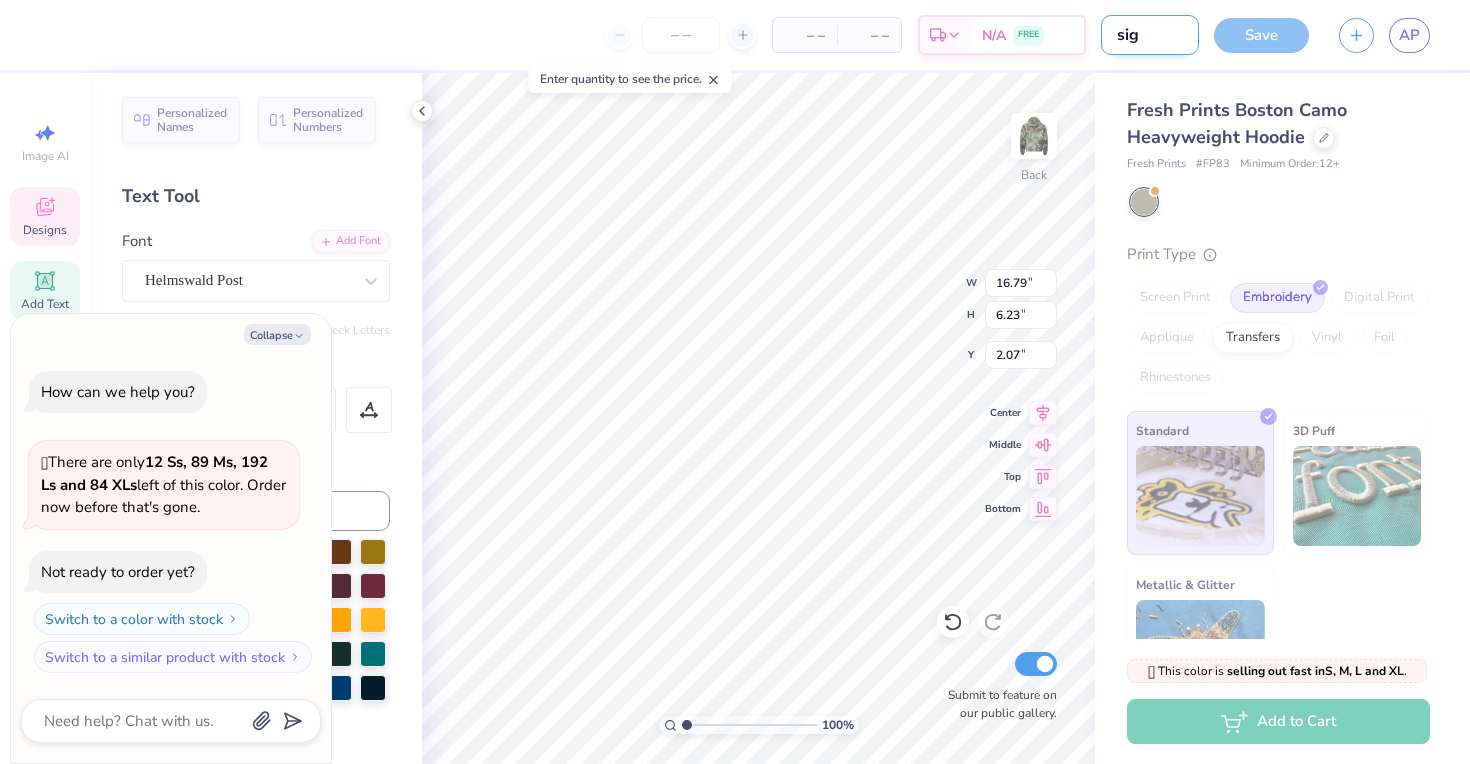 type on "sigc" 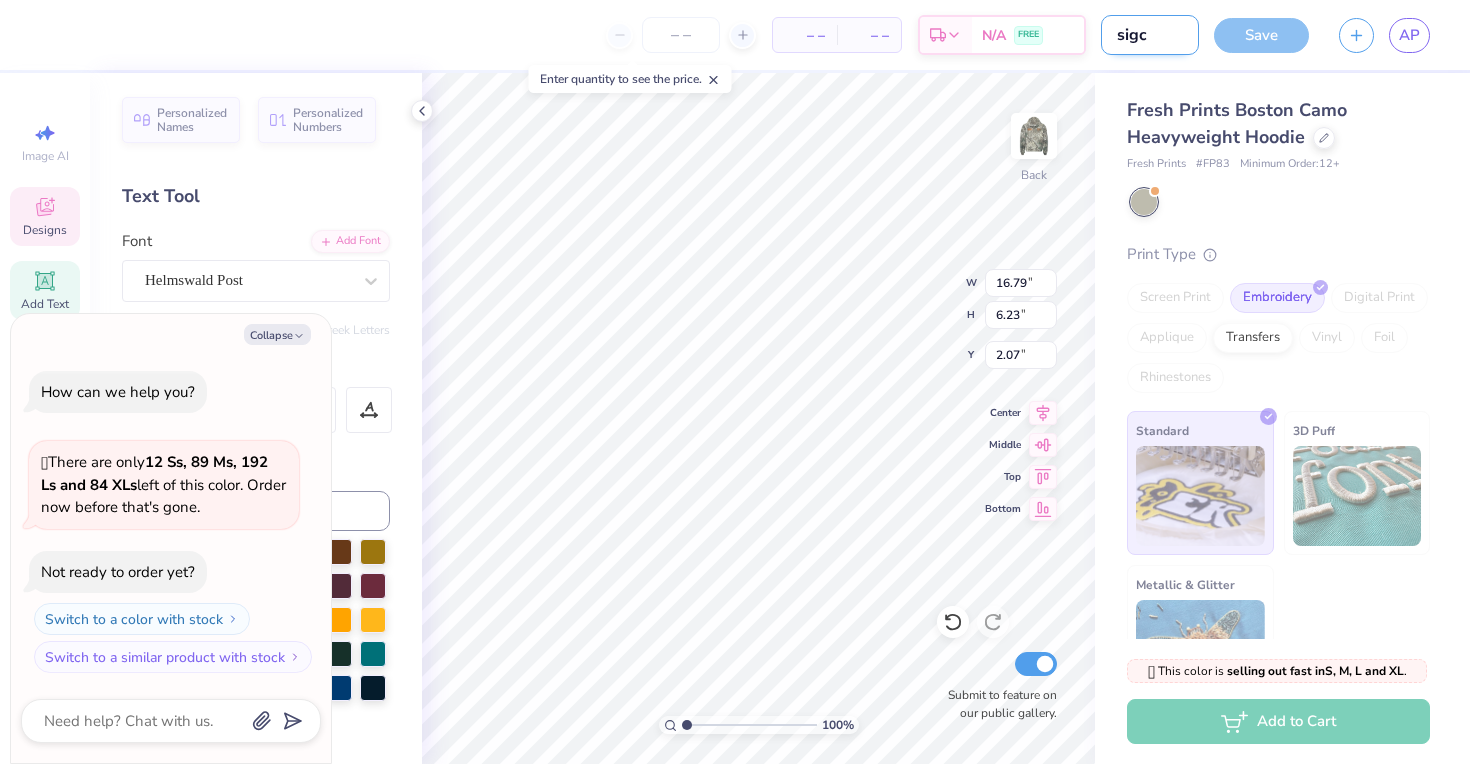 type on "sigch" 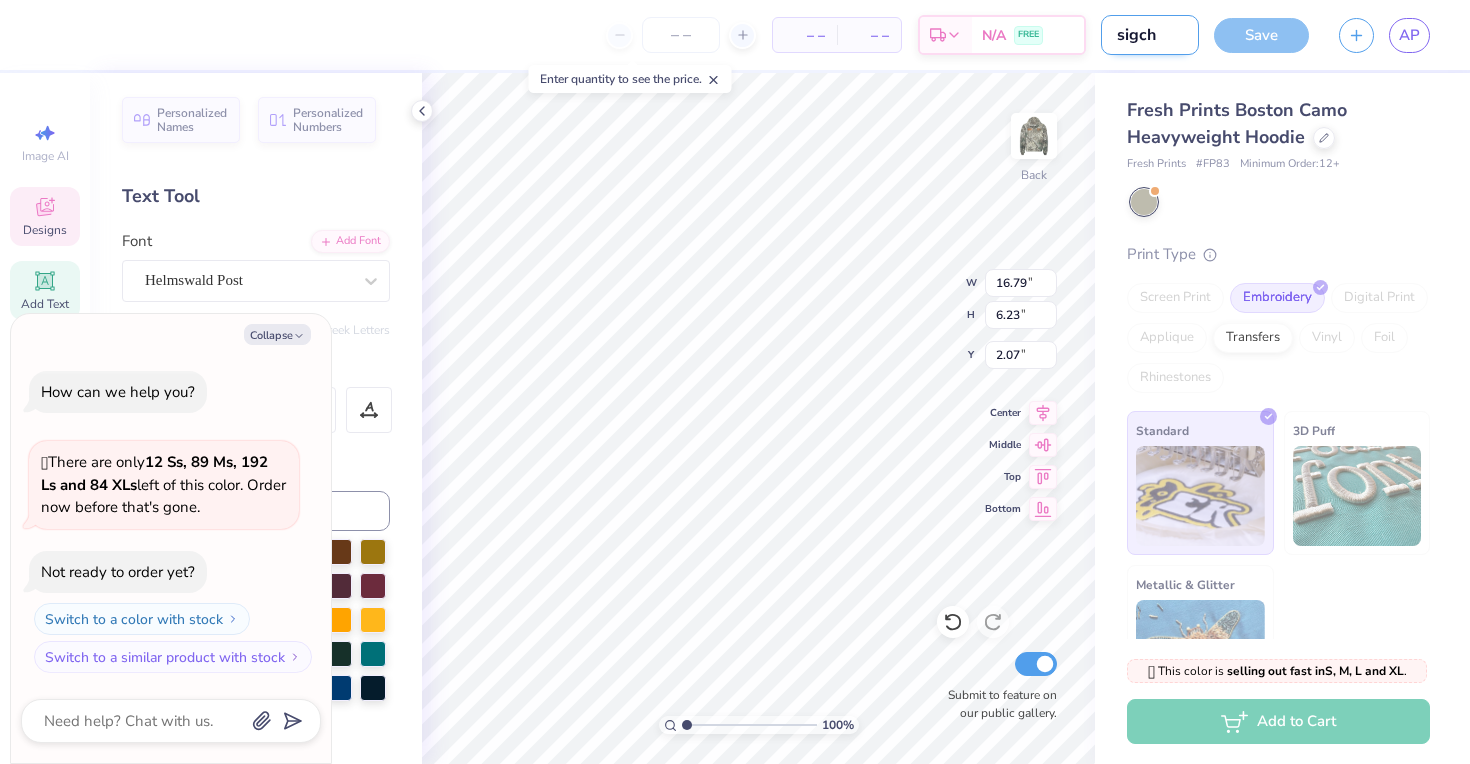 type on "sigchi" 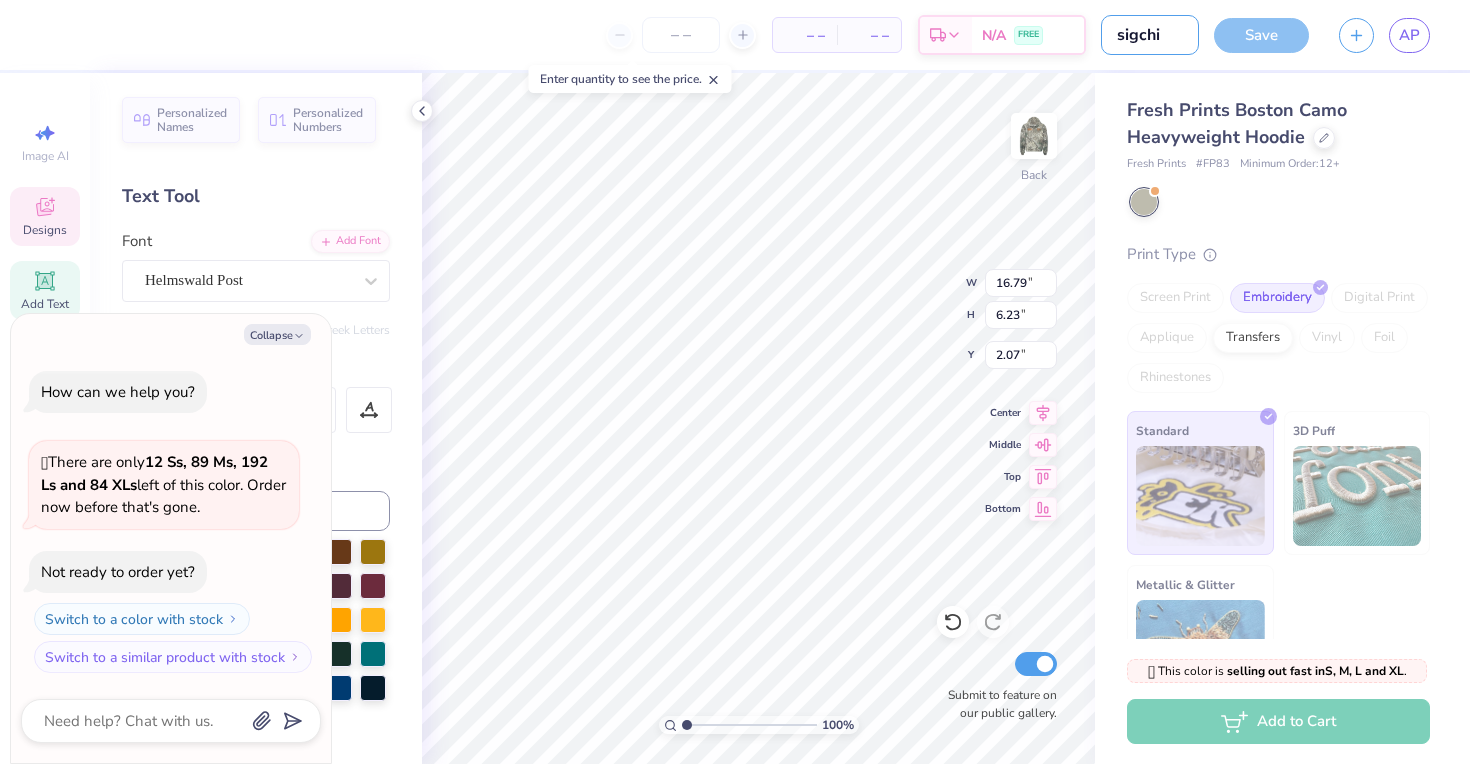 type on "sigh" 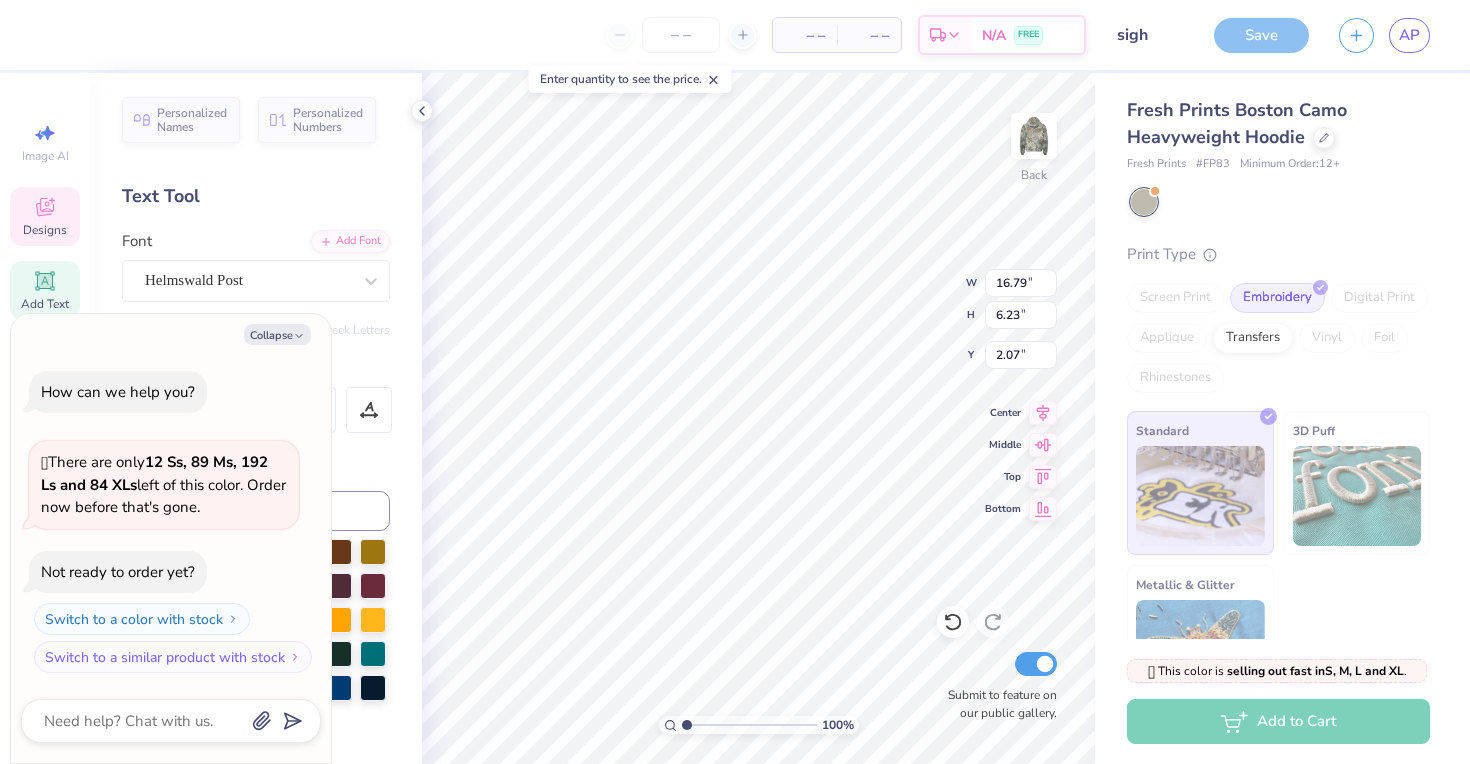 type on "x" 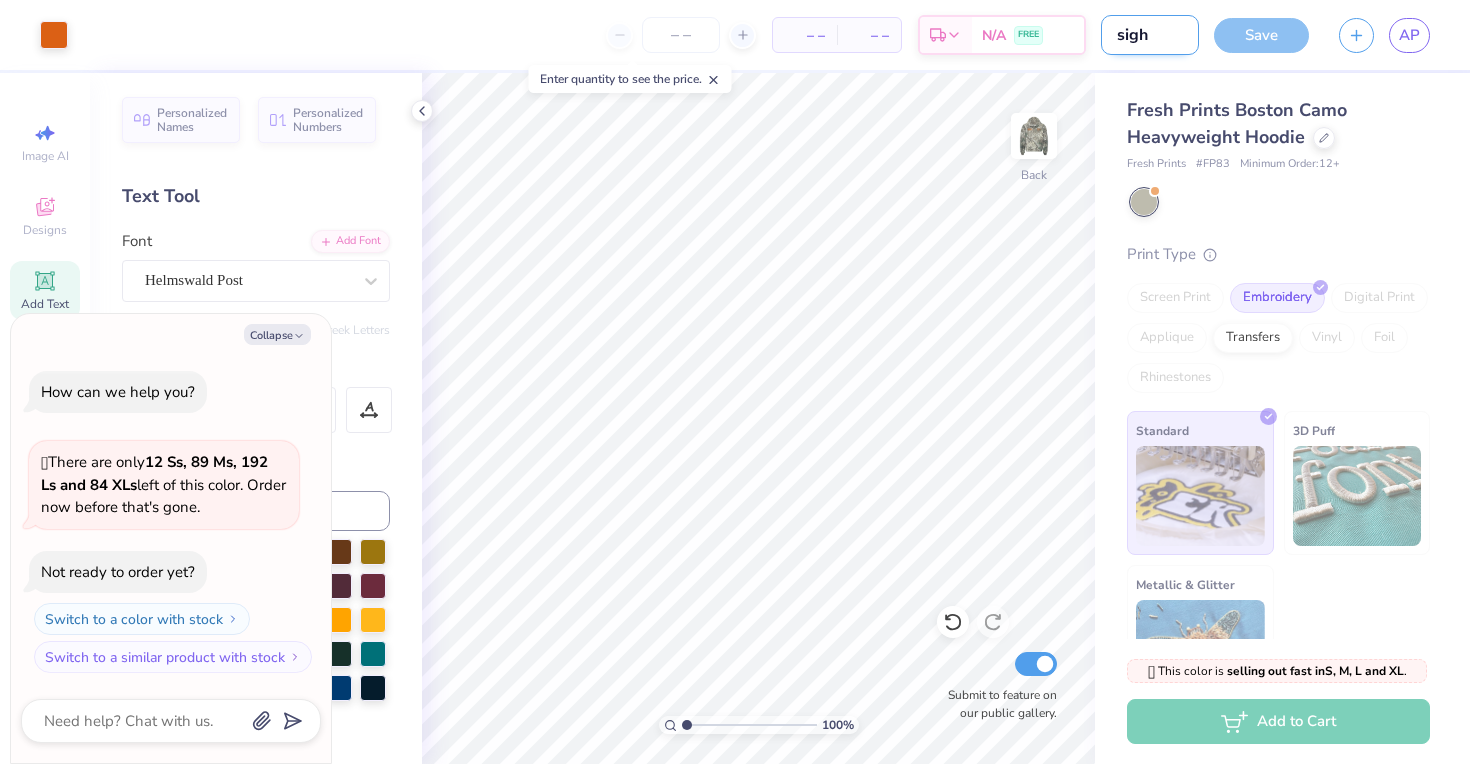 click on "sigh" at bounding box center [1150, 35] 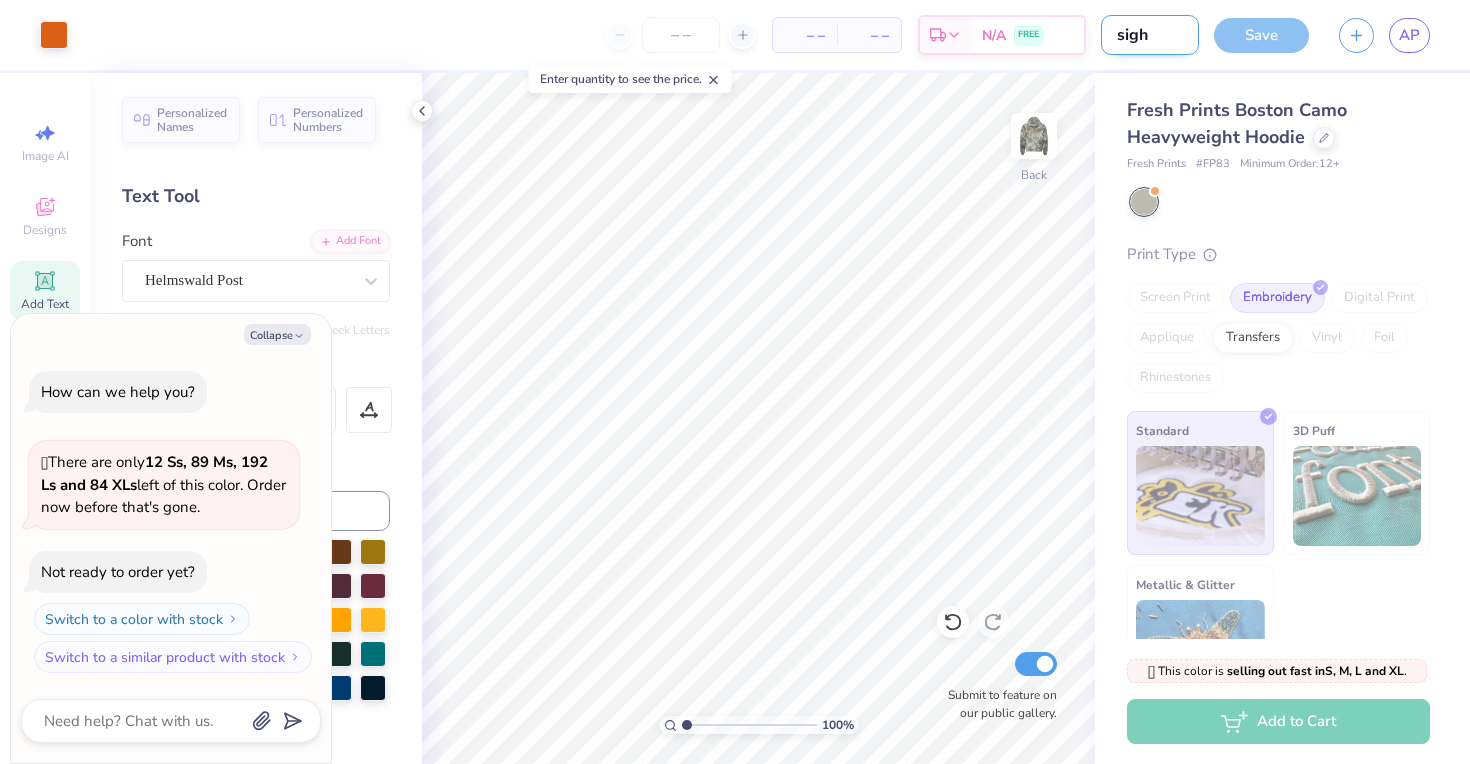 type on "sig" 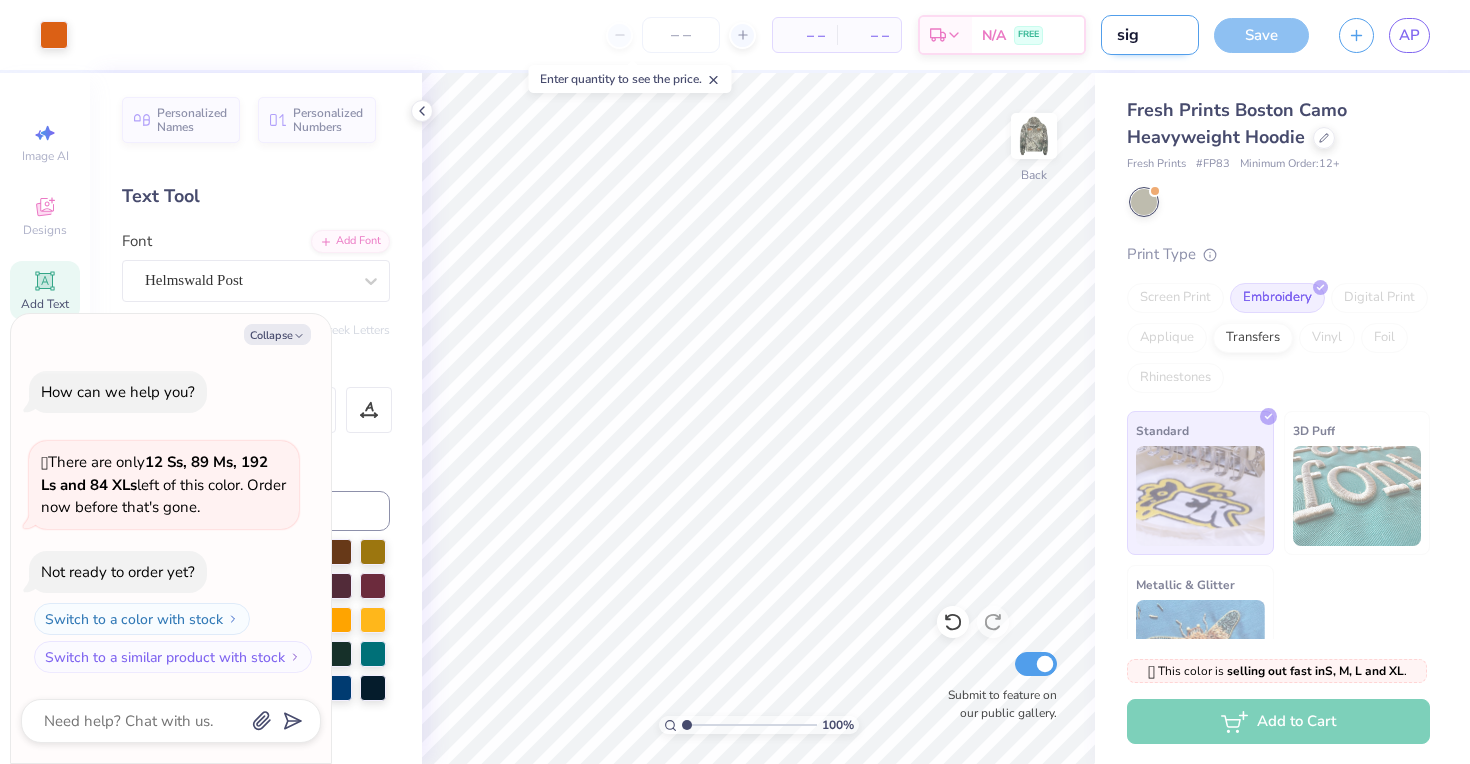 type on "sigc" 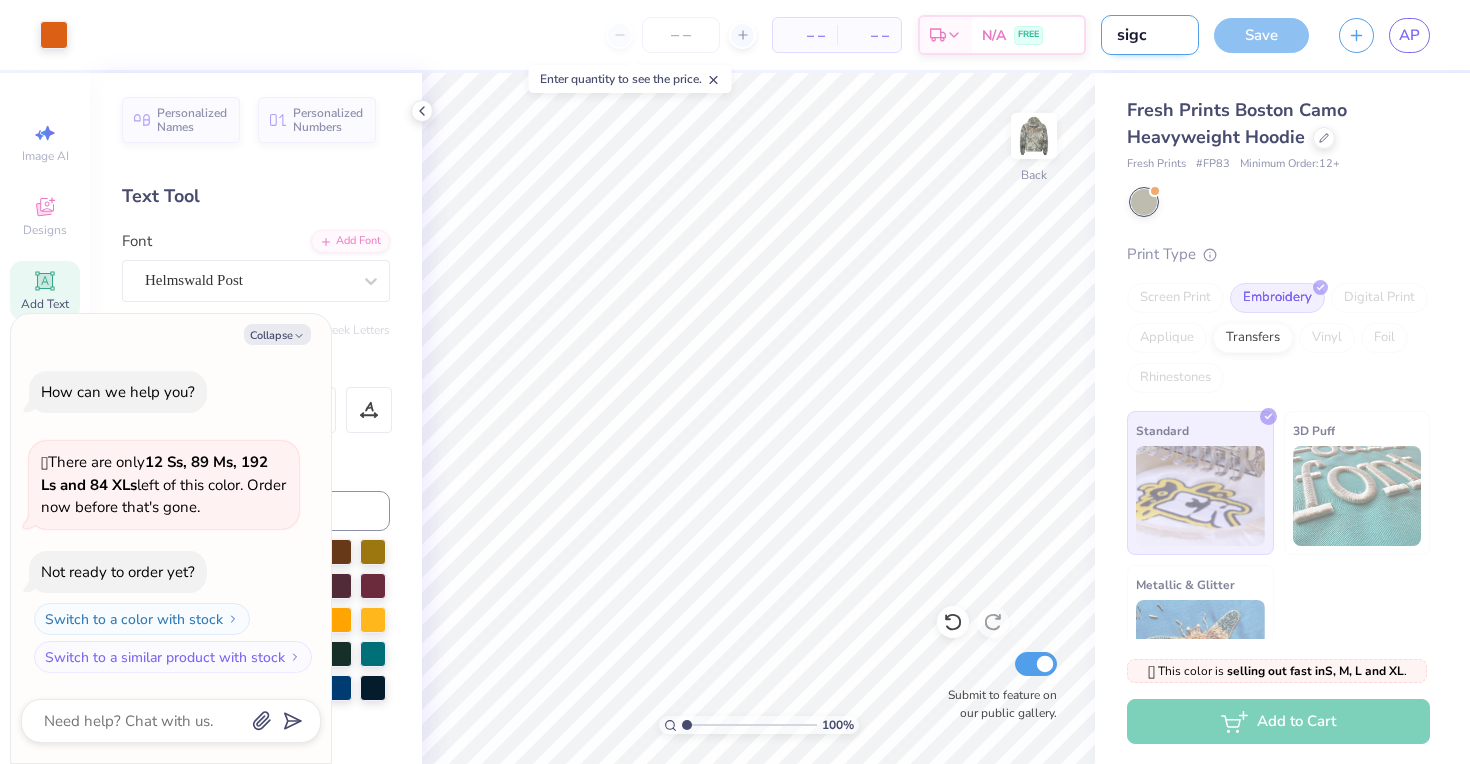 type on "sigch" 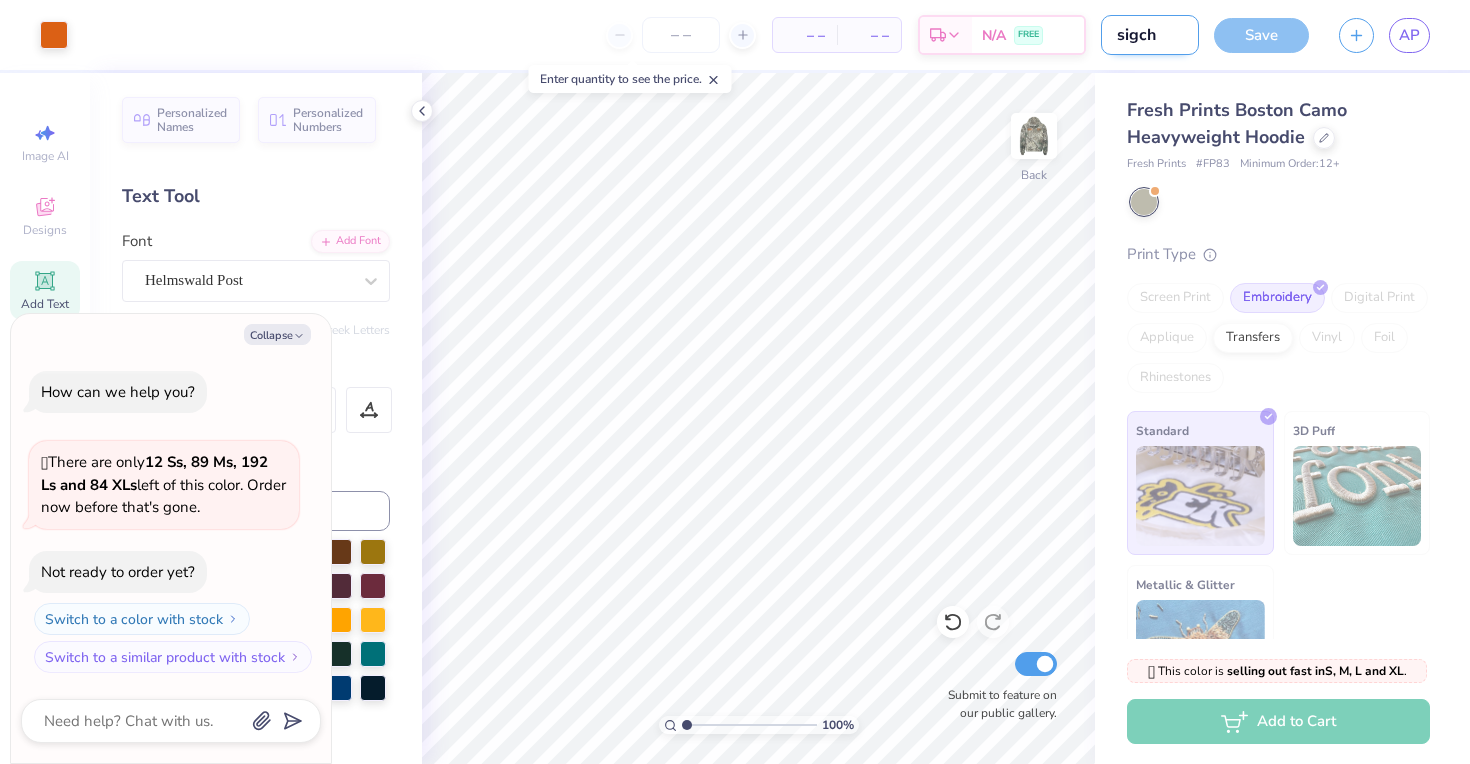 type on "sigchi" 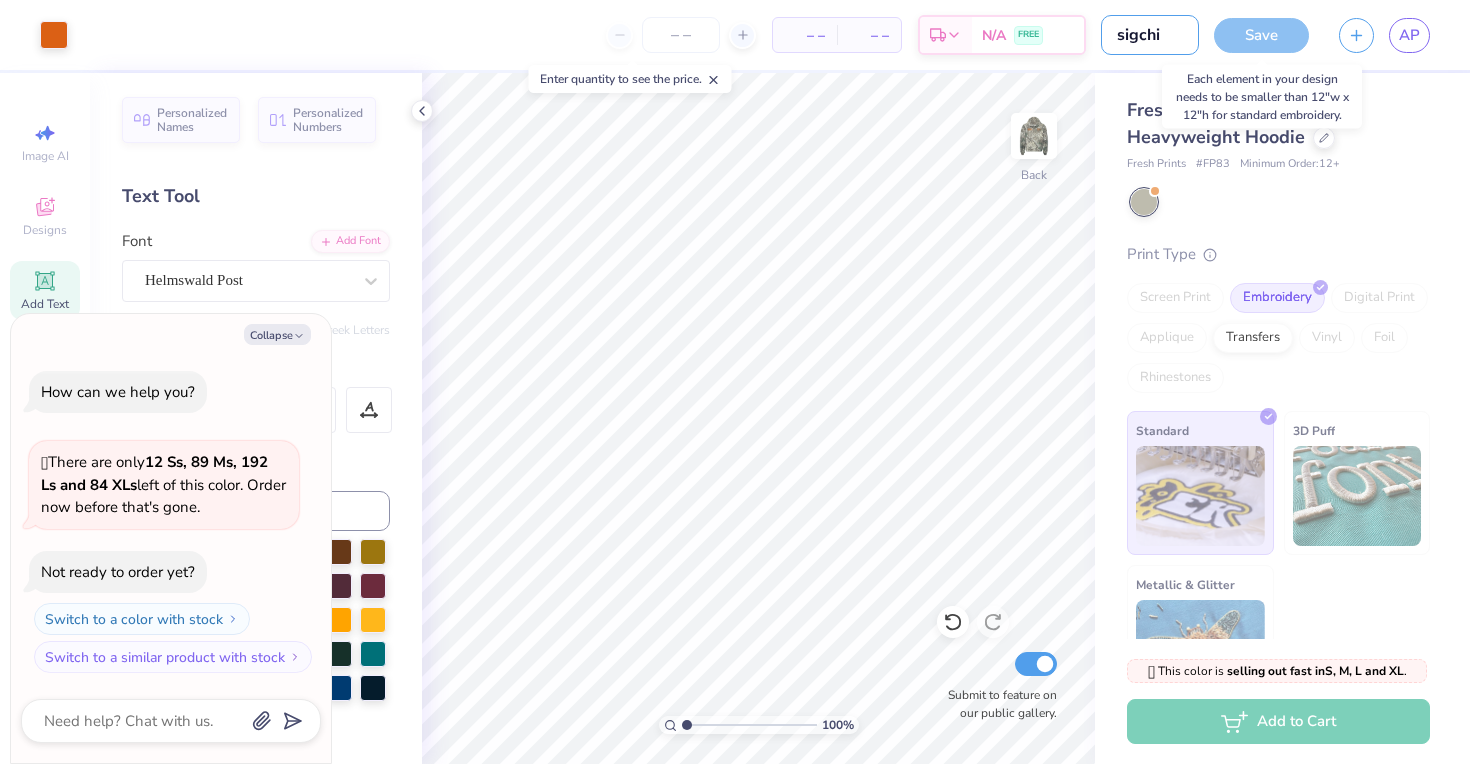 type on "sigchi" 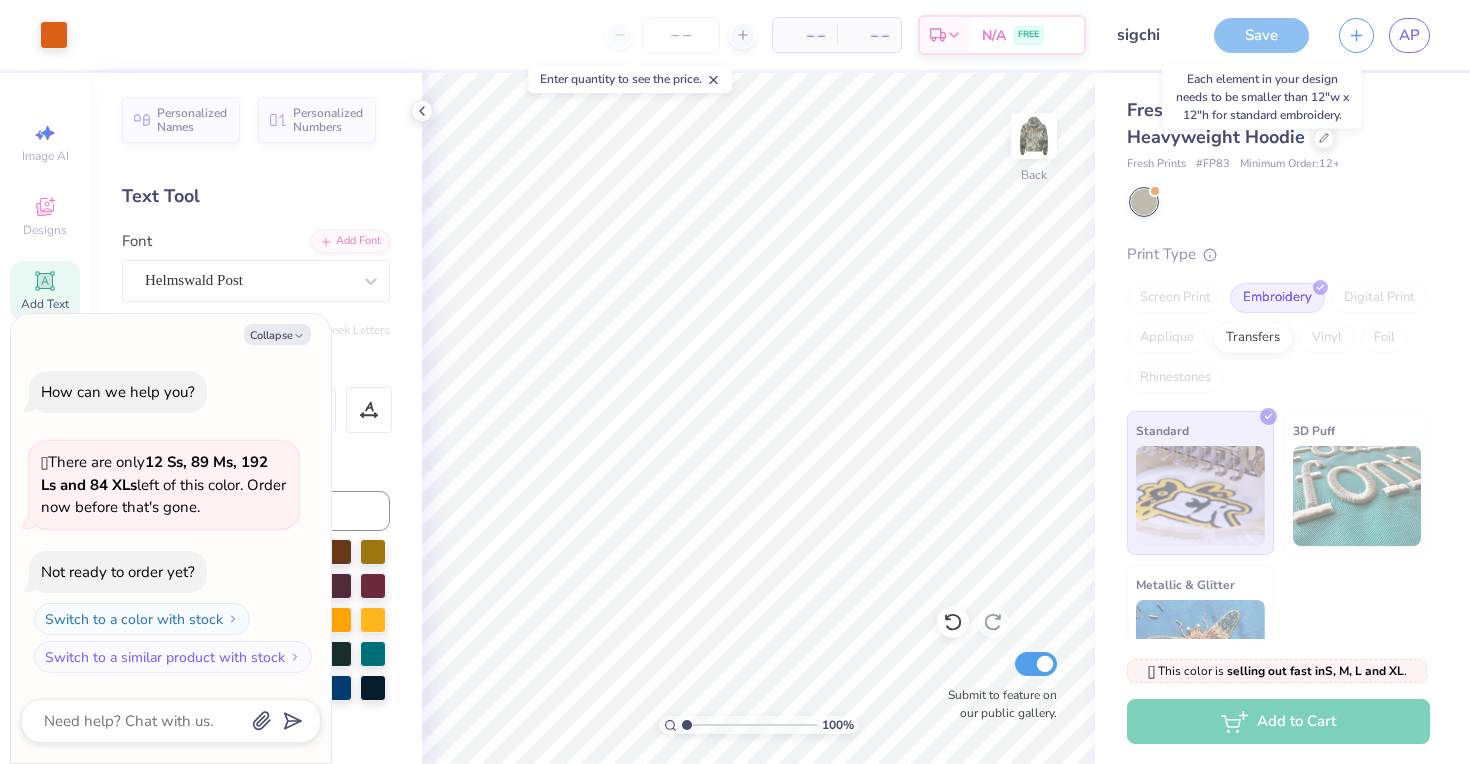 click on "Save" at bounding box center [1261, 35] 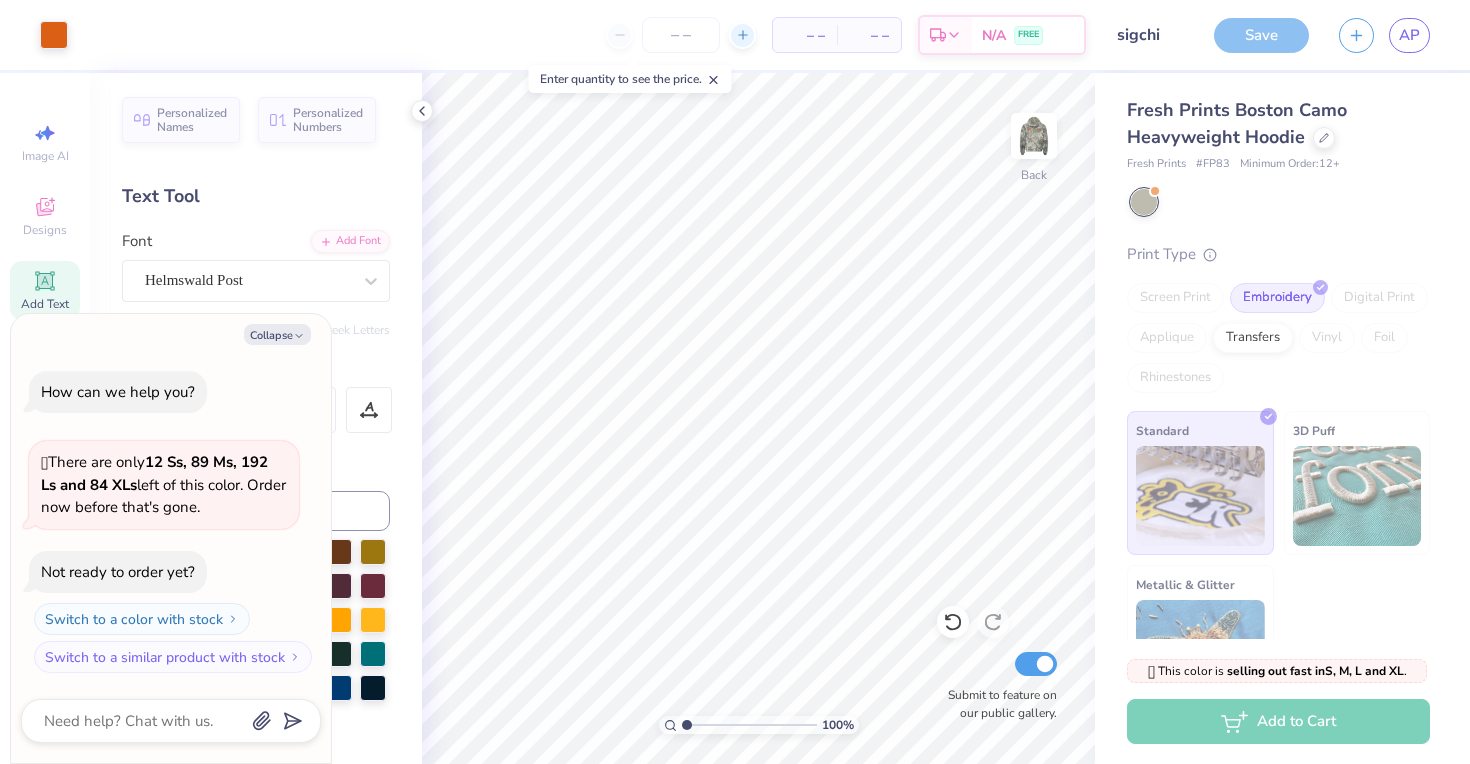 click 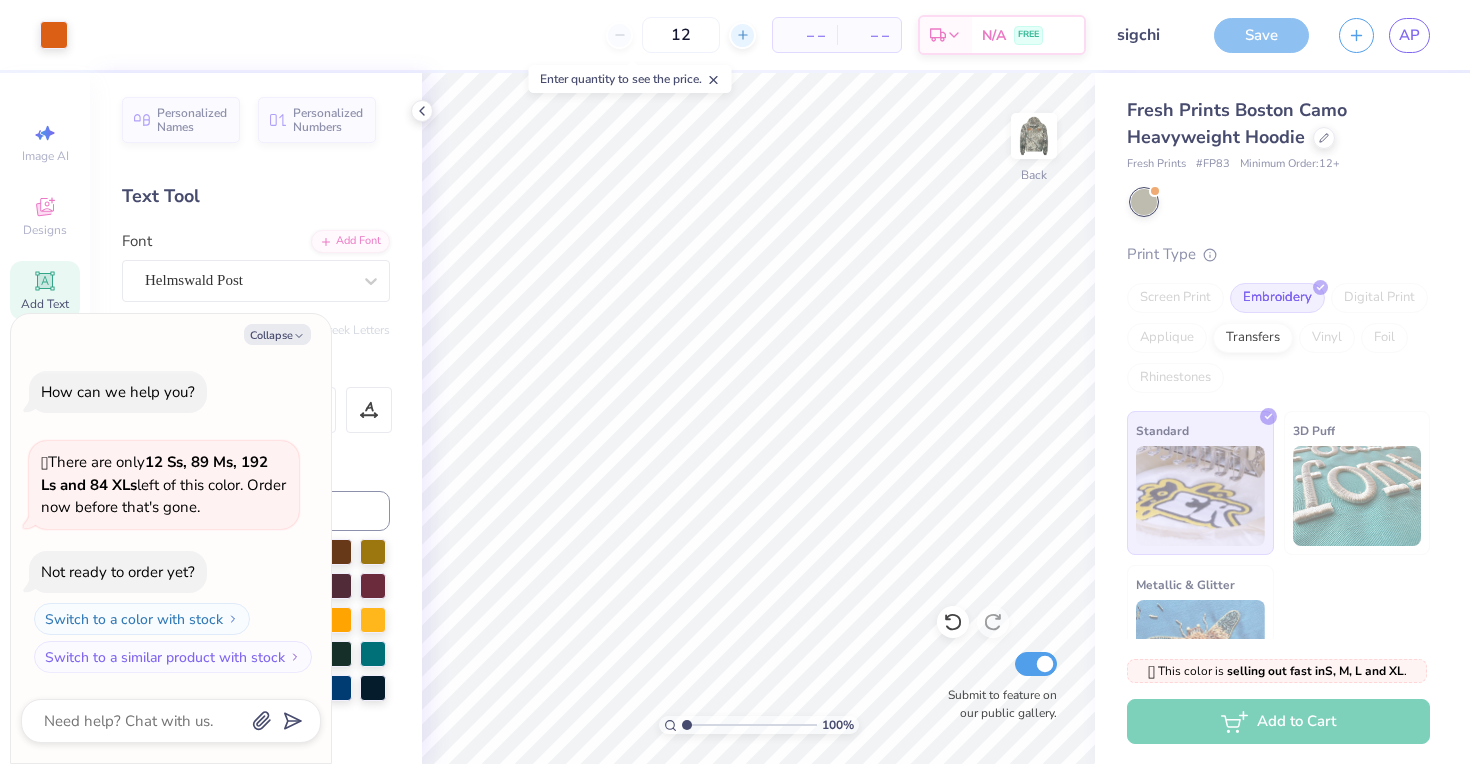 click 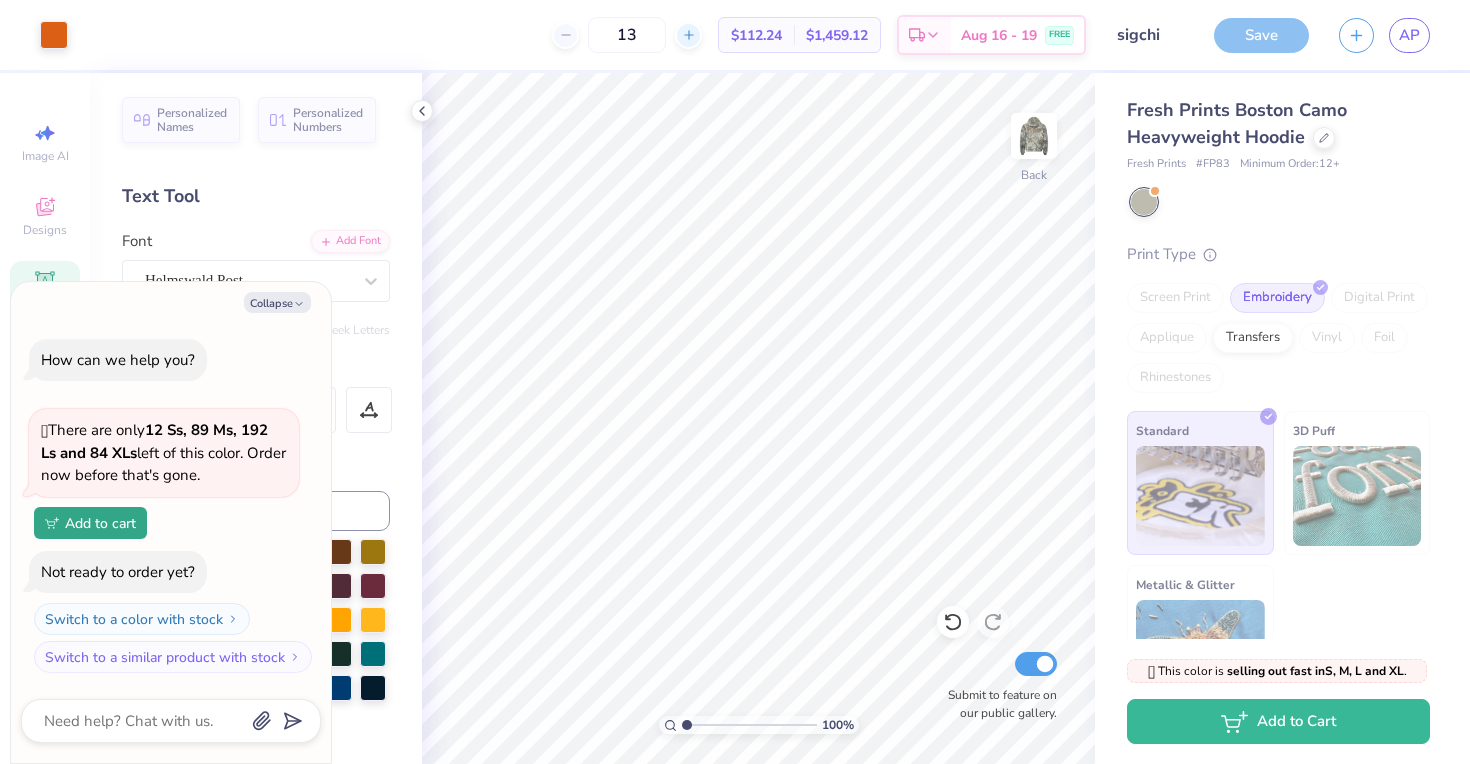 click 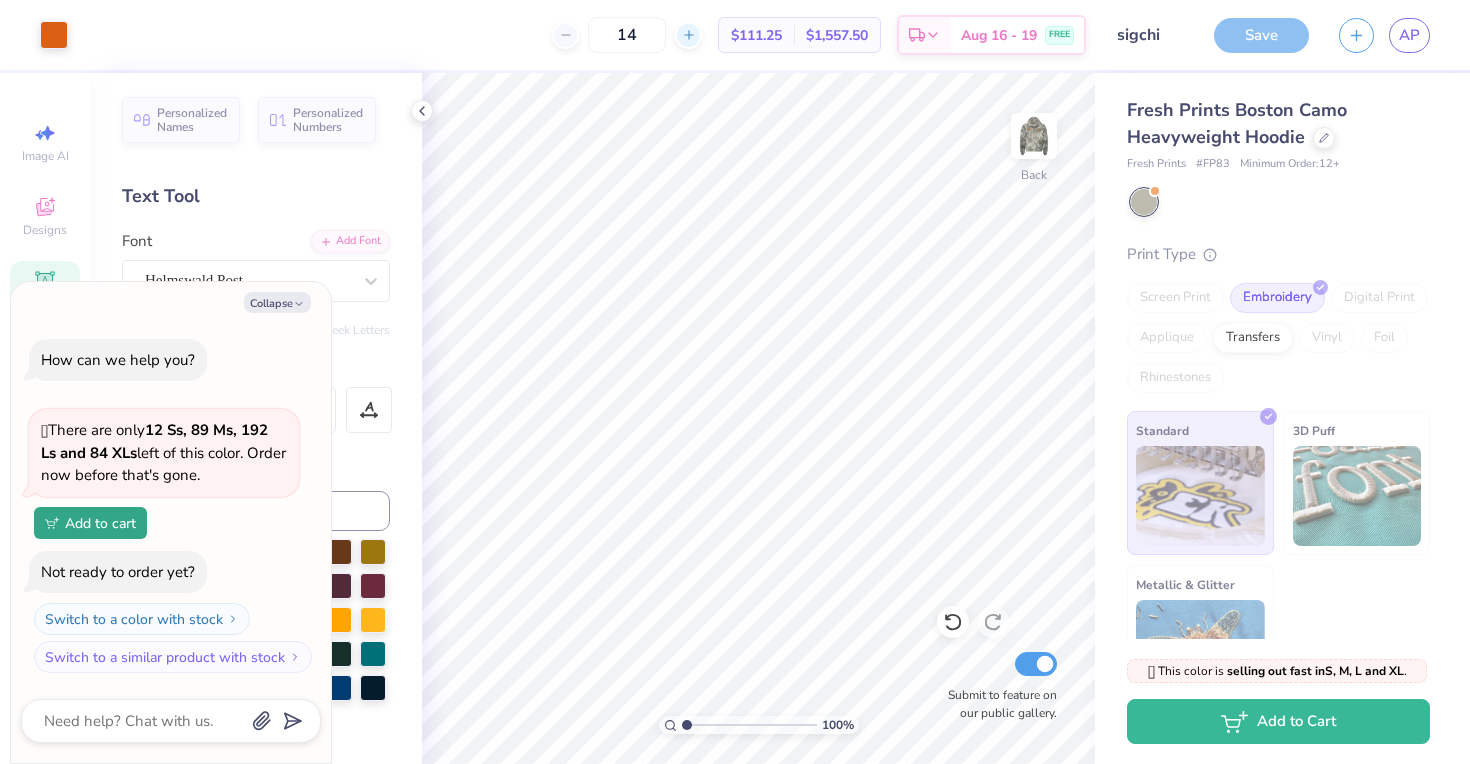 click 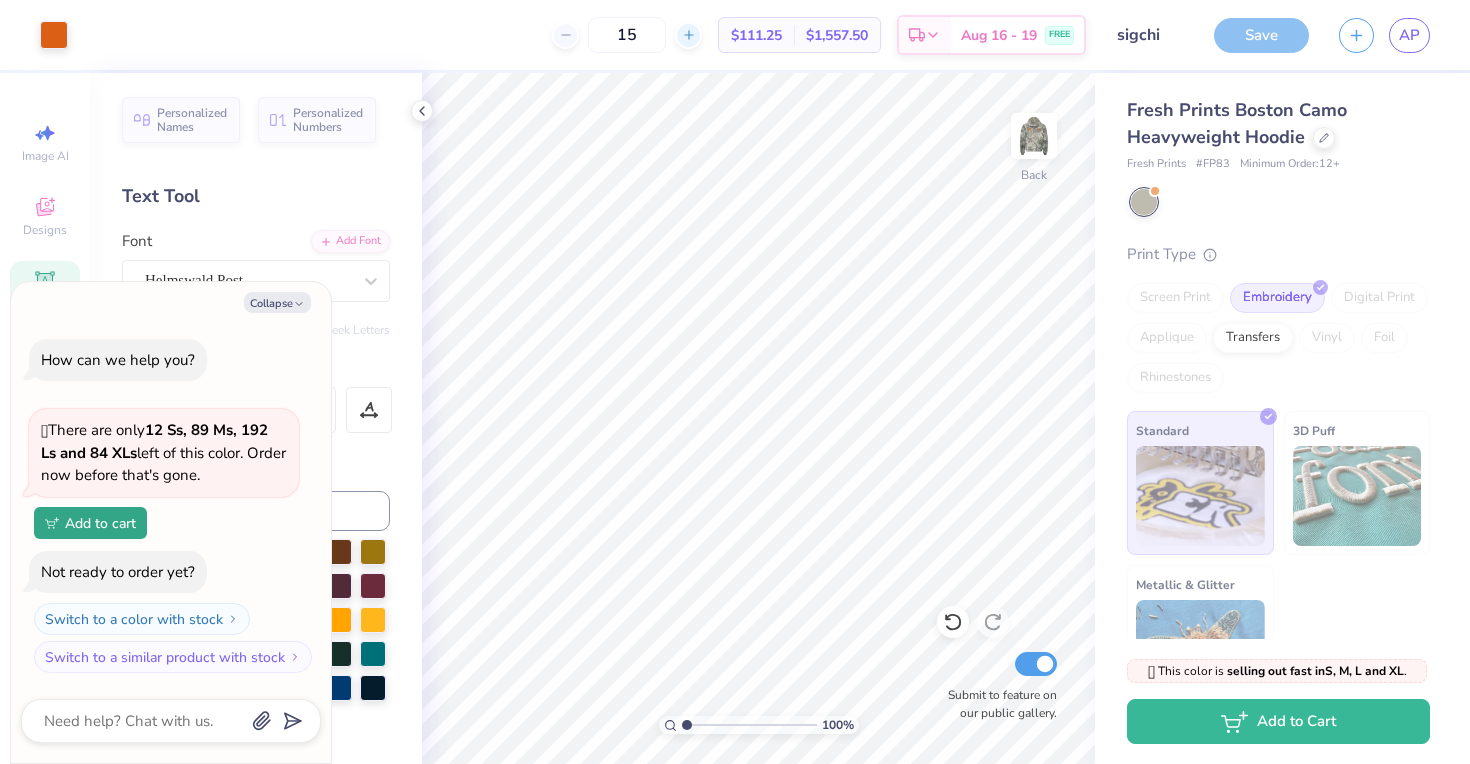 click 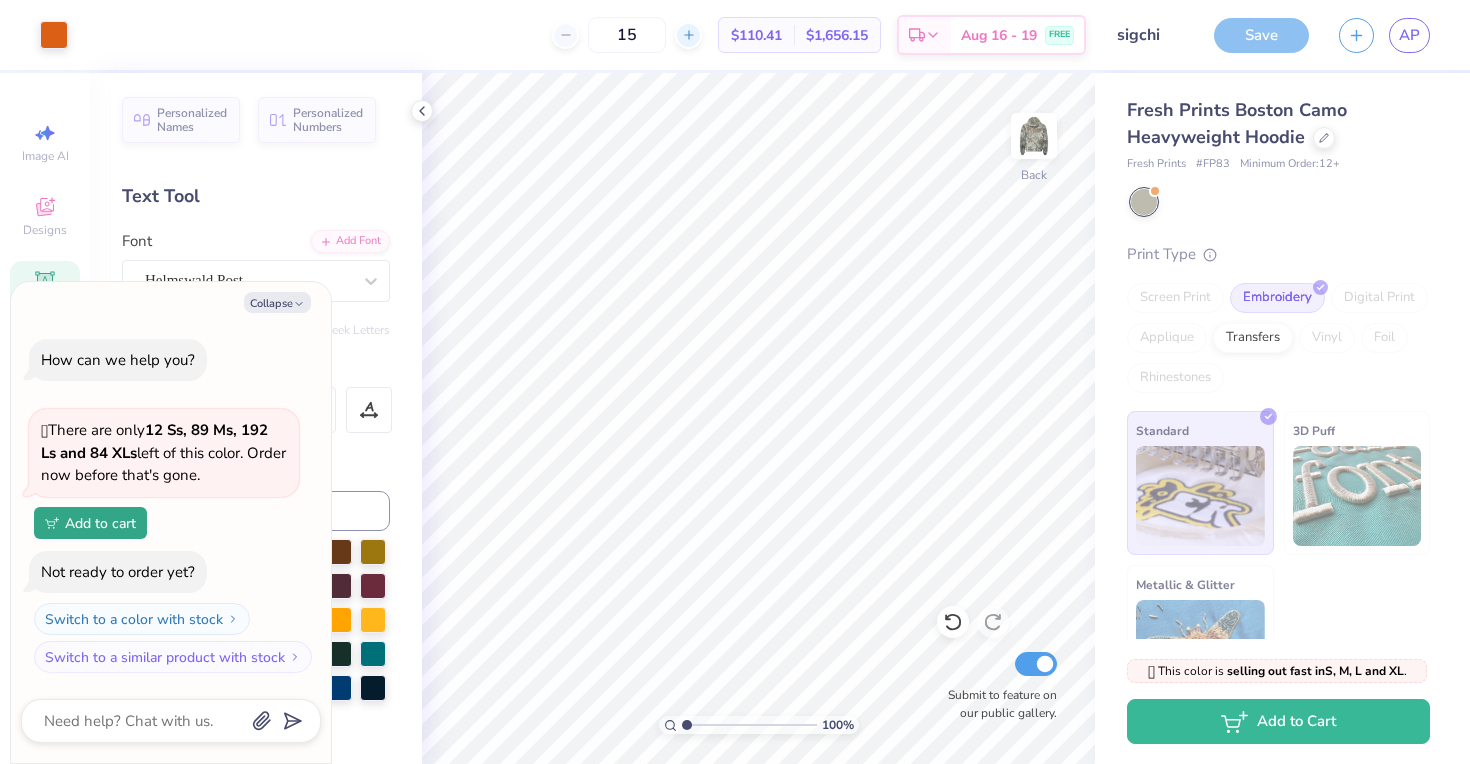 click 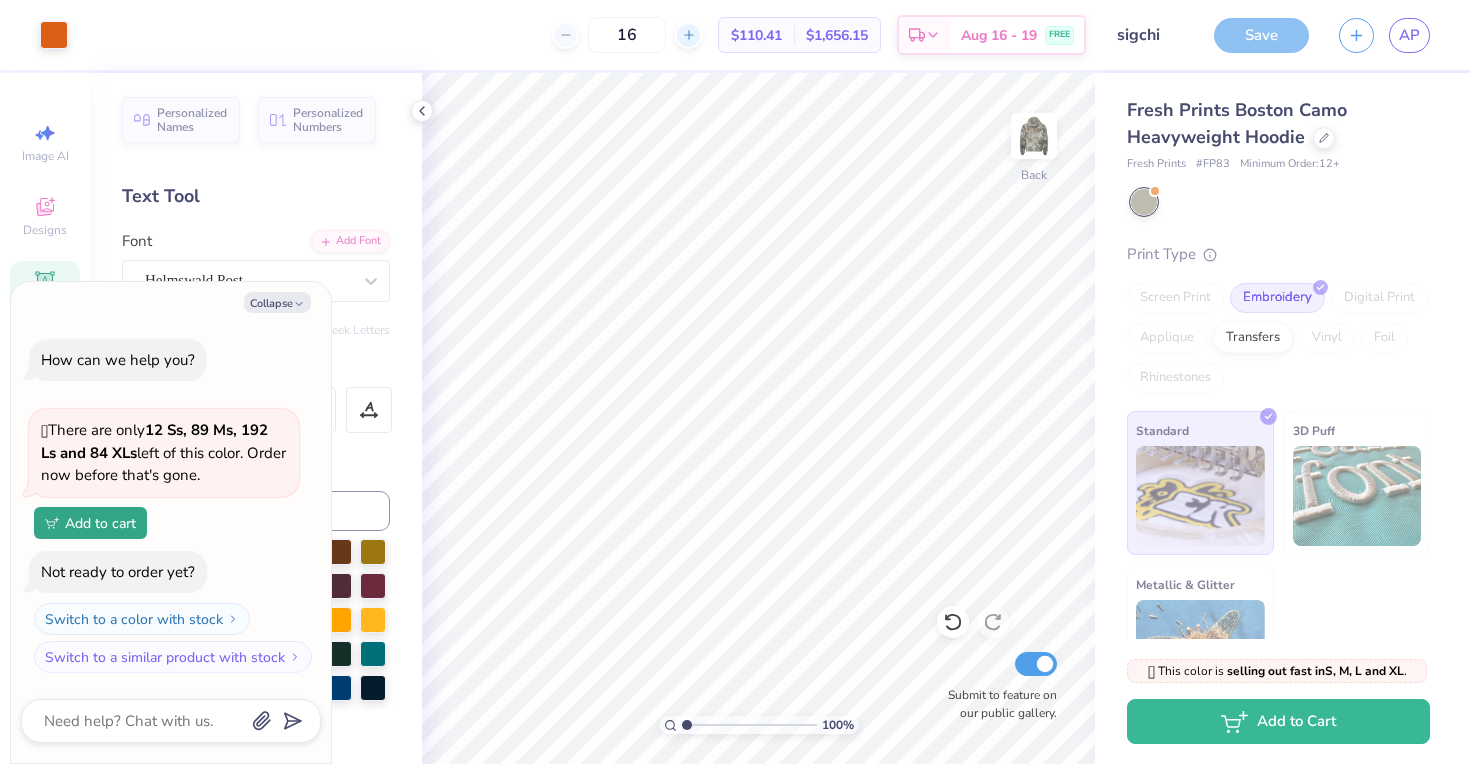 click 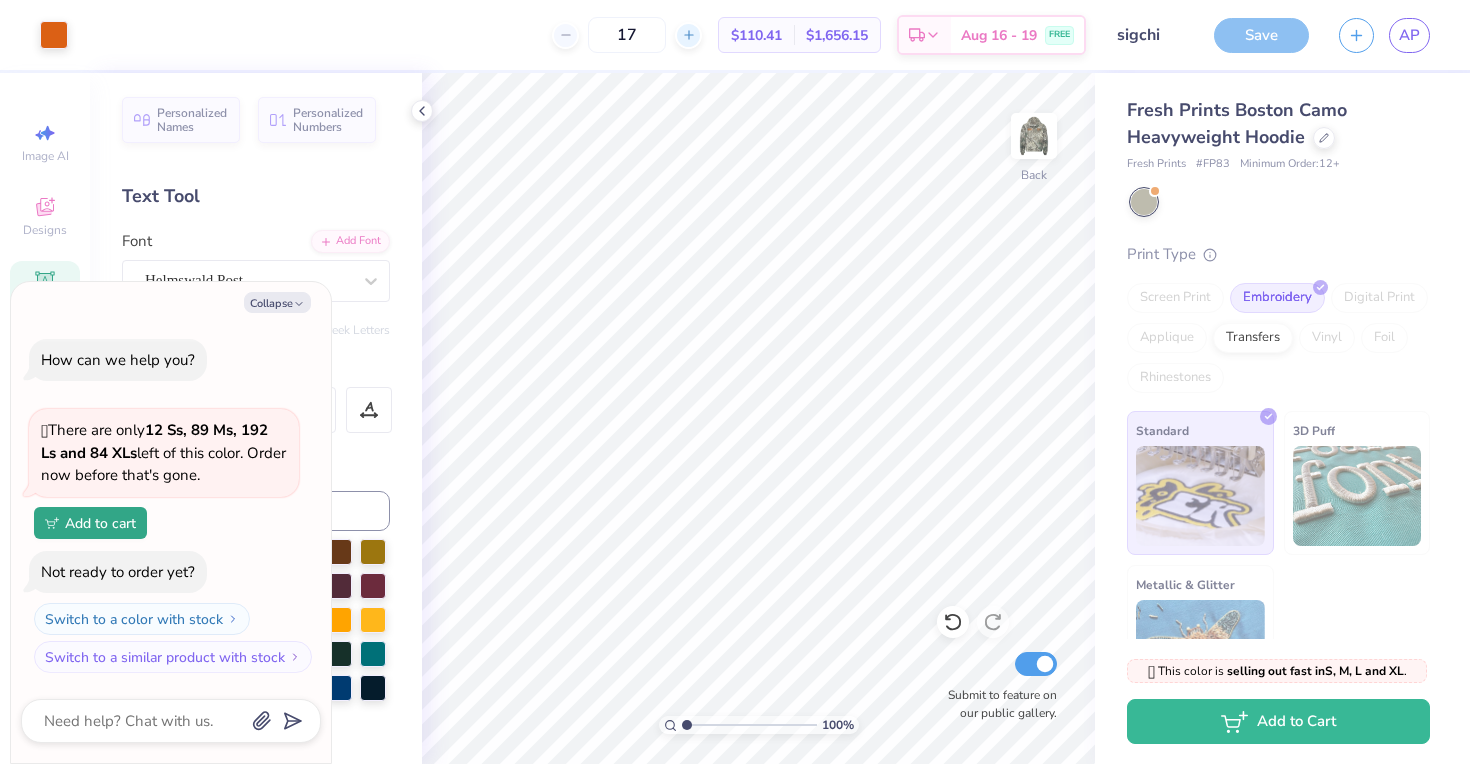 click 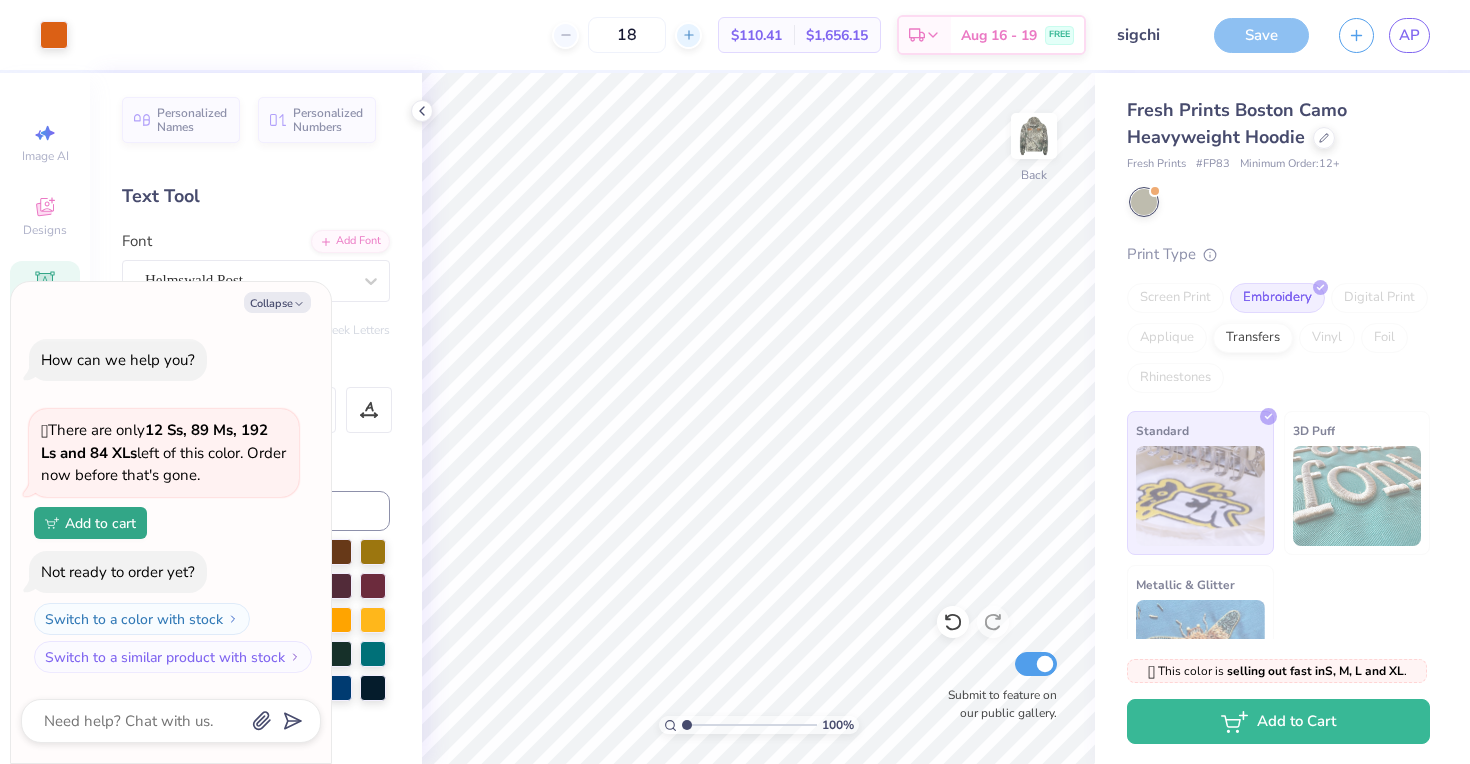 click 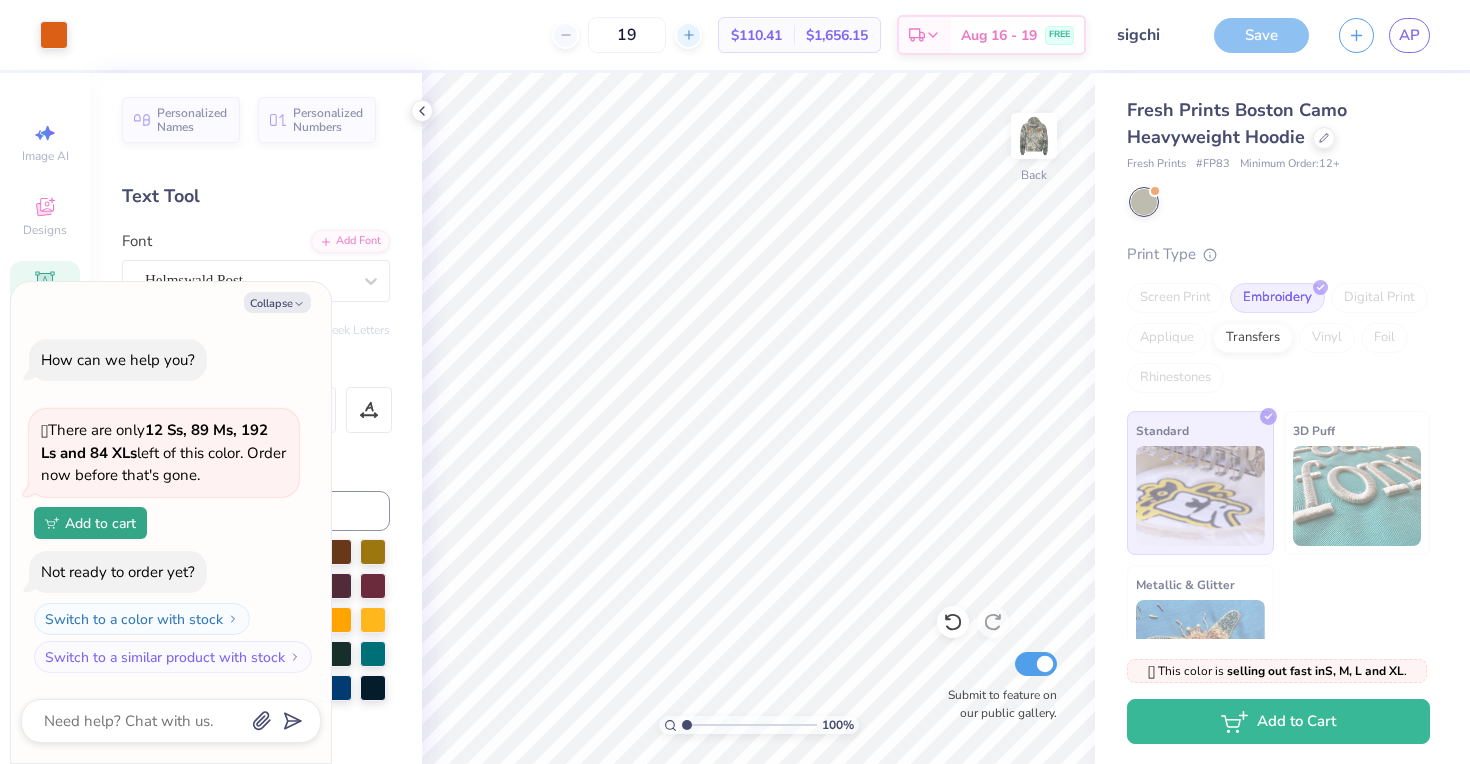 click 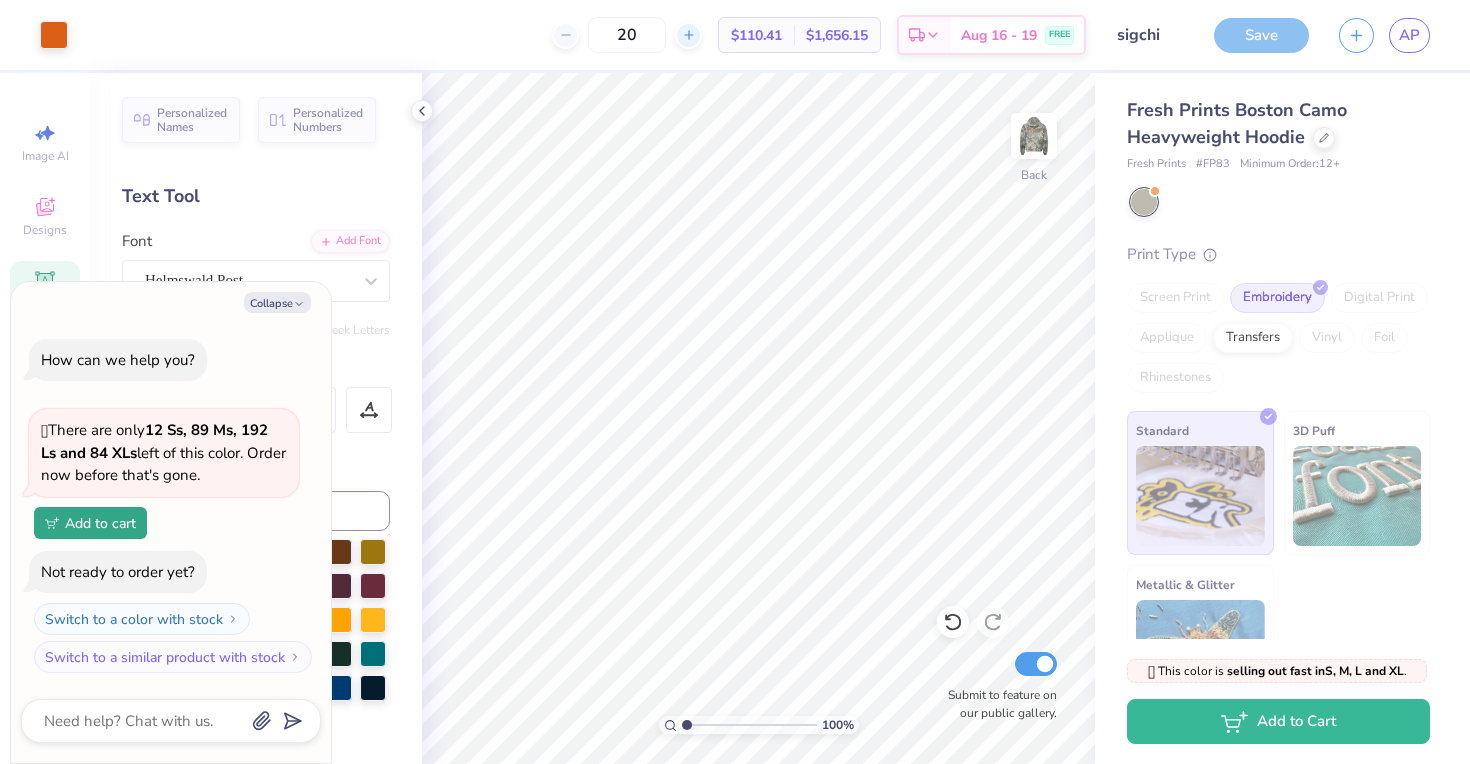 click 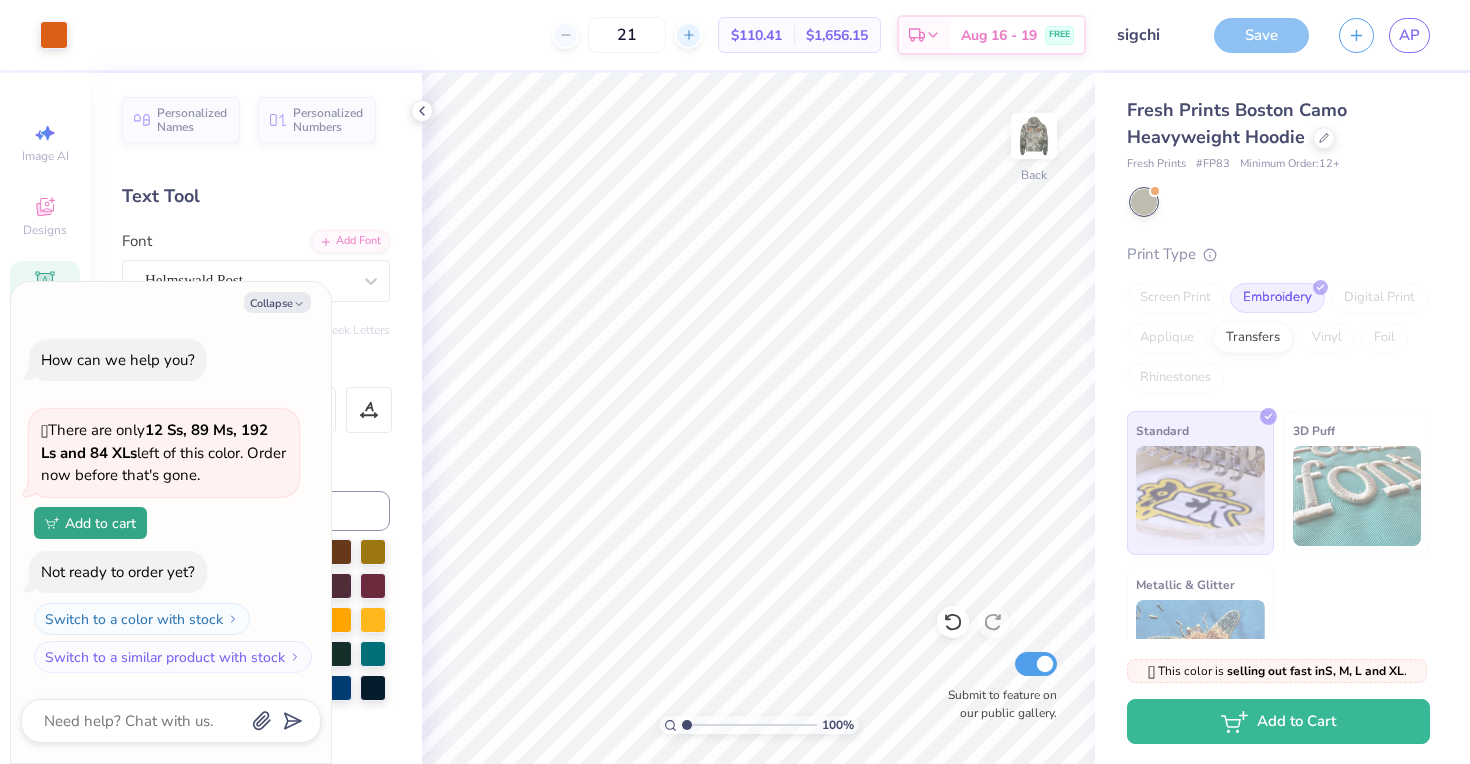 click 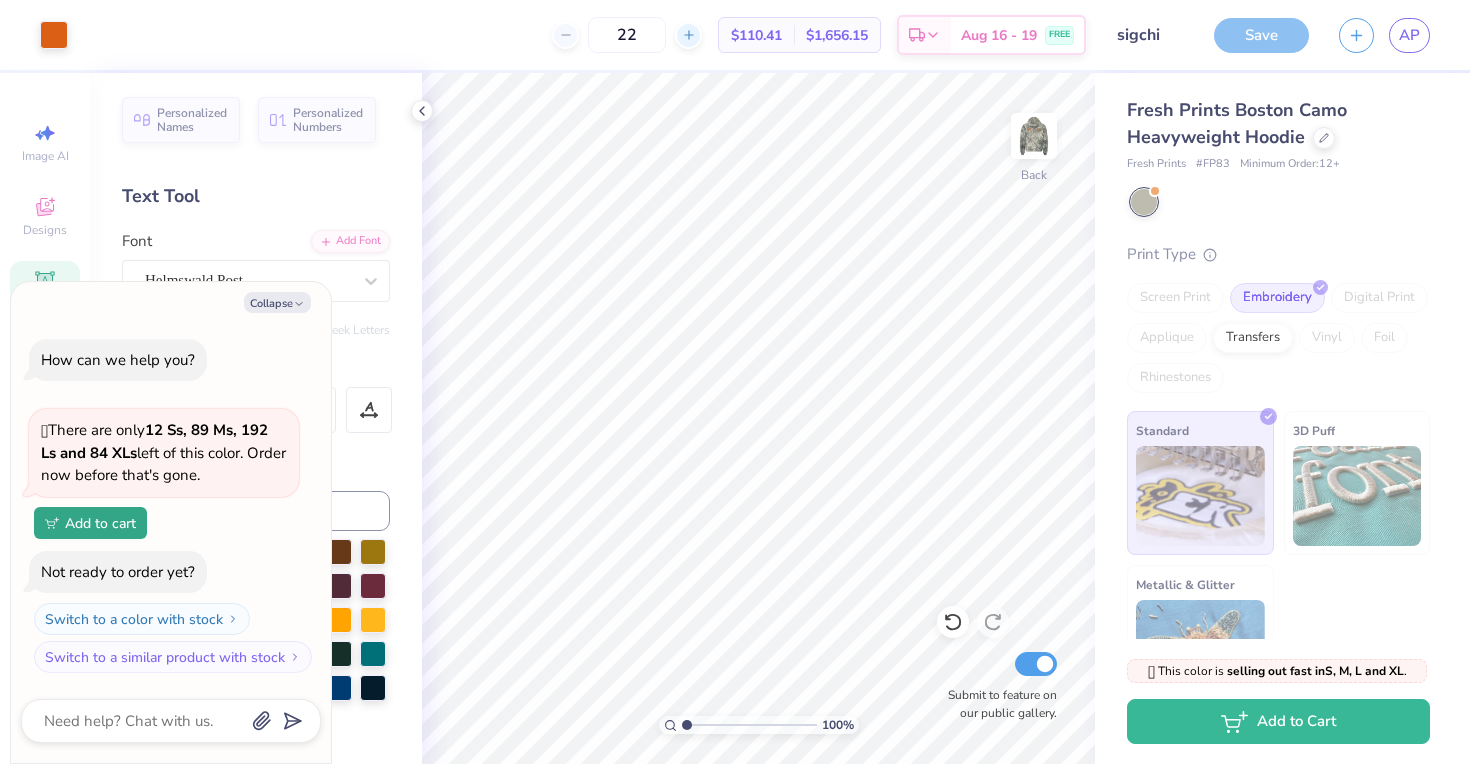 click 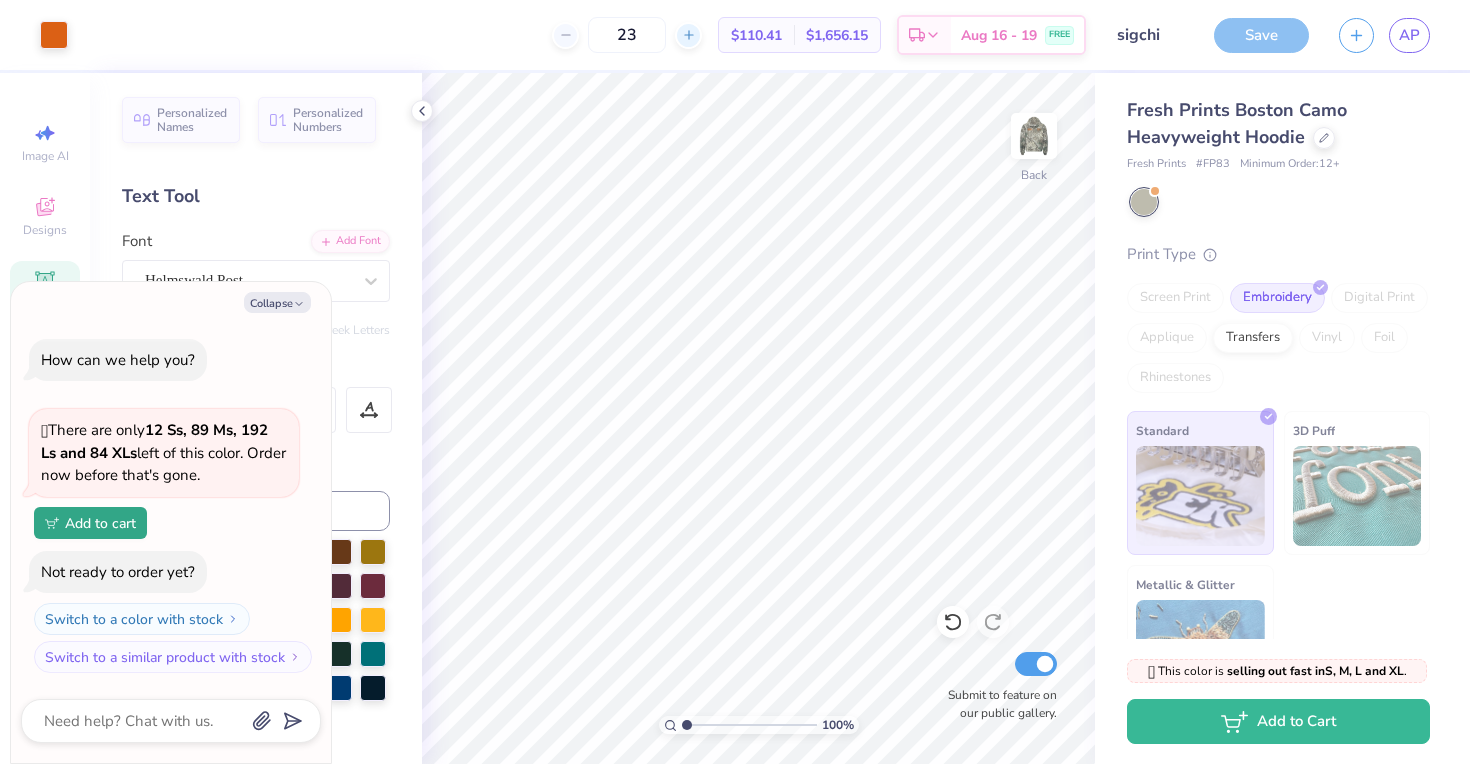 click 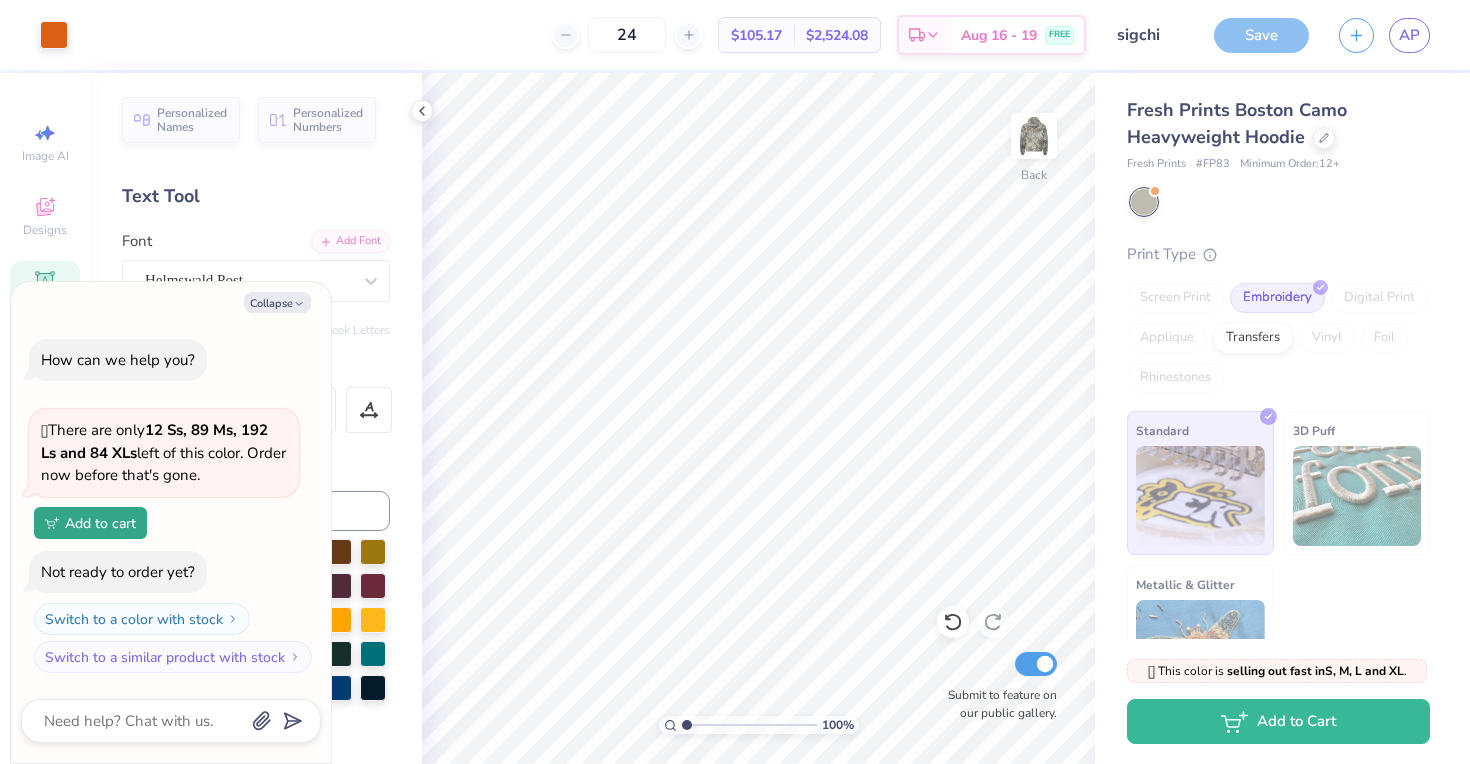 click on "Save AP" at bounding box center [1342, 35] 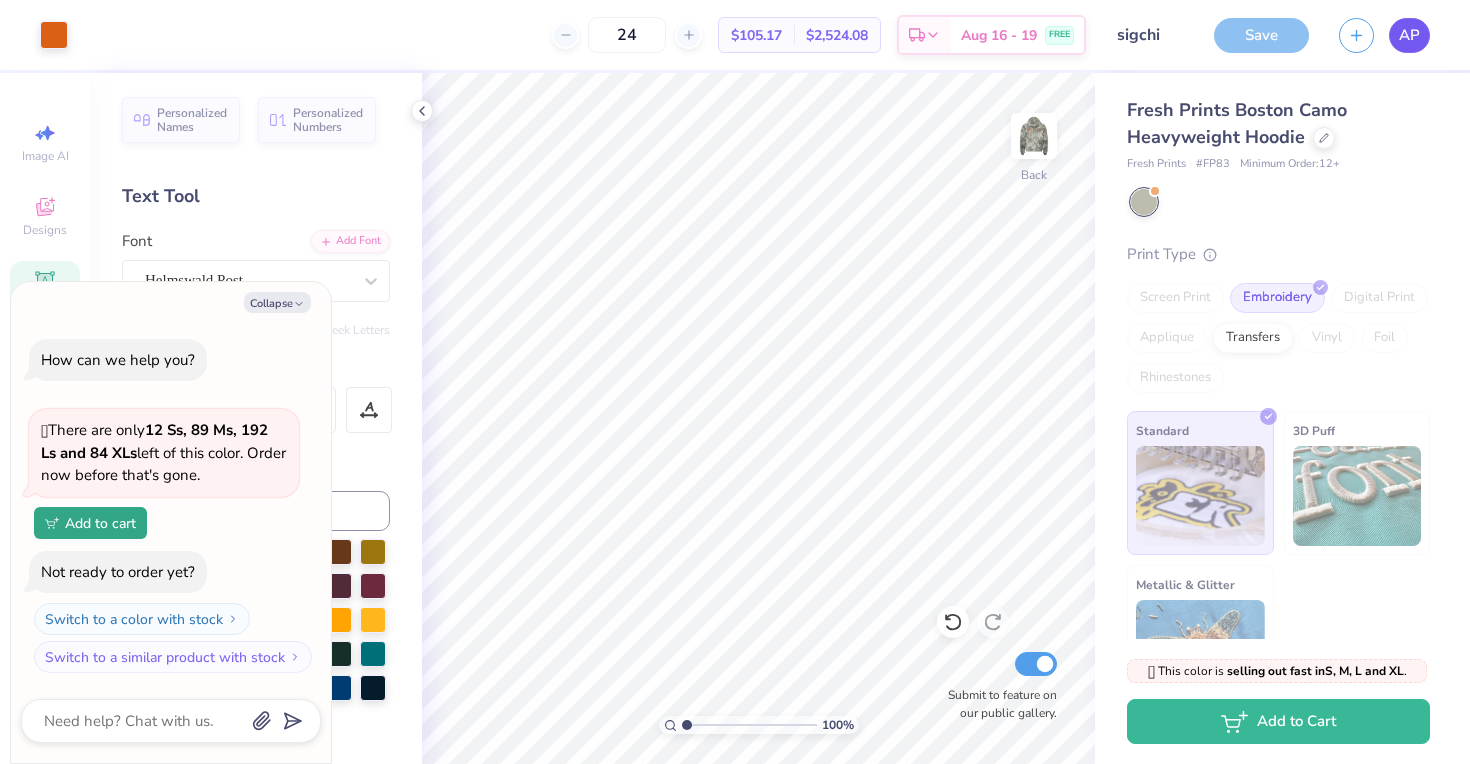 click on "AP" at bounding box center (1409, 35) 